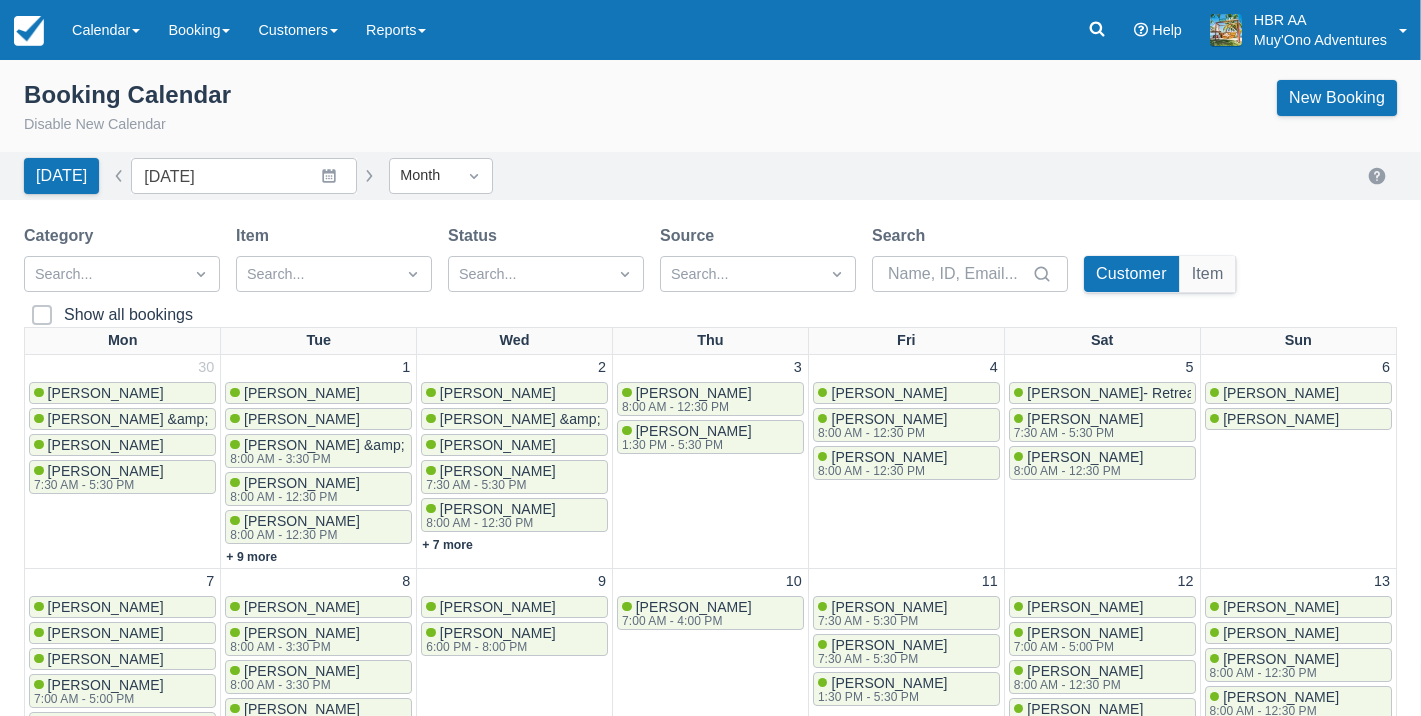 scroll, scrollTop: 213, scrollLeft: 0, axis: vertical 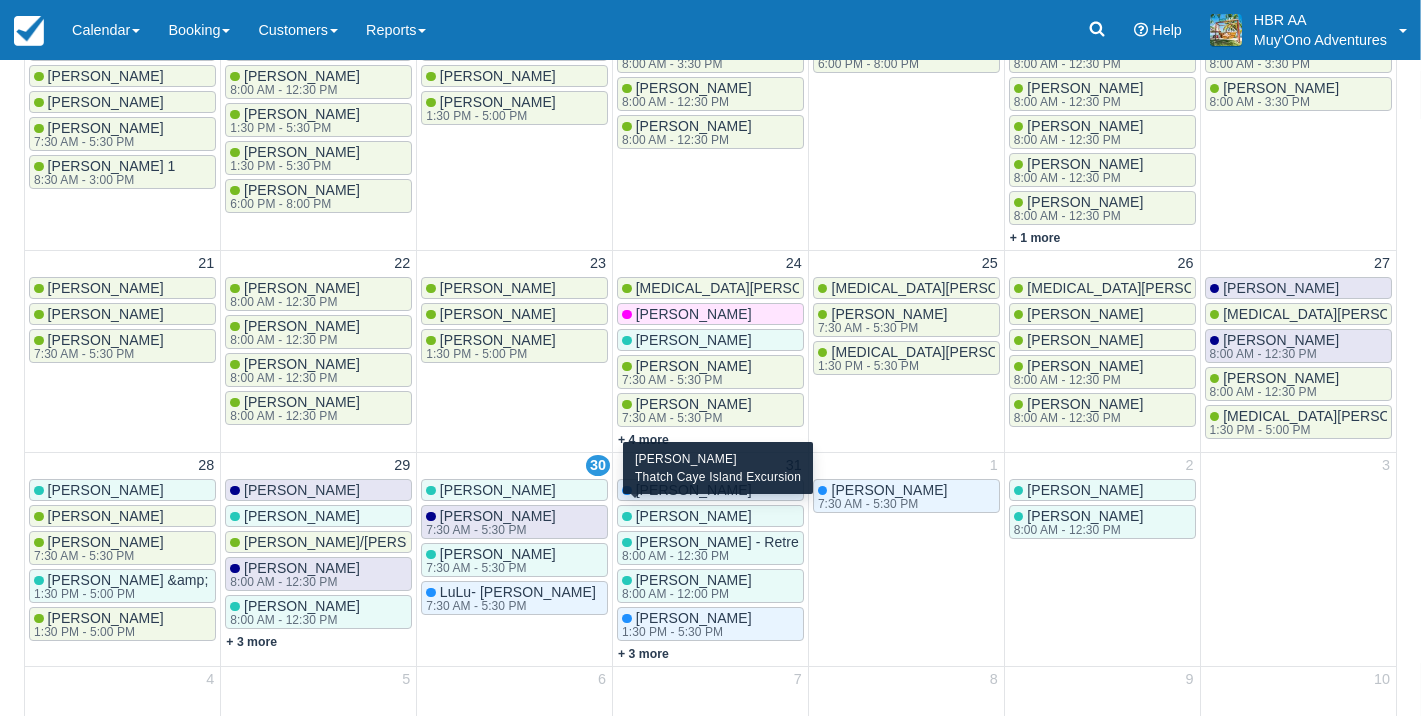 click on "Jacob Brooks" at bounding box center (694, 516) 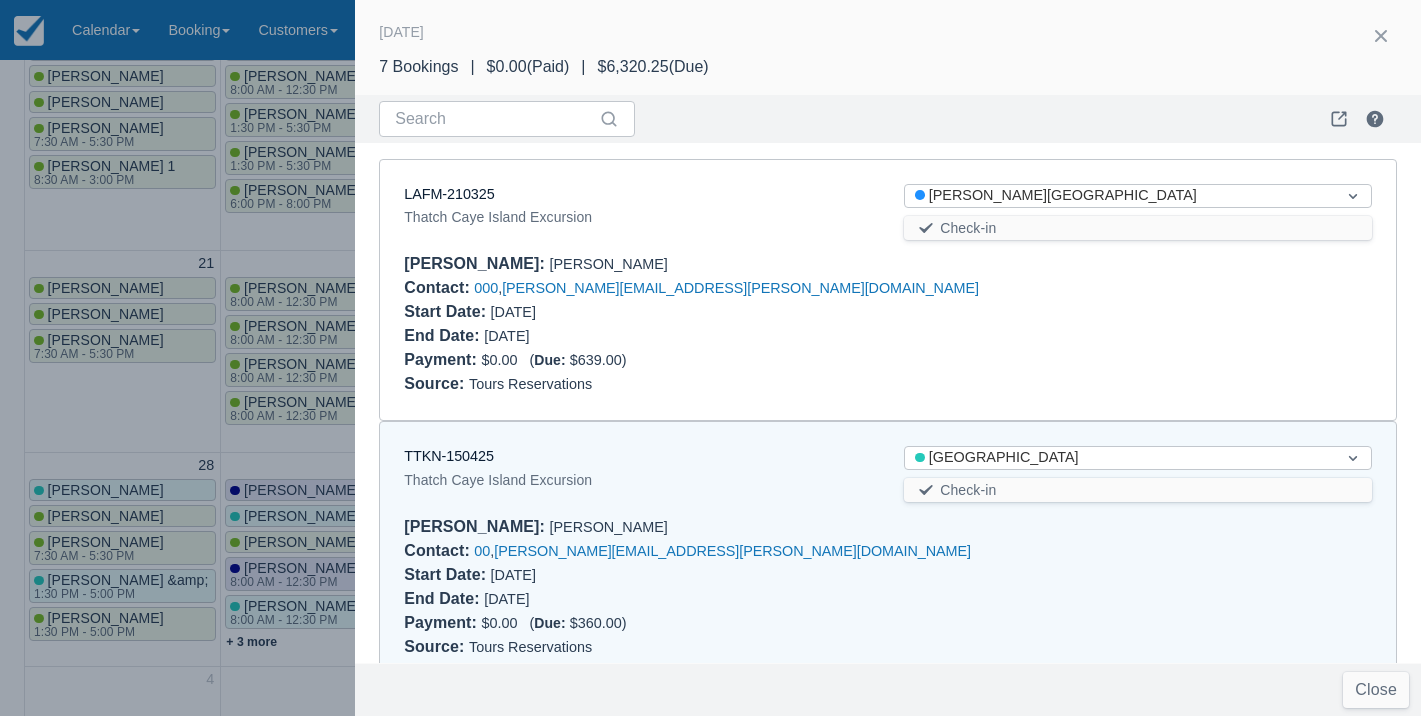 scroll, scrollTop: 0, scrollLeft: 0, axis: both 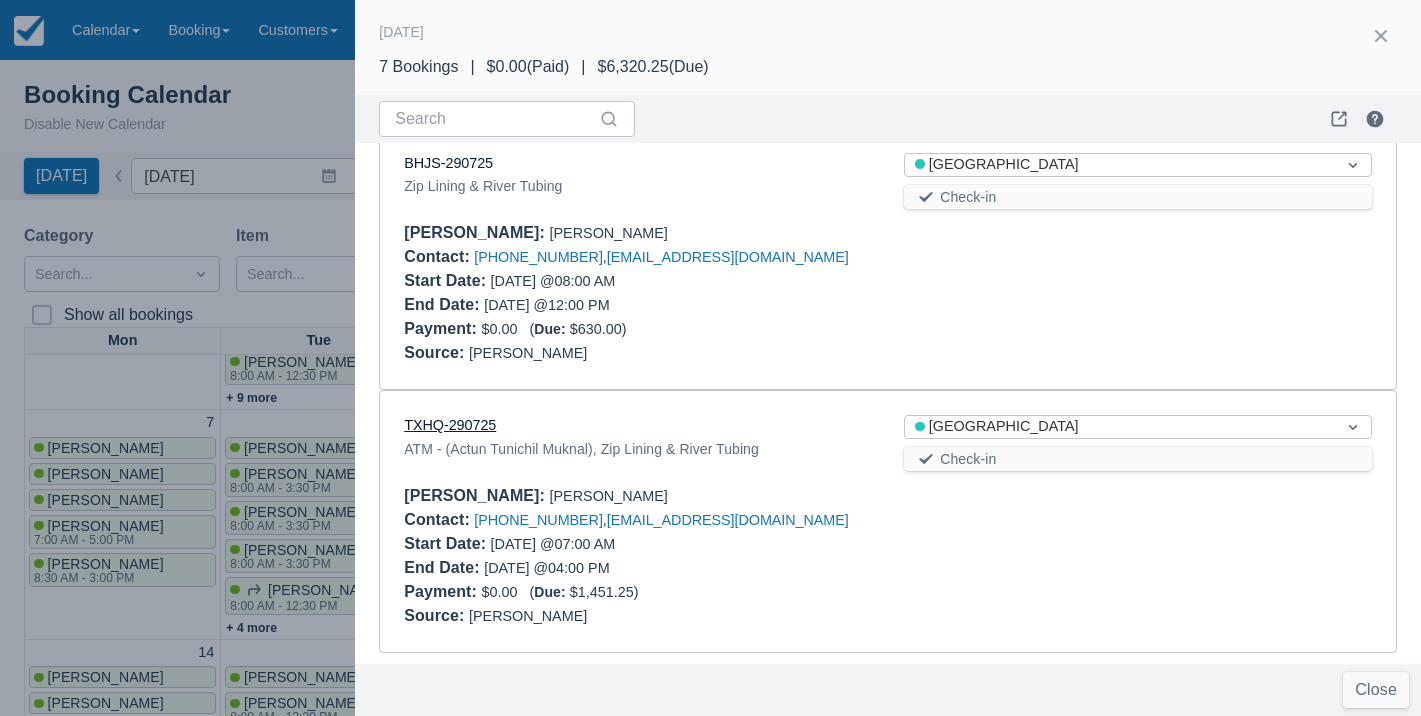 click on "TXHQ-290725" at bounding box center (450, 425) 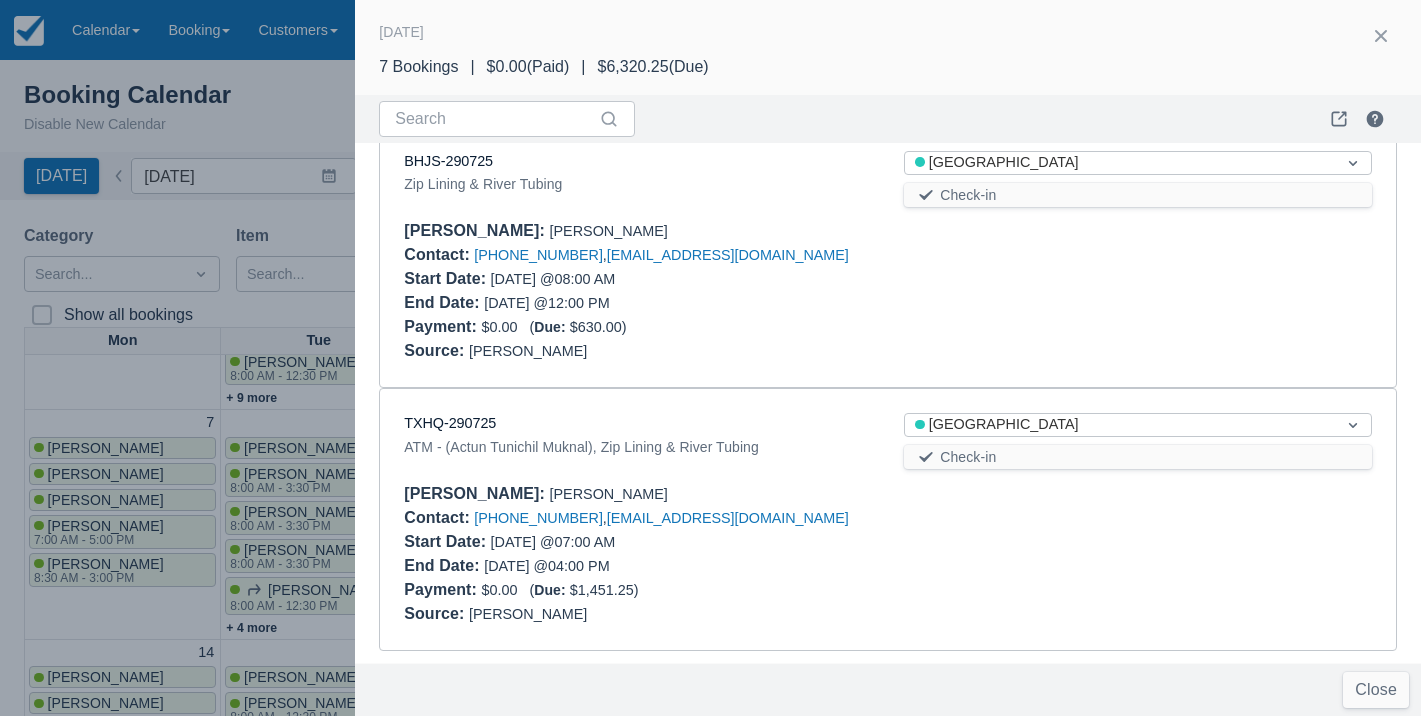 scroll, scrollTop: 1344, scrollLeft: 0, axis: vertical 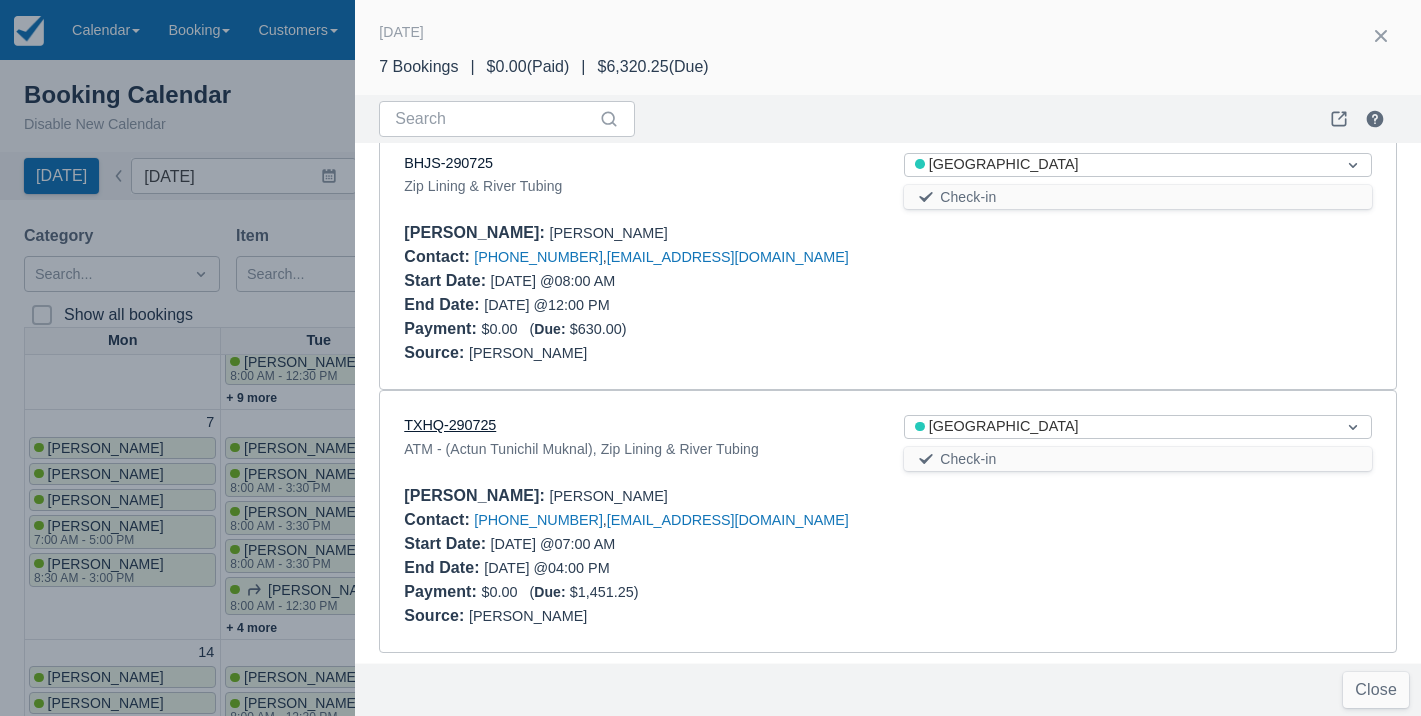 click on "TXHQ-290725" at bounding box center (450, 425) 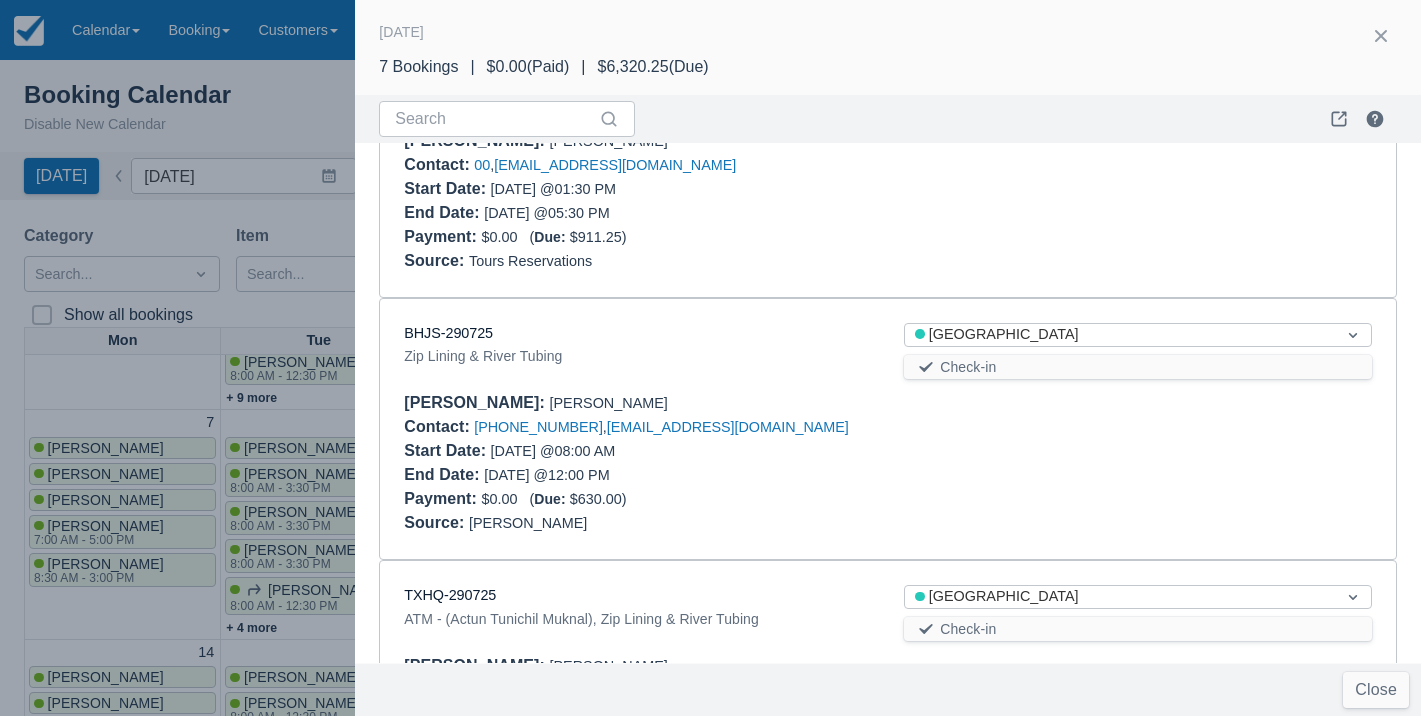 scroll, scrollTop: 1179, scrollLeft: 0, axis: vertical 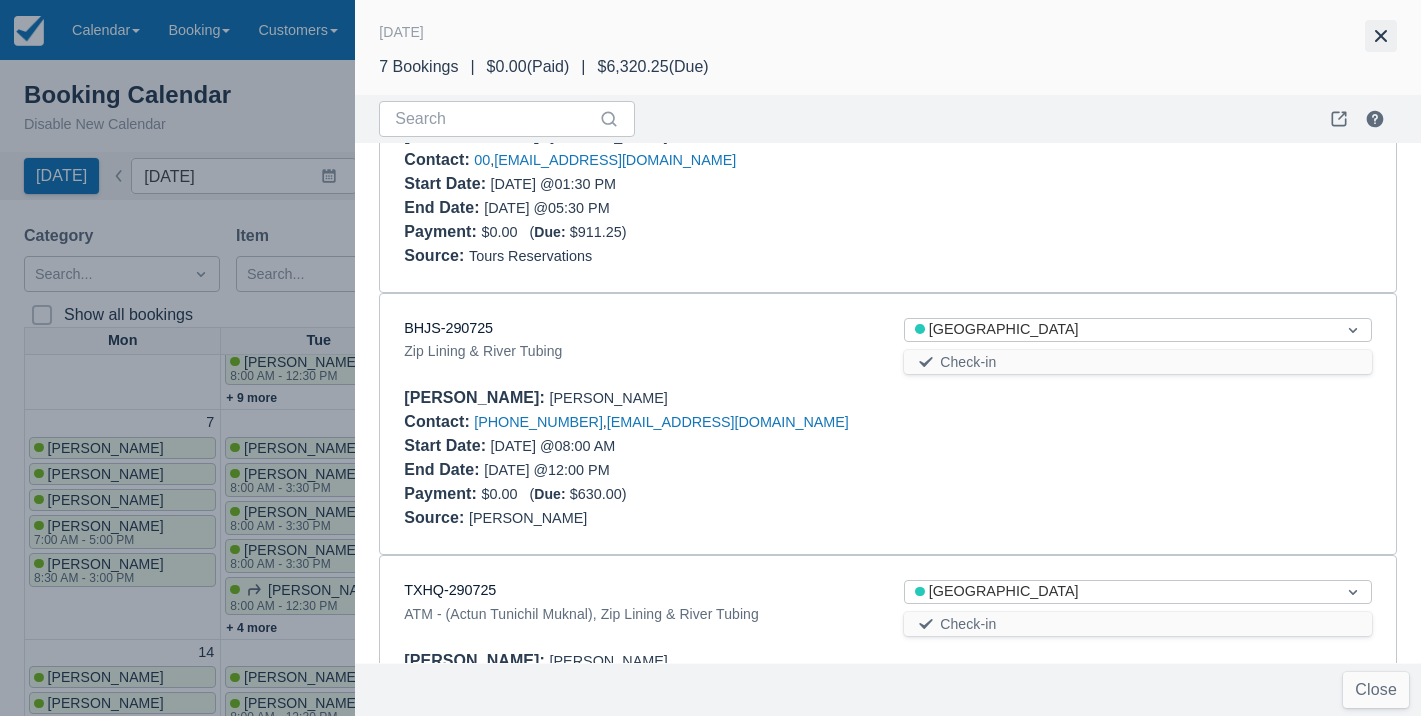 click at bounding box center (1381, 36) 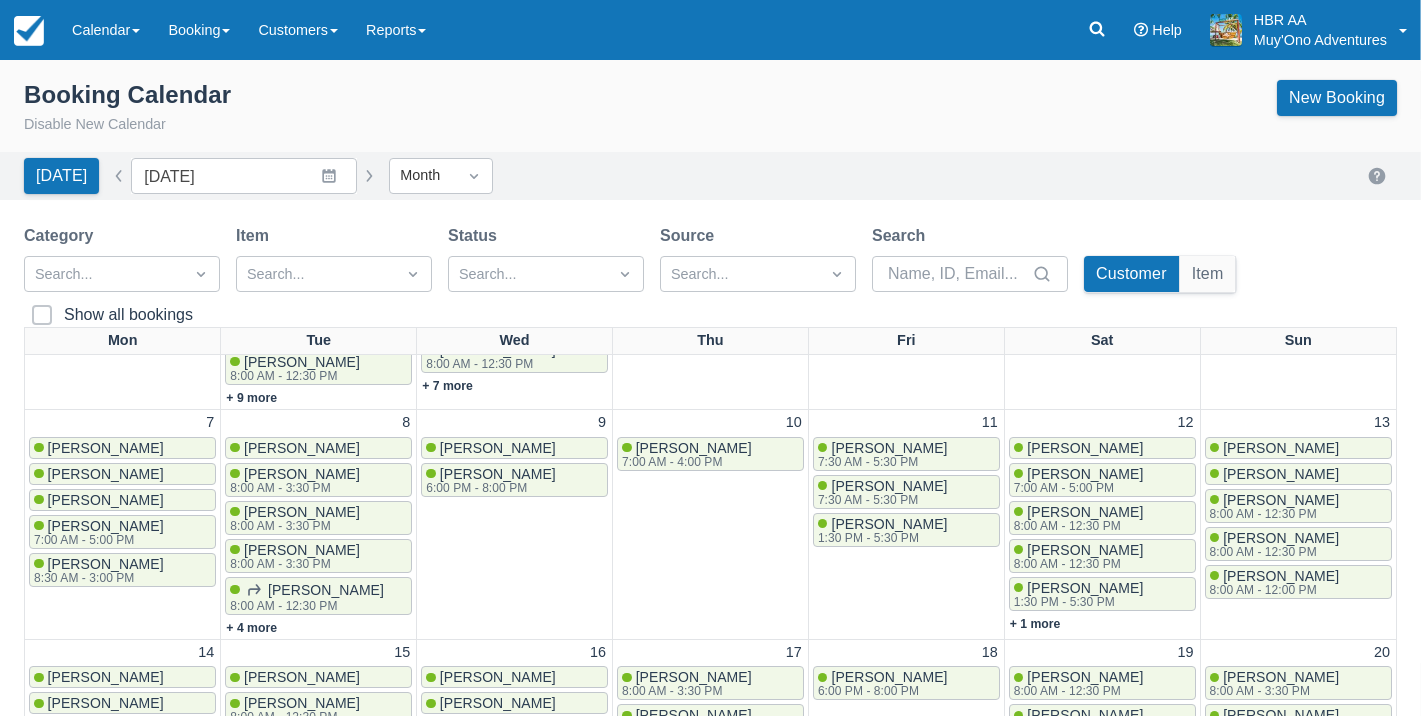 scroll, scrollTop: 0, scrollLeft: 0, axis: both 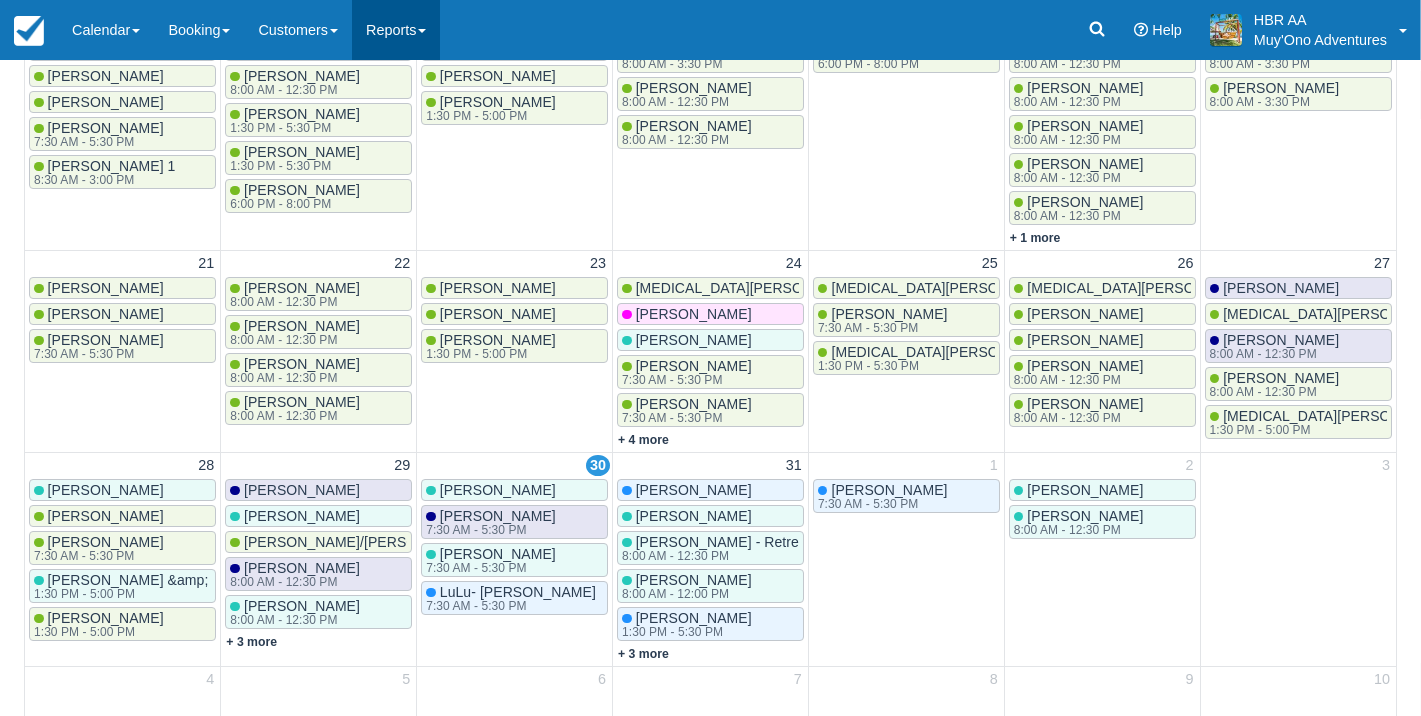 click on "Reports" at bounding box center [396, 30] 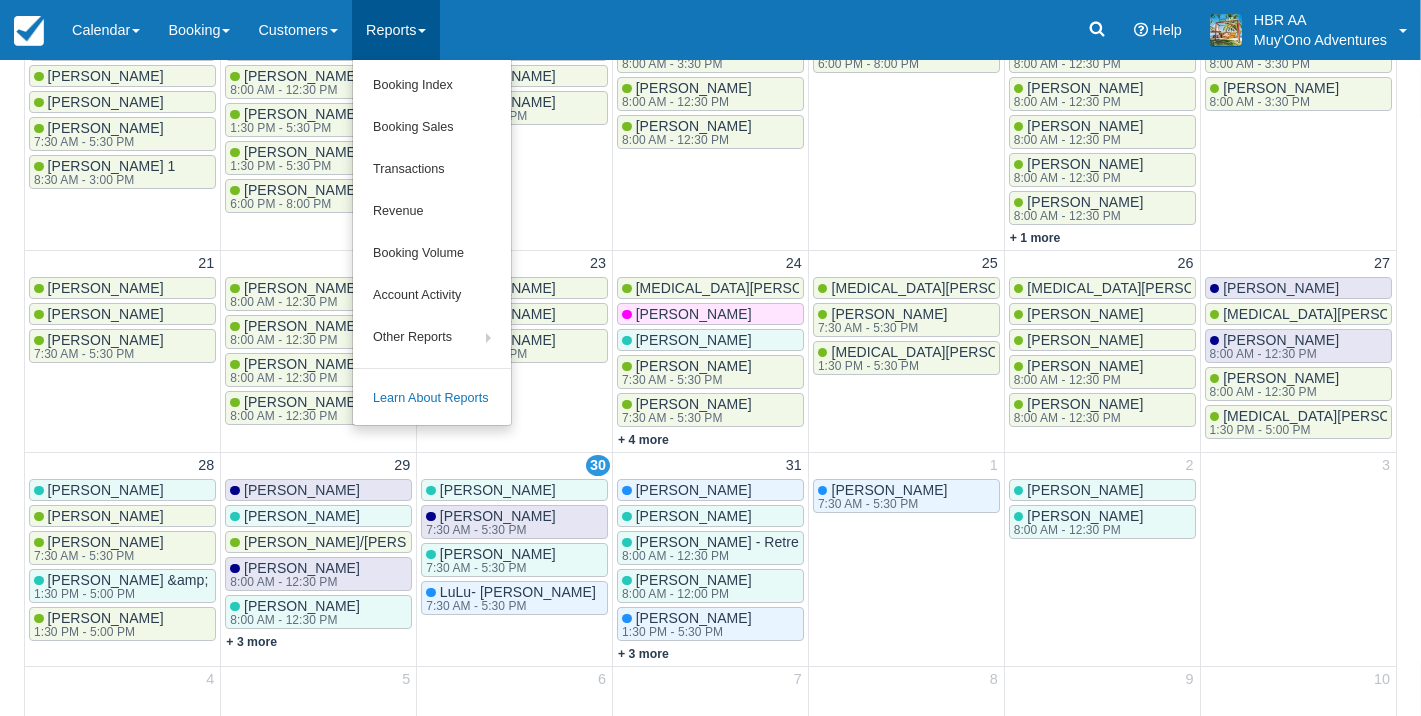 click on "Menu
Calendar
Booking
Customer
Inventory
Booking
Daily Manifest
Daily List
Notes
Bookmarks
New Booking
Agent Tours - San Pedro/Caye Caulker/Belize City Tours
Transfers
Ranguana Tropical Island Excursion
Land Tours
MERCHANDISE" at bounding box center [710, 30] 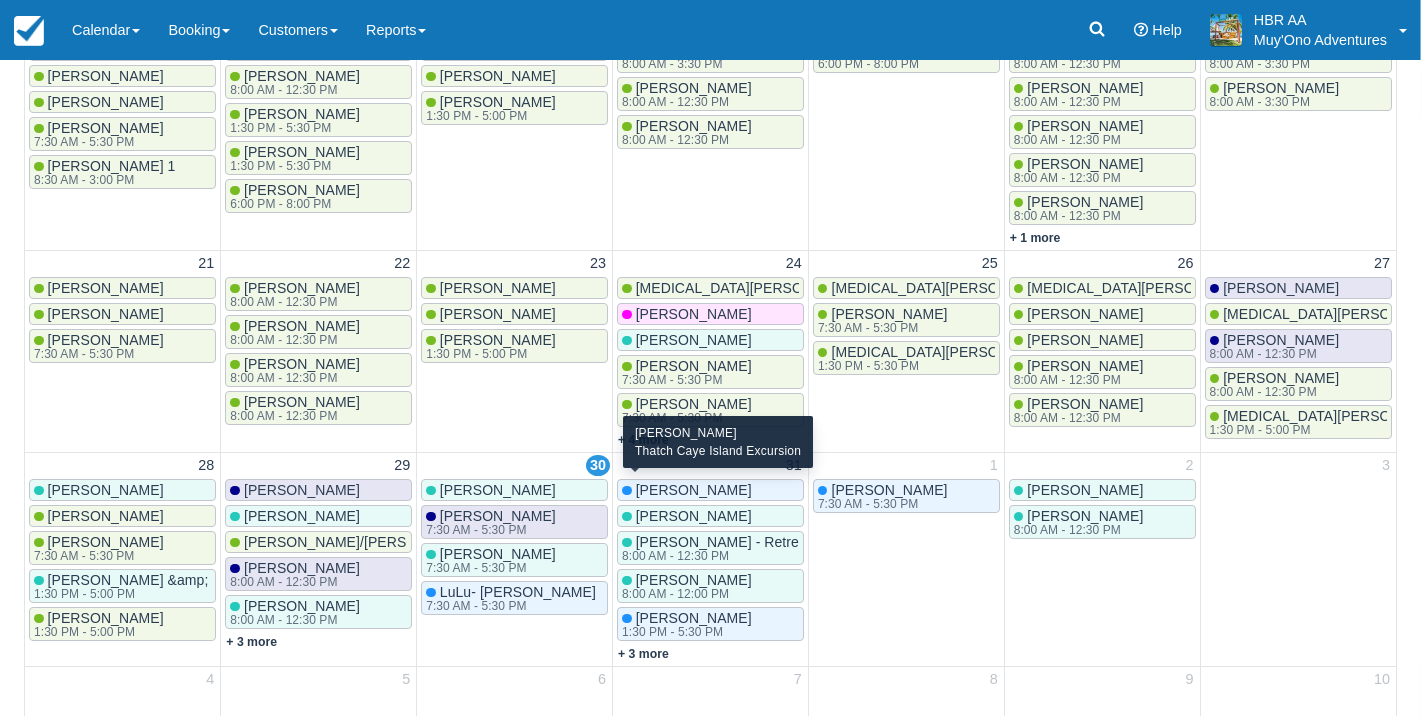 click on "Angel Carter" at bounding box center (710, 490) 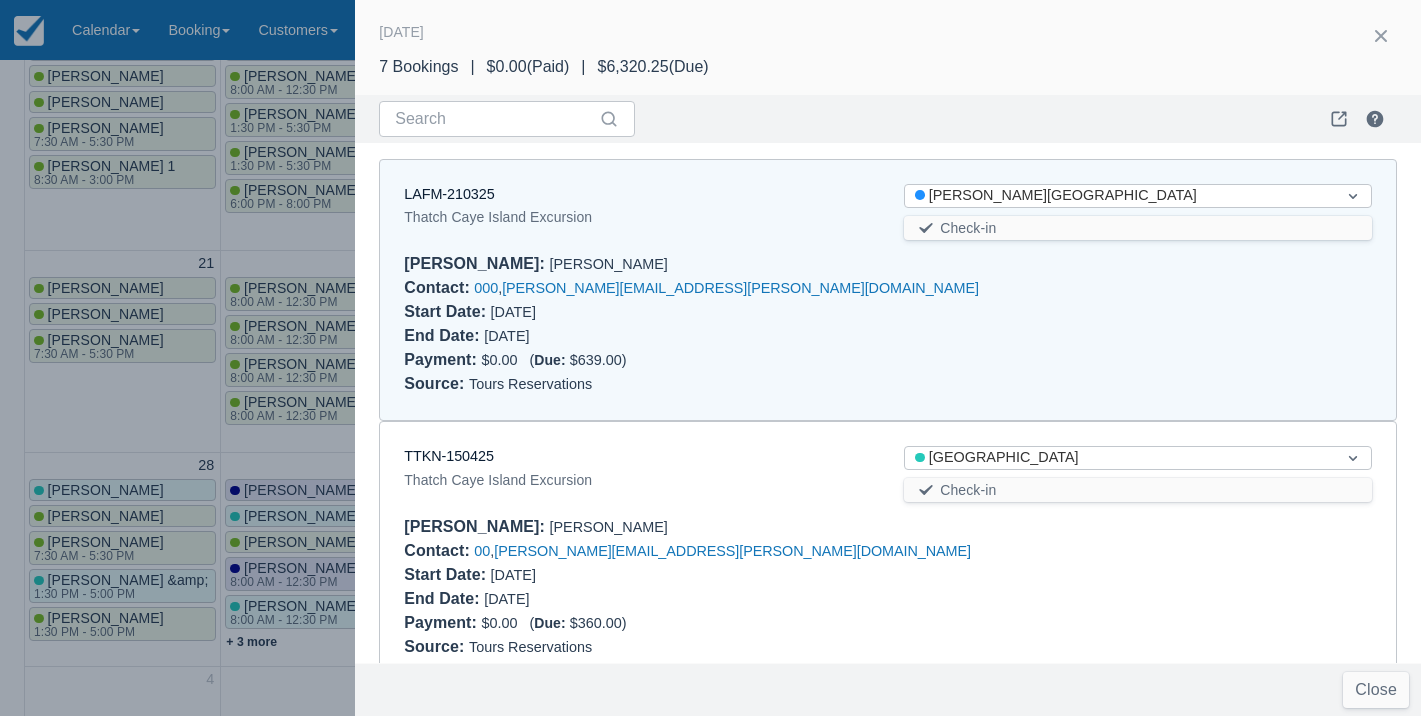 scroll, scrollTop: 0, scrollLeft: 0, axis: both 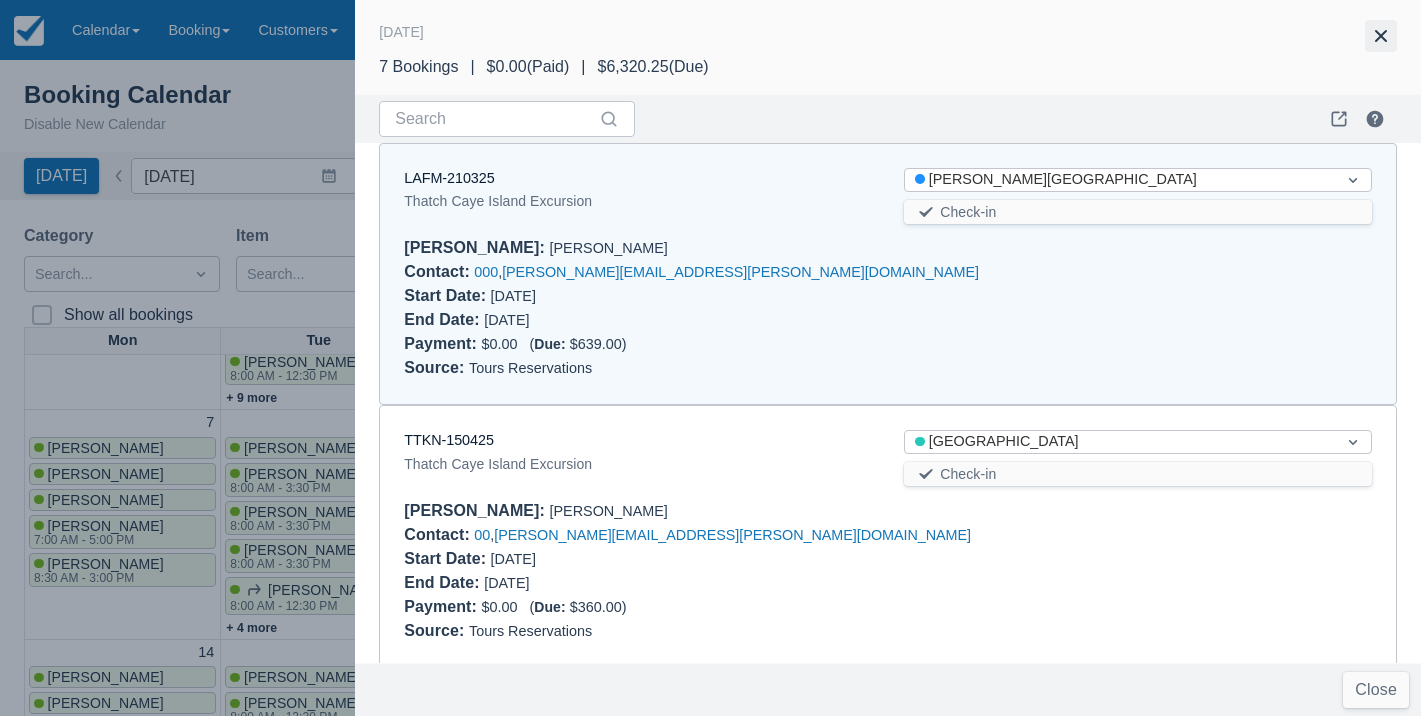 click at bounding box center (1381, 36) 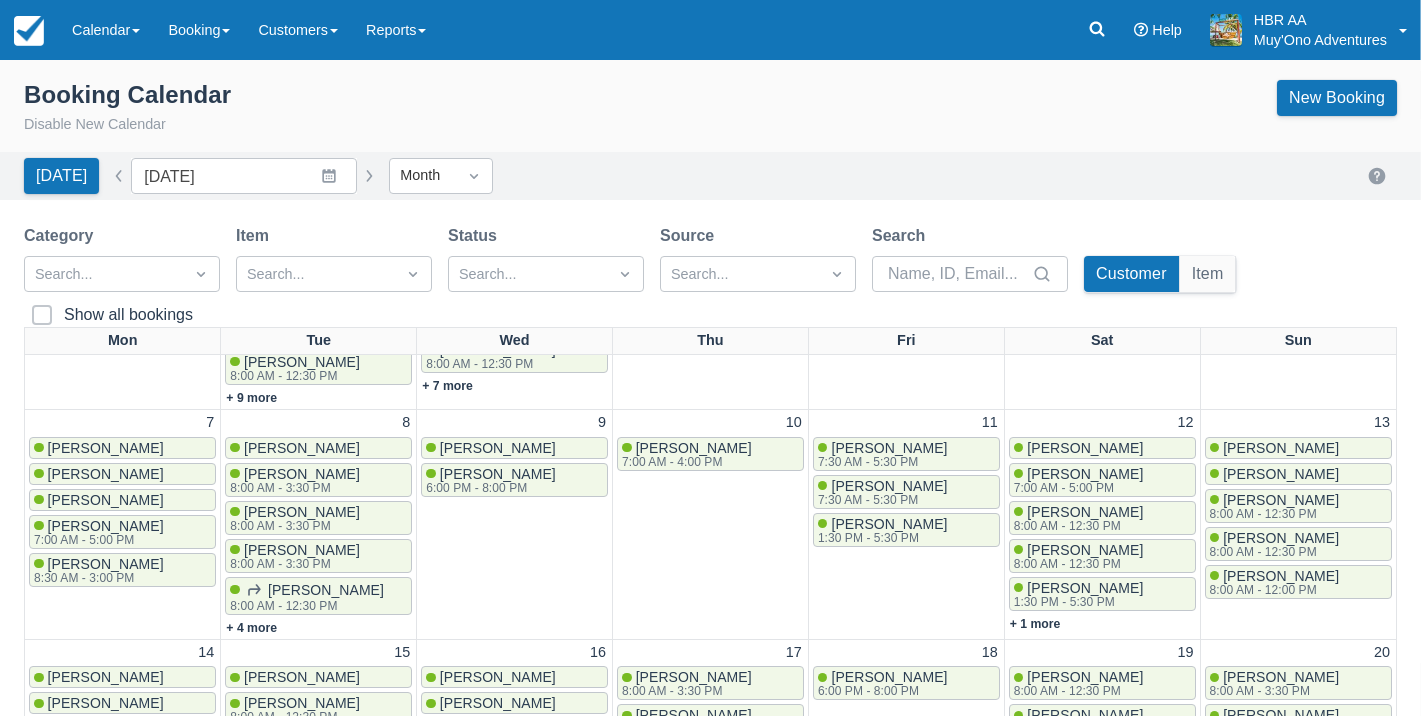 scroll, scrollTop: 0, scrollLeft: 0, axis: both 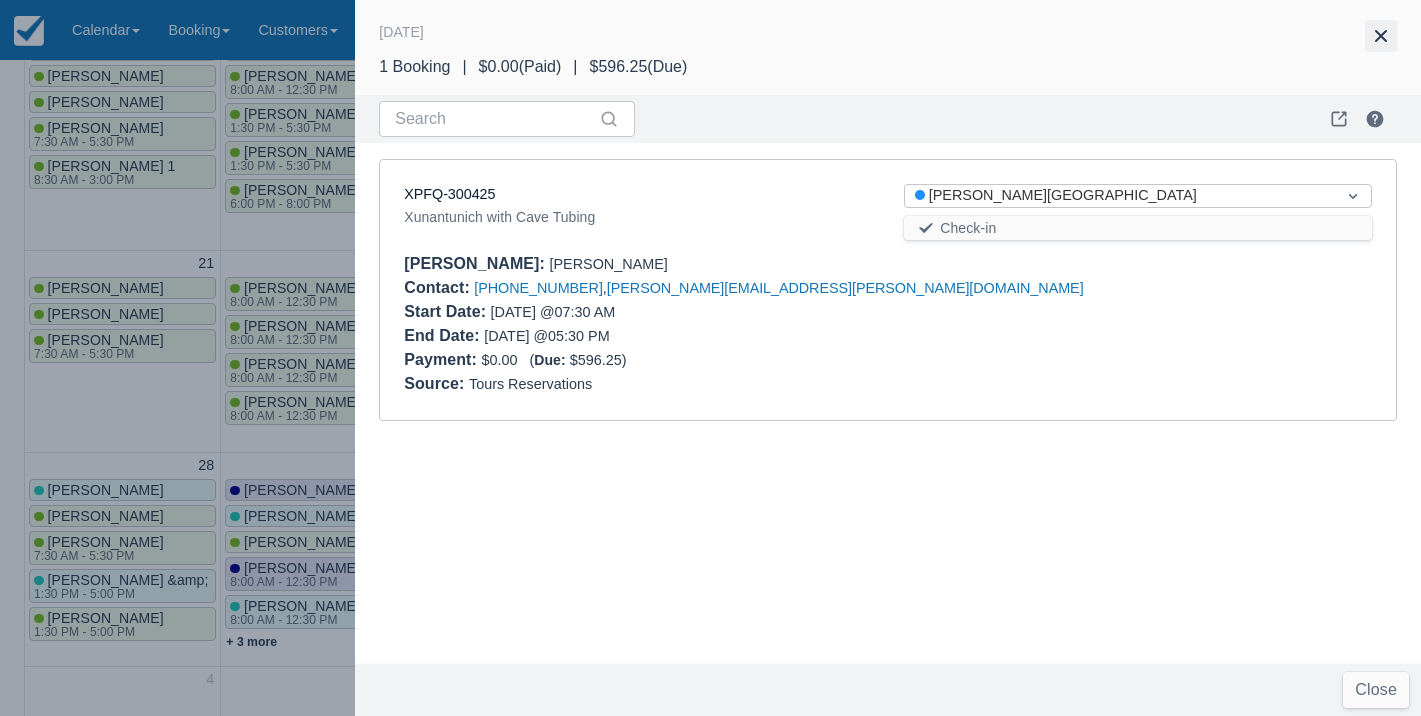 click at bounding box center [1381, 36] 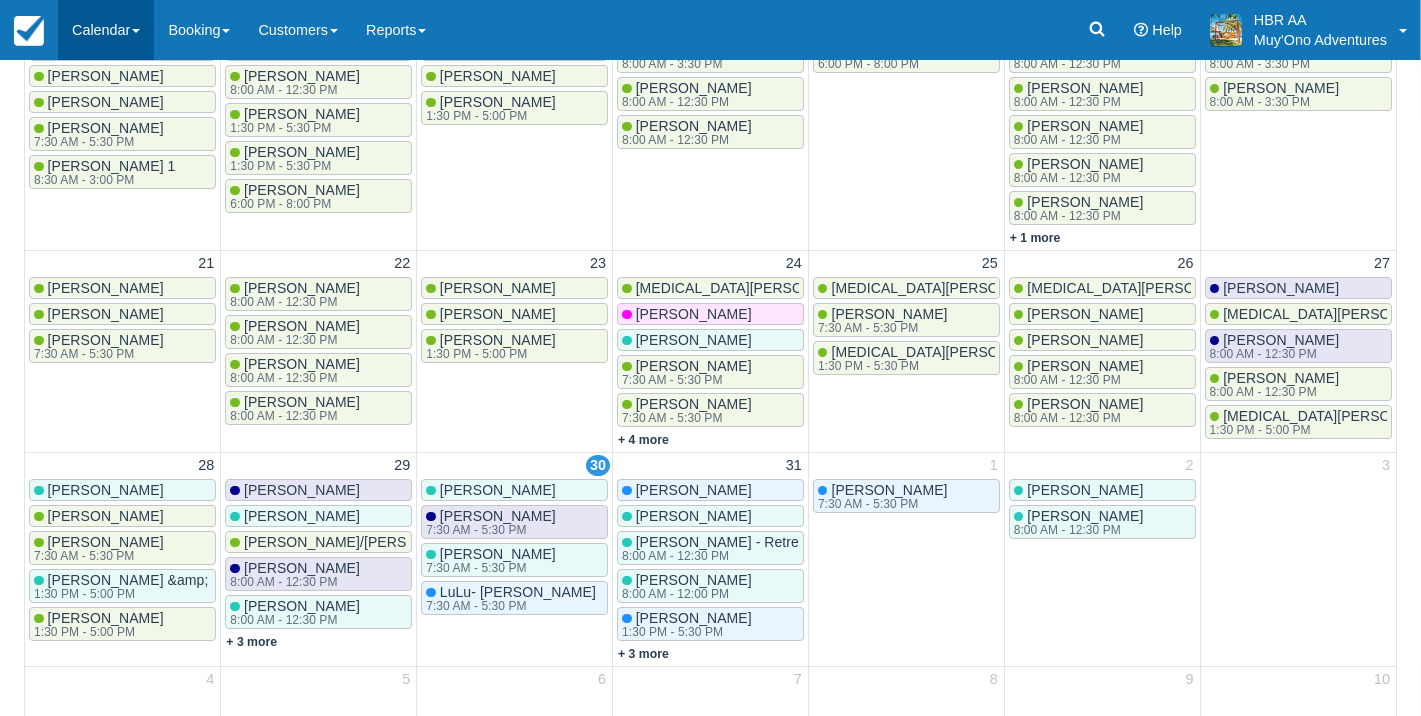 click on "Calendar" at bounding box center [106, 30] 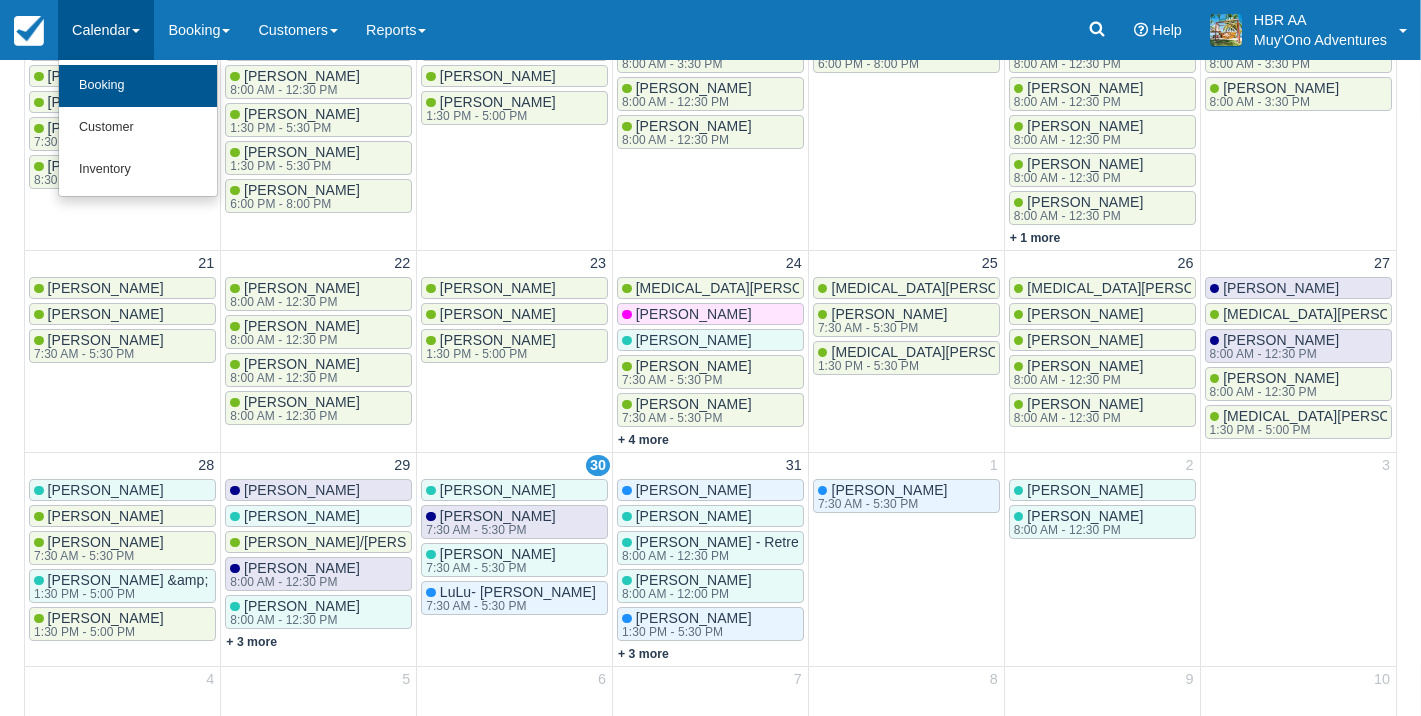 click on "Booking" at bounding box center [138, 86] 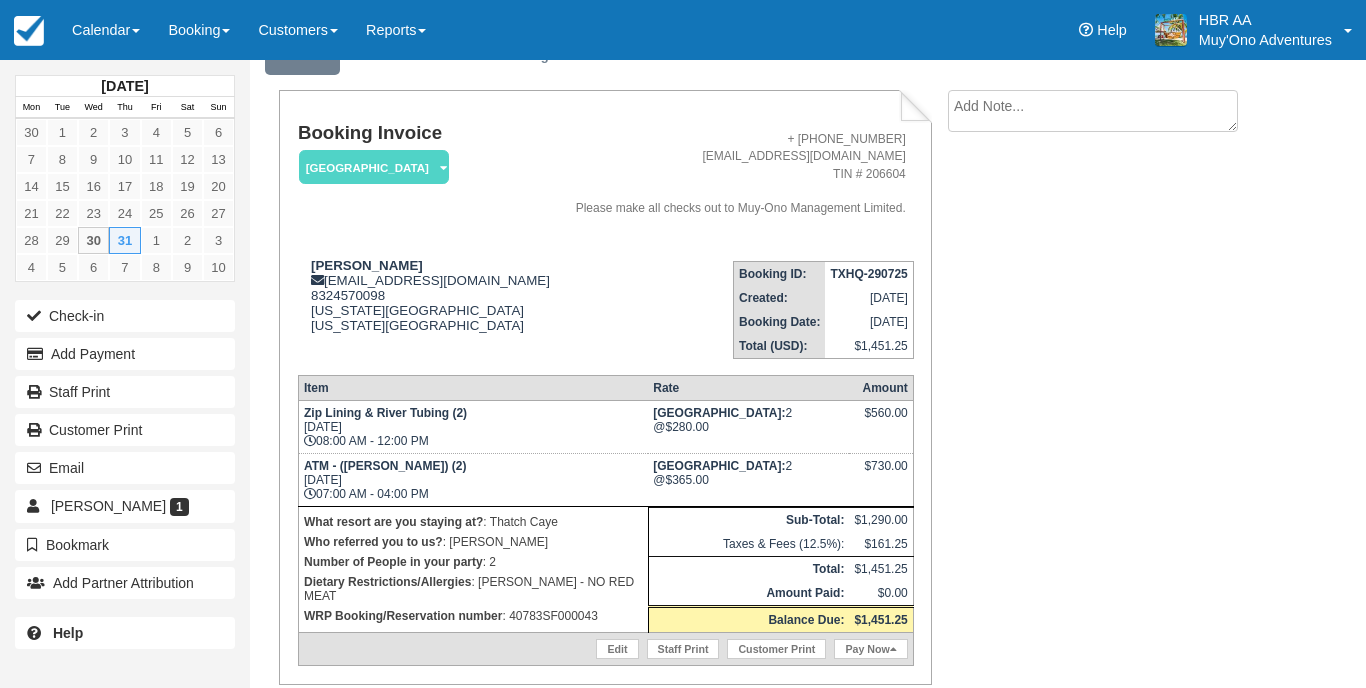 scroll, scrollTop: 107, scrollLeft: 0, axis: vertical 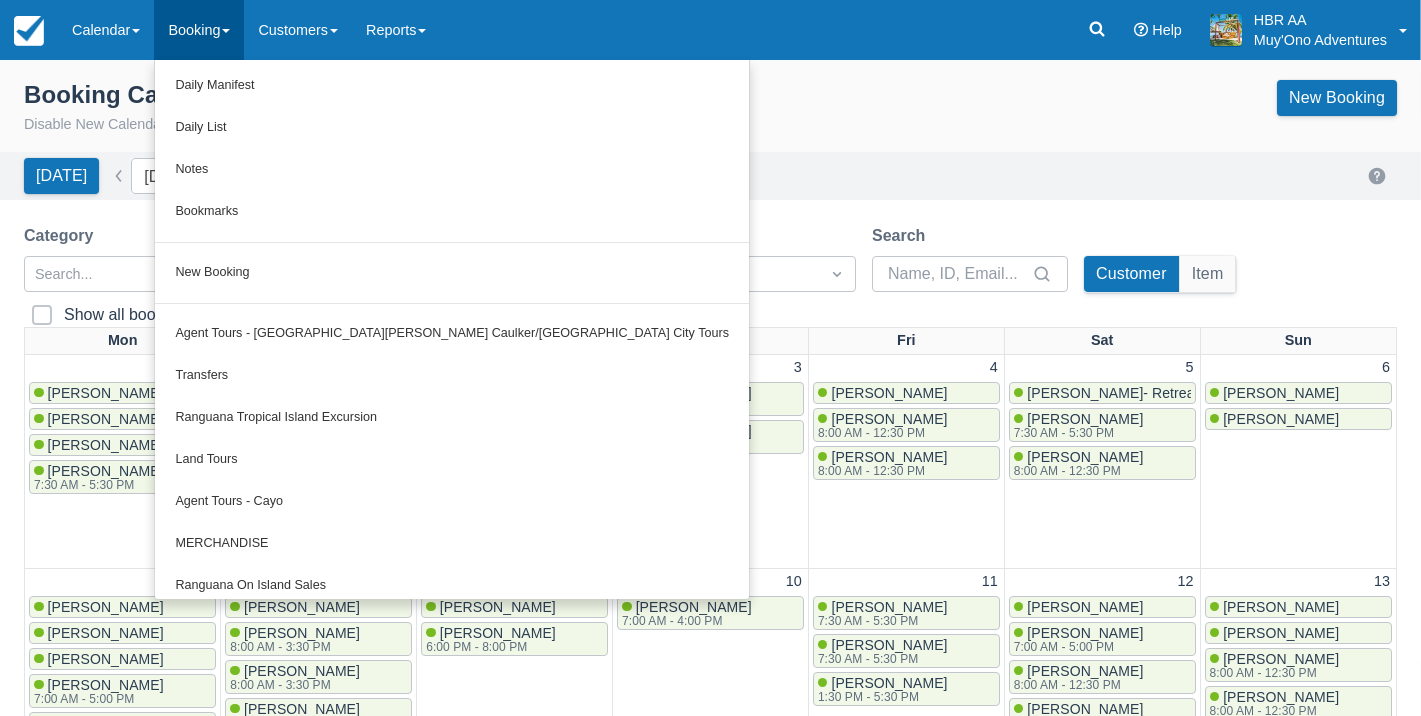 click on "Booking Calendar Disable New Calendar New Booking" at bounding box center (710, 108) 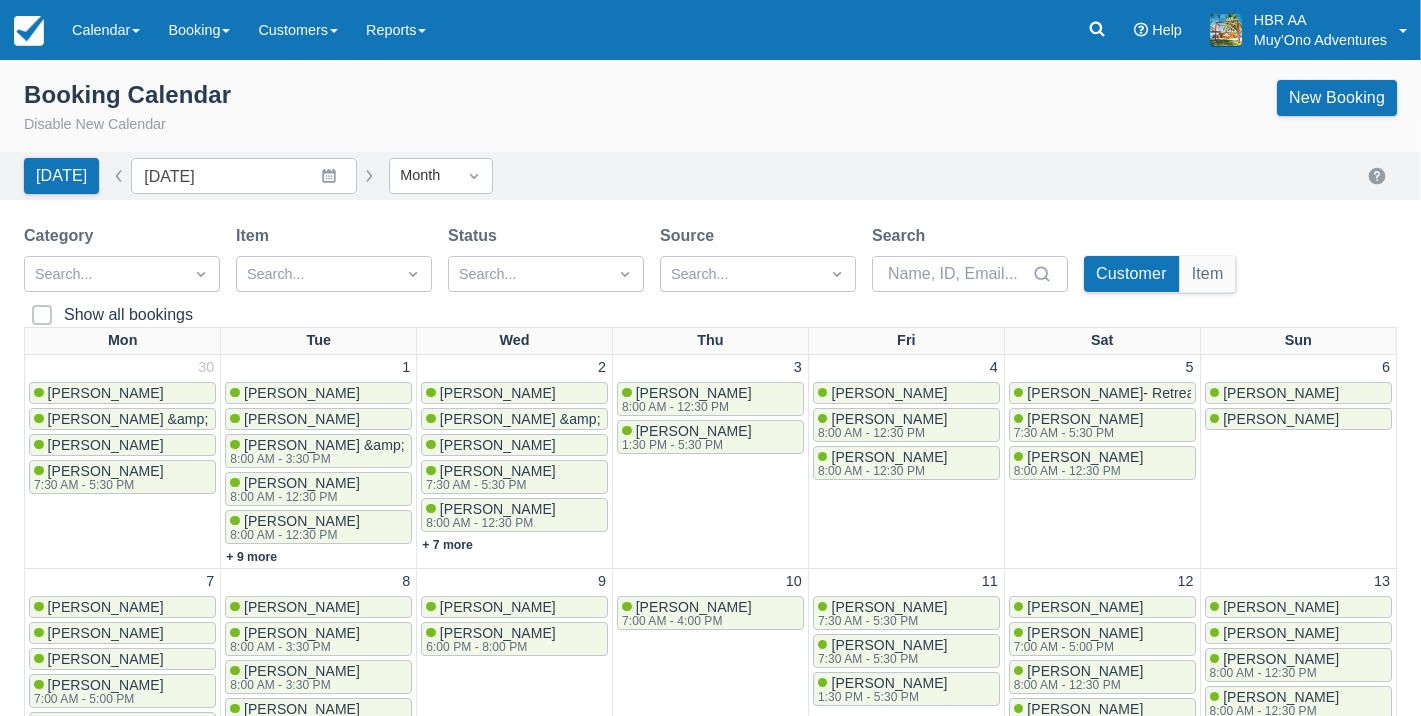 click on "Booking Calendar Disable New Calendar New Booking" at bounding box center [710, 112] 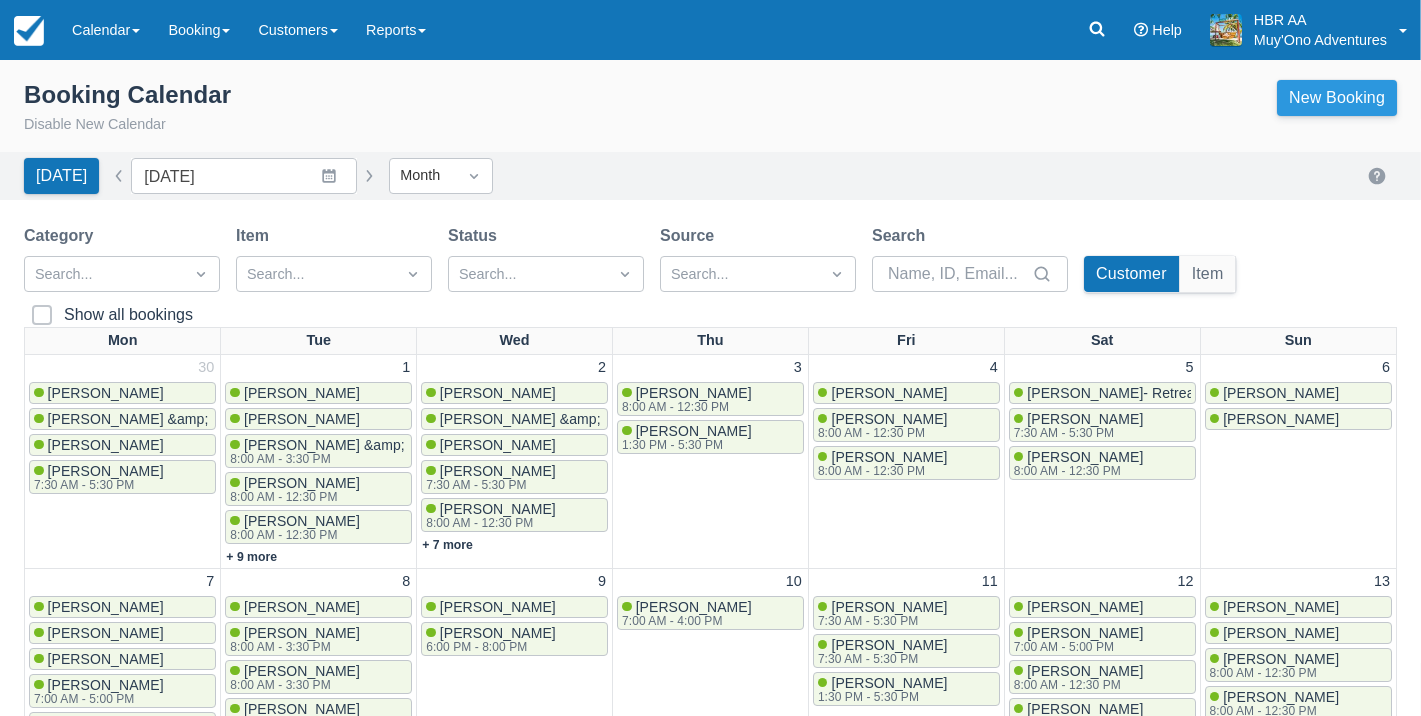 click on "New Booking" at bounding box center (1337, 98) 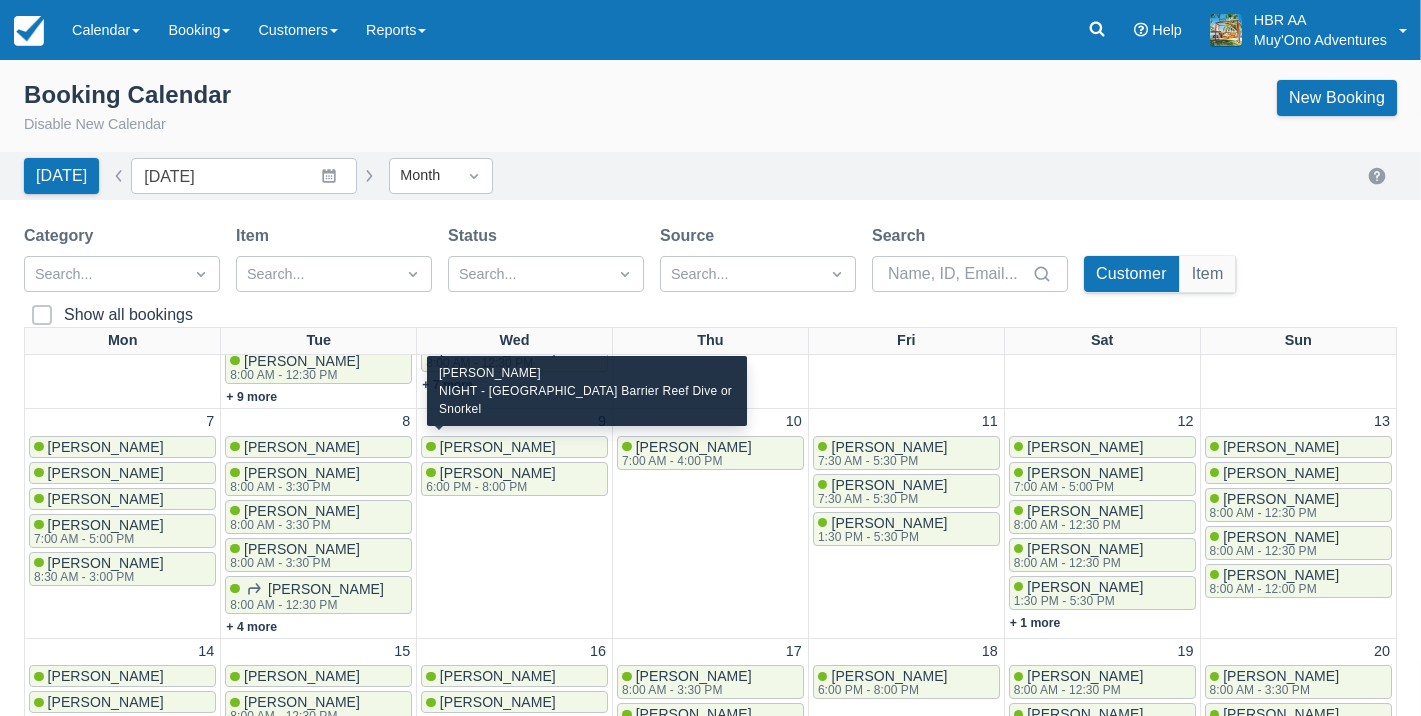 scroll, scrollTop: 159, scrollLeft: 0, axis: vertical 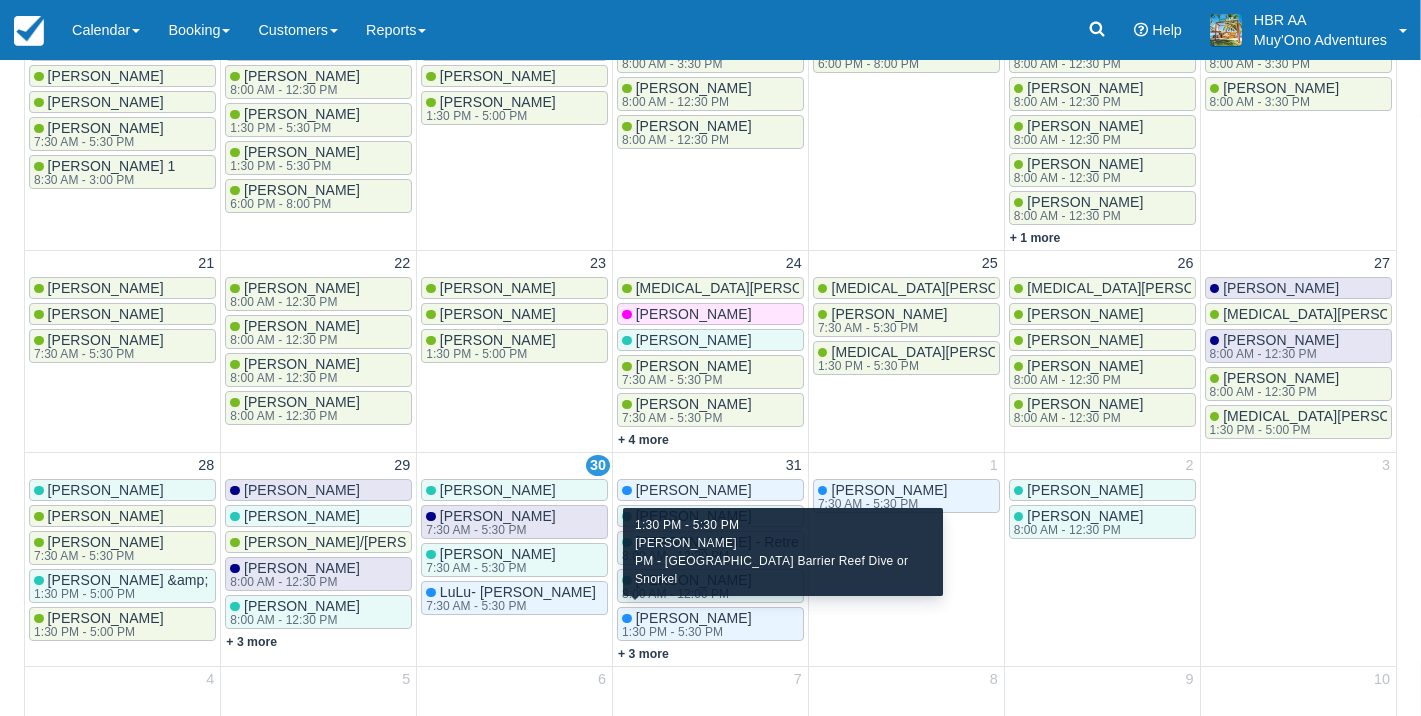 click on "1:30 PM - 5:30 PM" at bounding box center (685, 632) 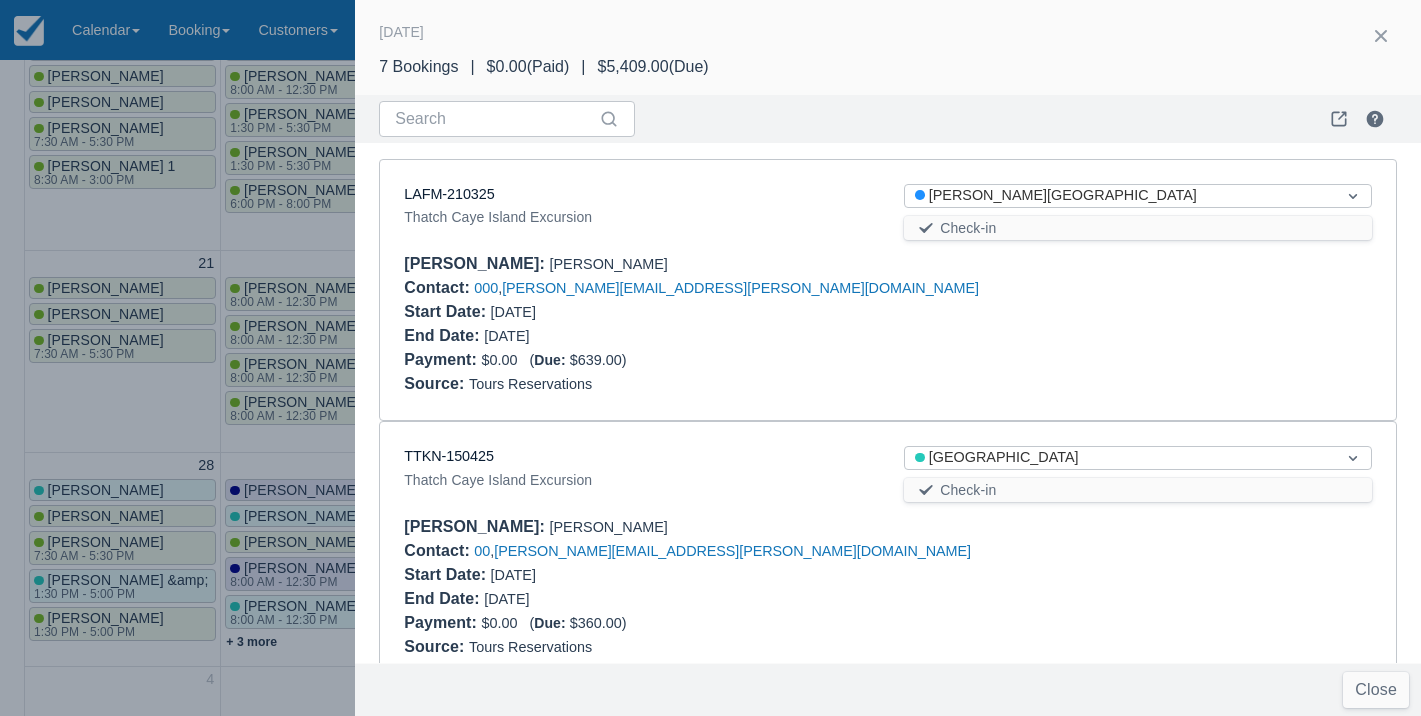 scroll, scrollTop: 0, scrollLeft: 0, axis: both 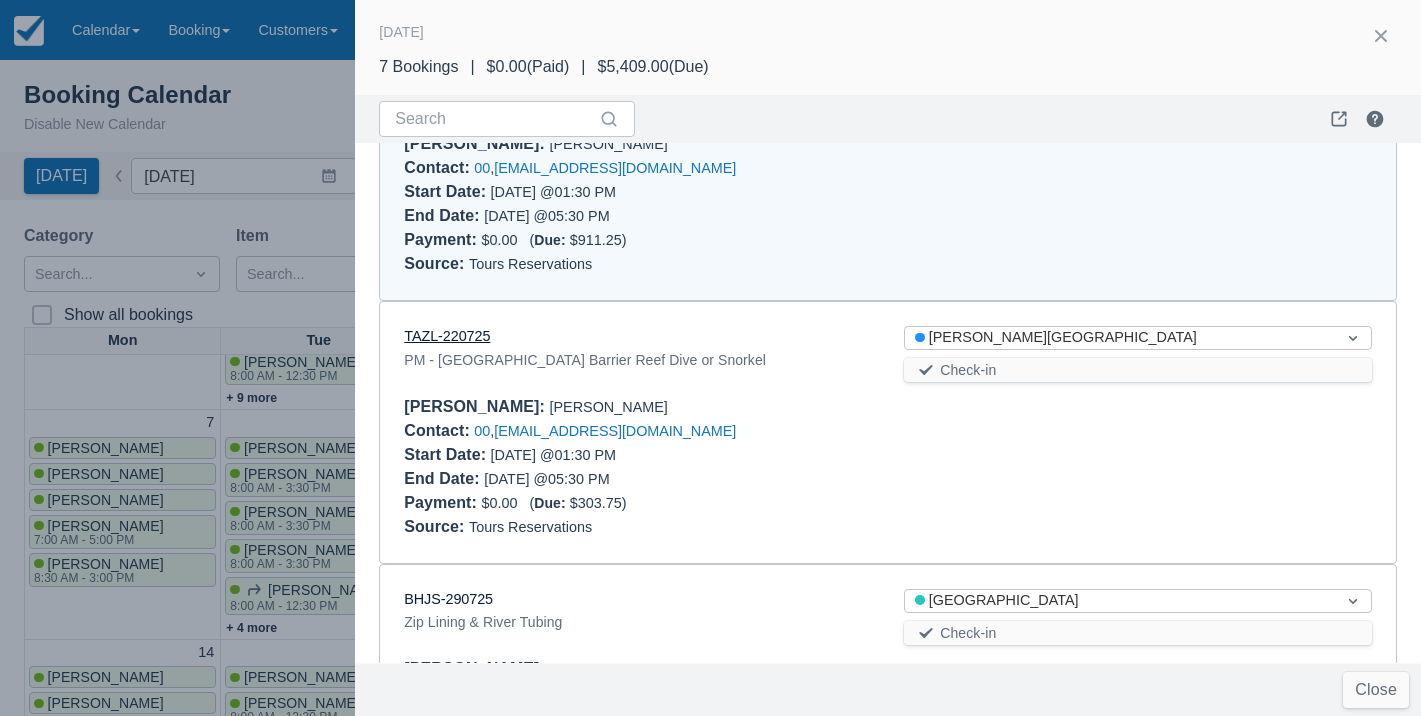 click on "TAZL-220725" at bounding box center (447, 336) 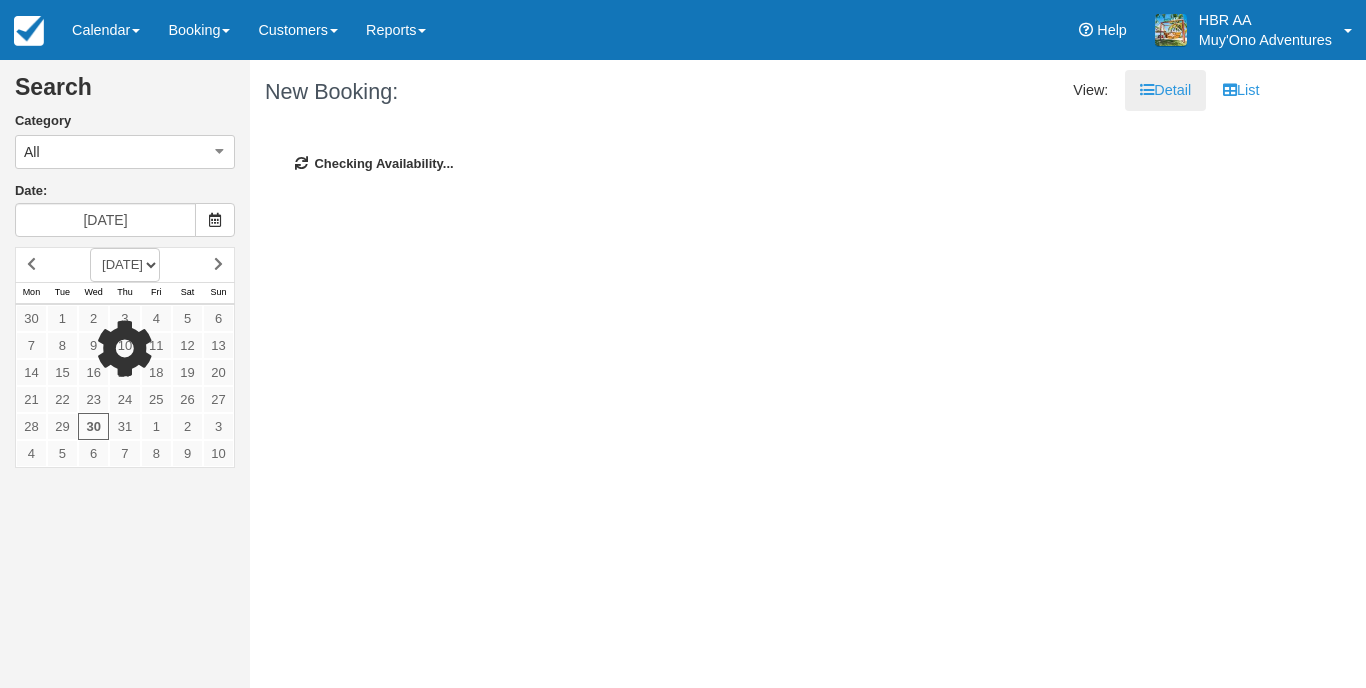 scroll, scrollTop: 0, scrollLeft: 0, axis: both 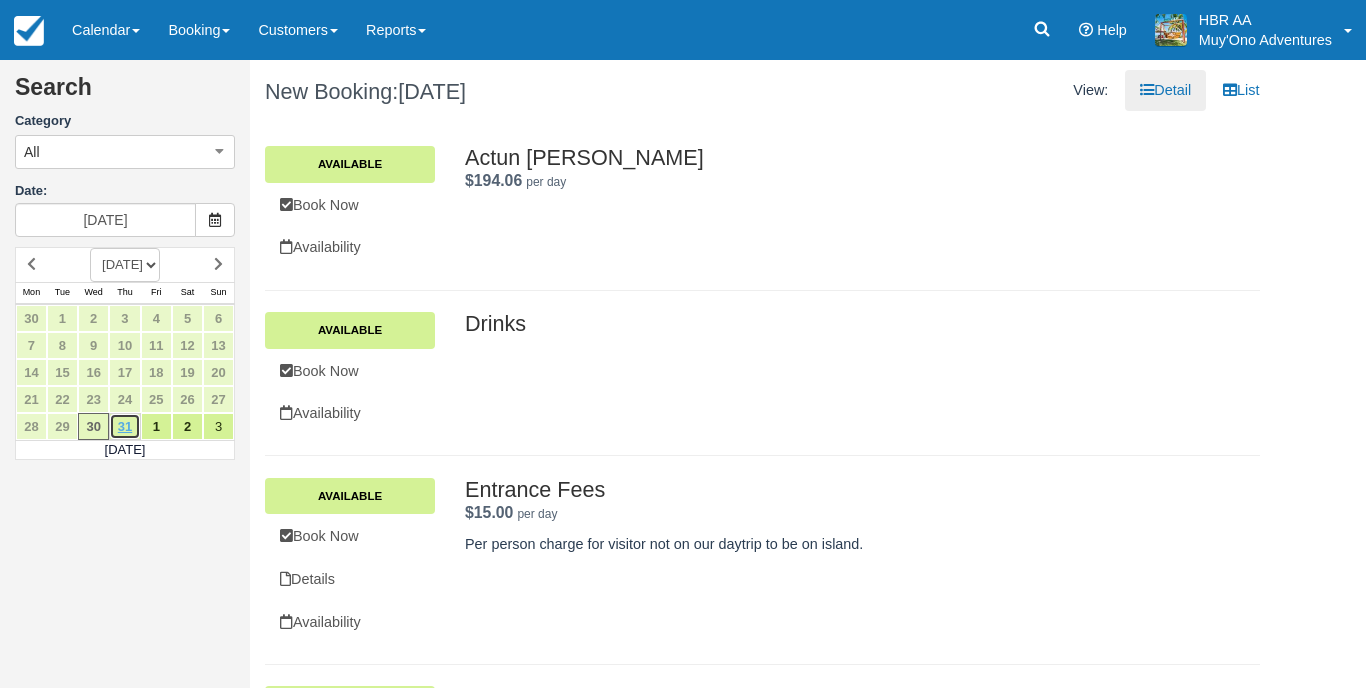click on "31" at bounding box center (124, 426) 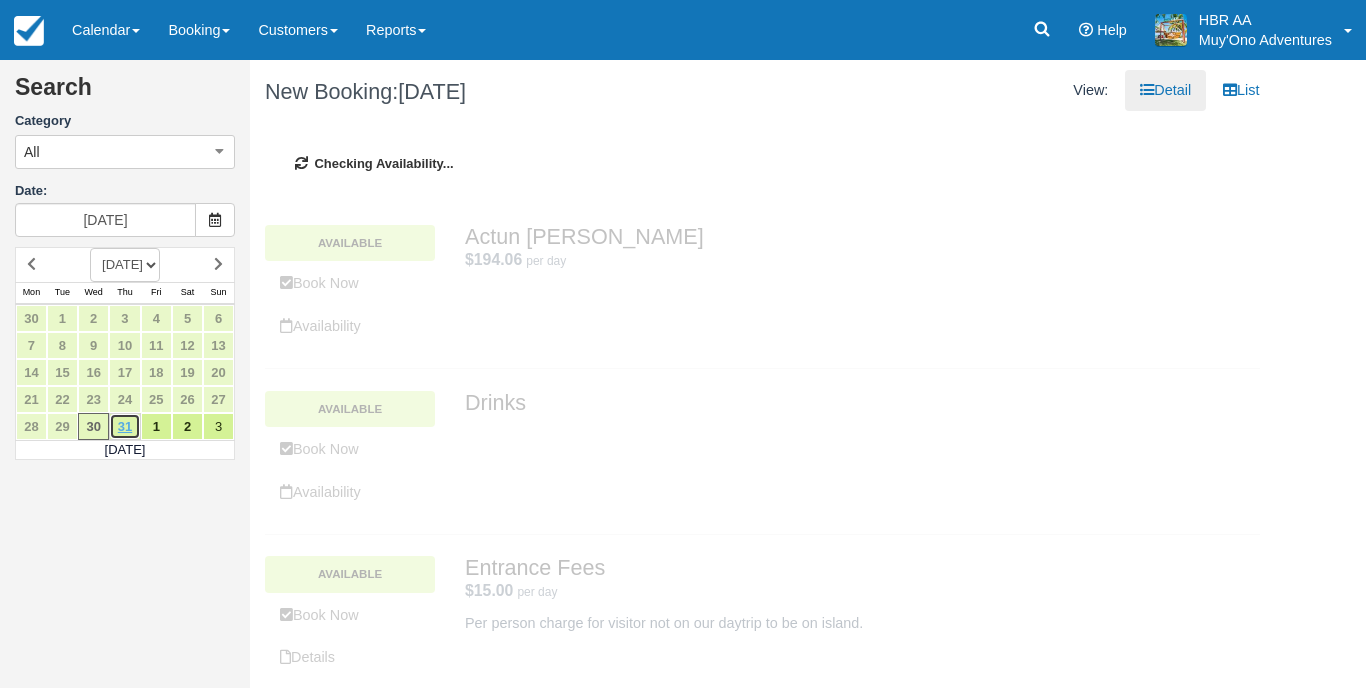 type on "[DATE]" 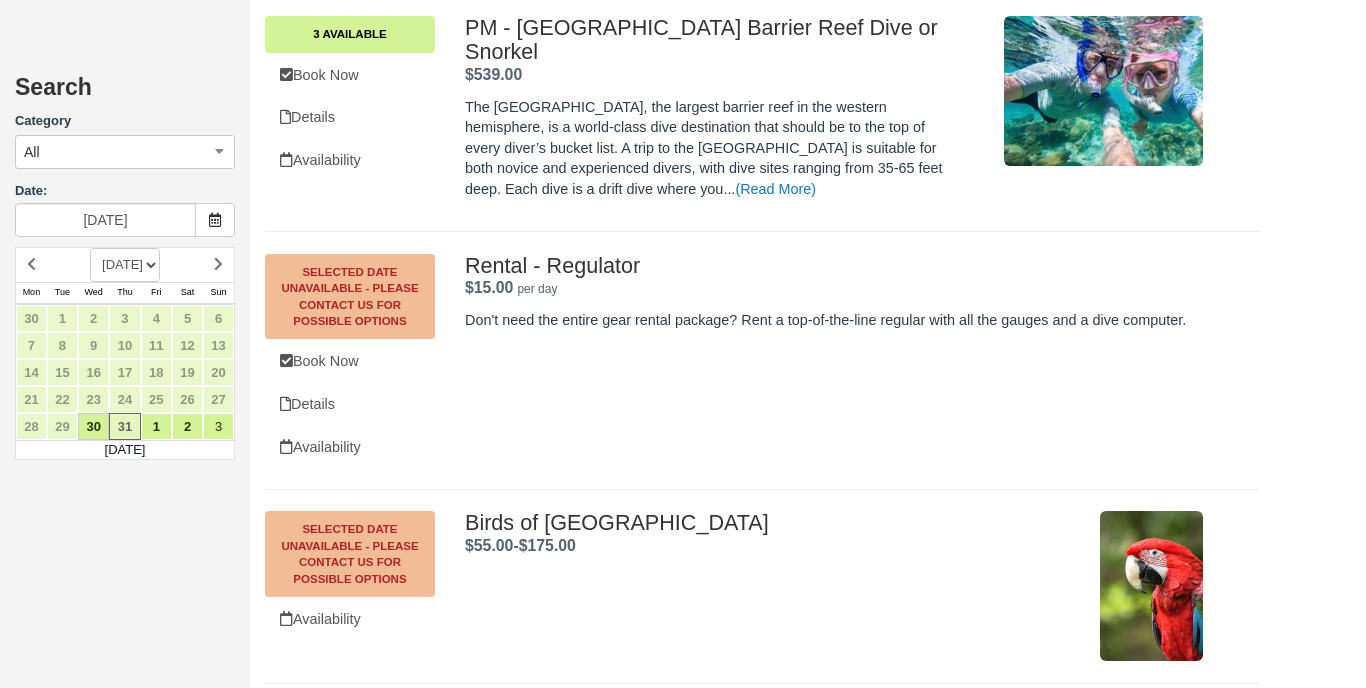 scroll, scrollTop: 4642, scrollLeft: 0, axis: vertical 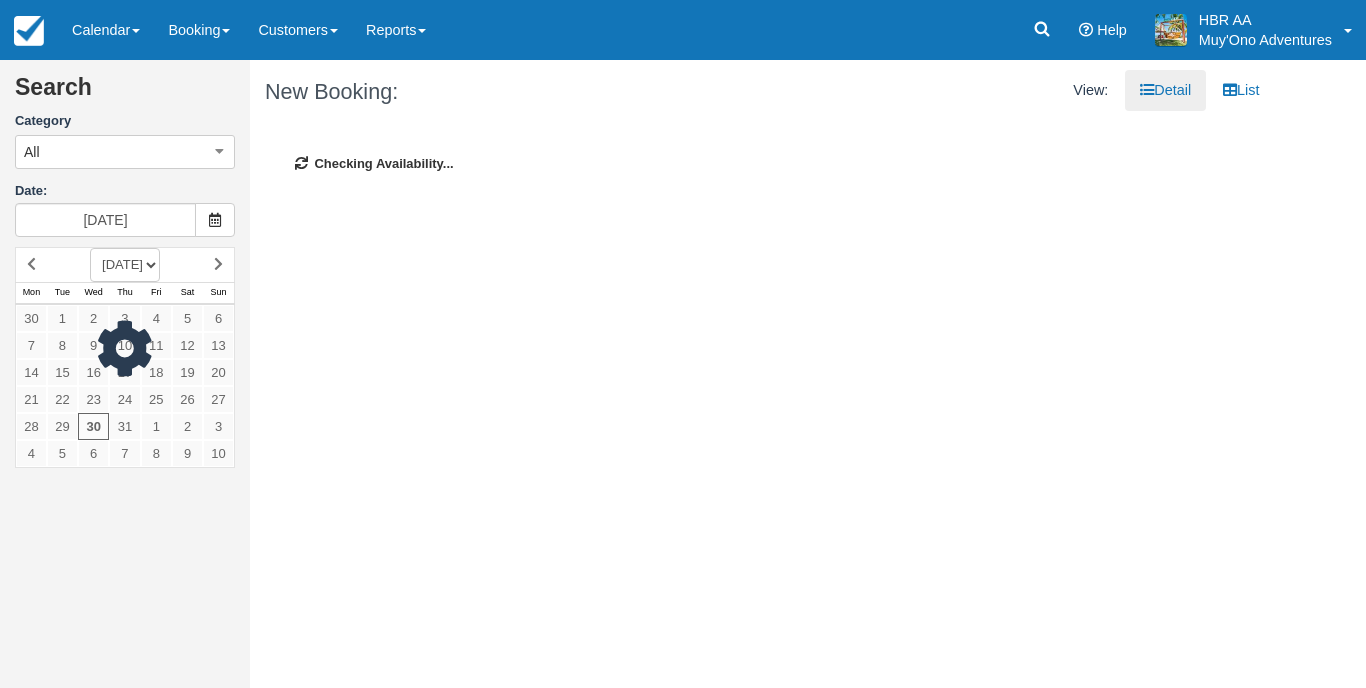 click at bounding box center (125, 357) 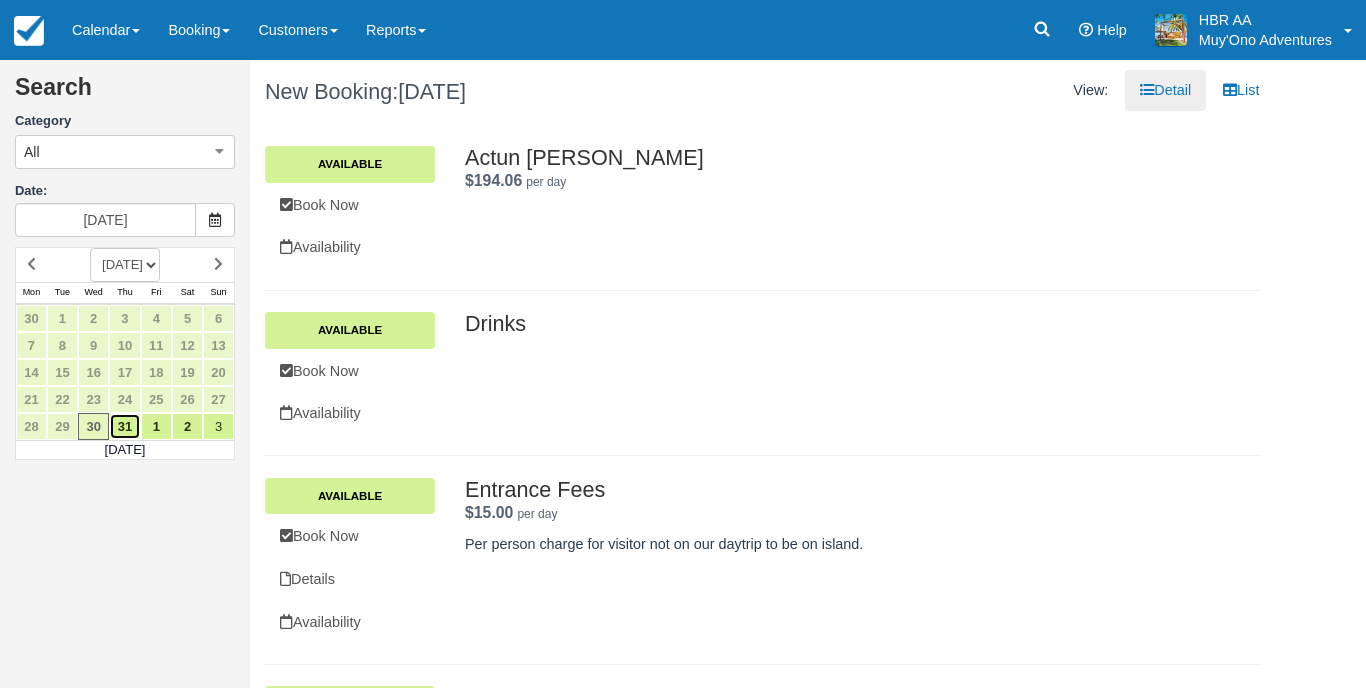 click on "31" at bounding box center (124, 426) 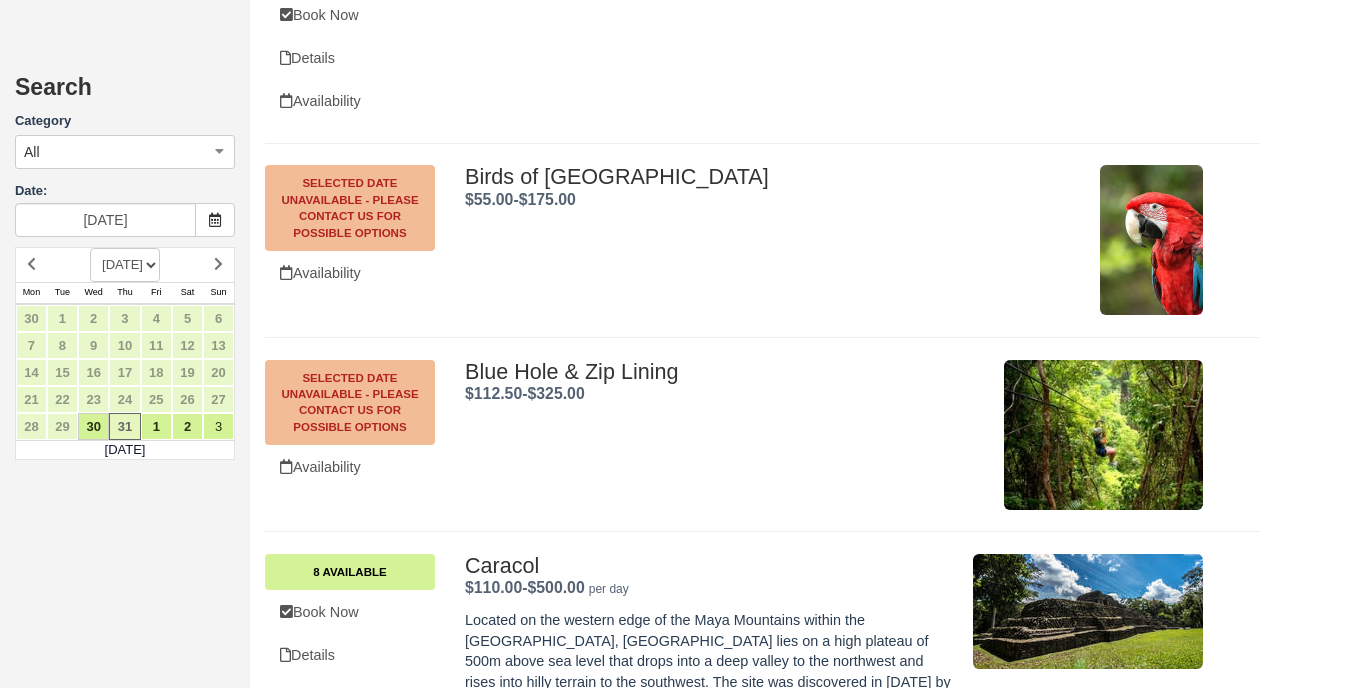scroll, scrollTop: 4964, scrollLeft: 0, axis: vertical 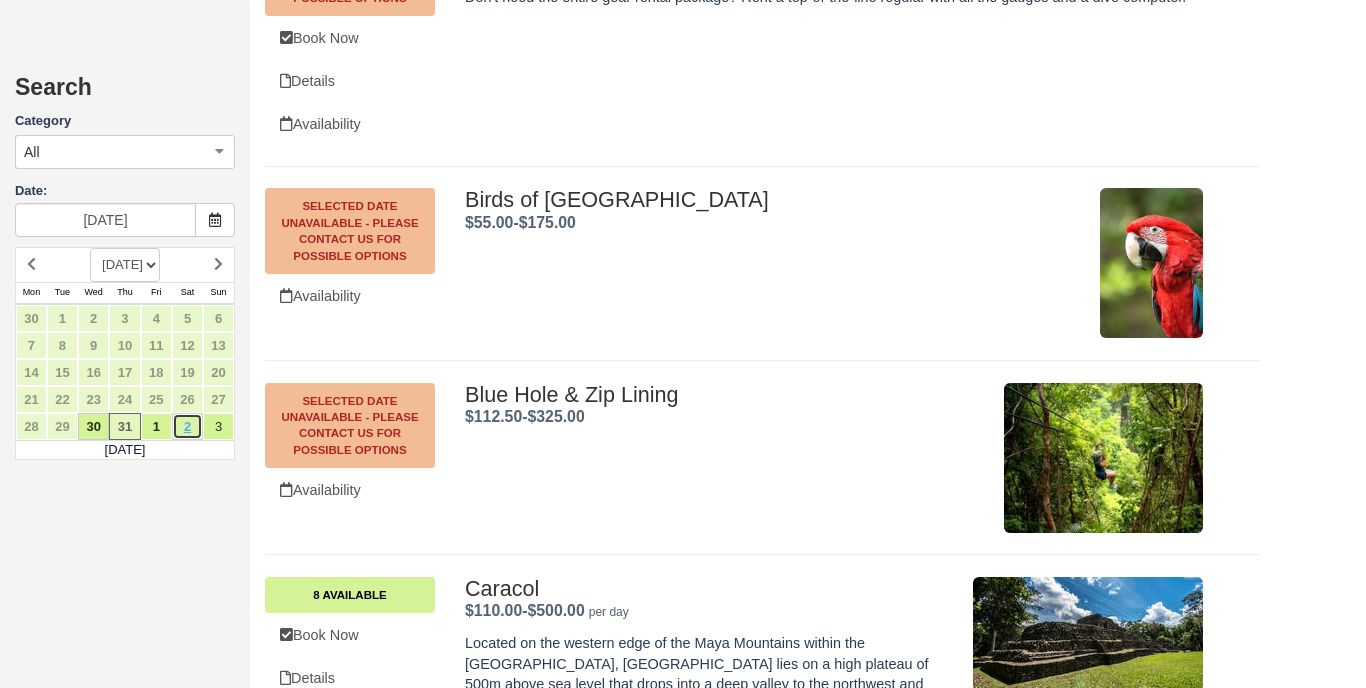 click on "2" at bounding box center (187, 426) 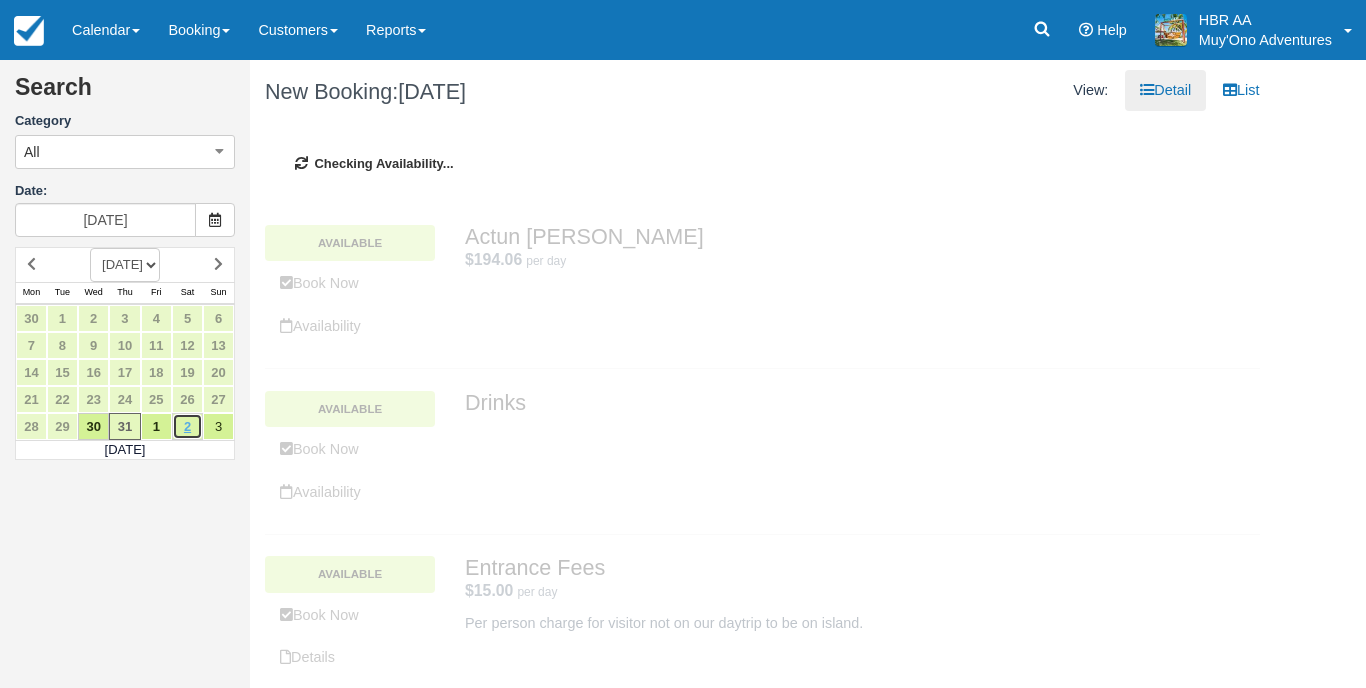 type on "08/02/25" 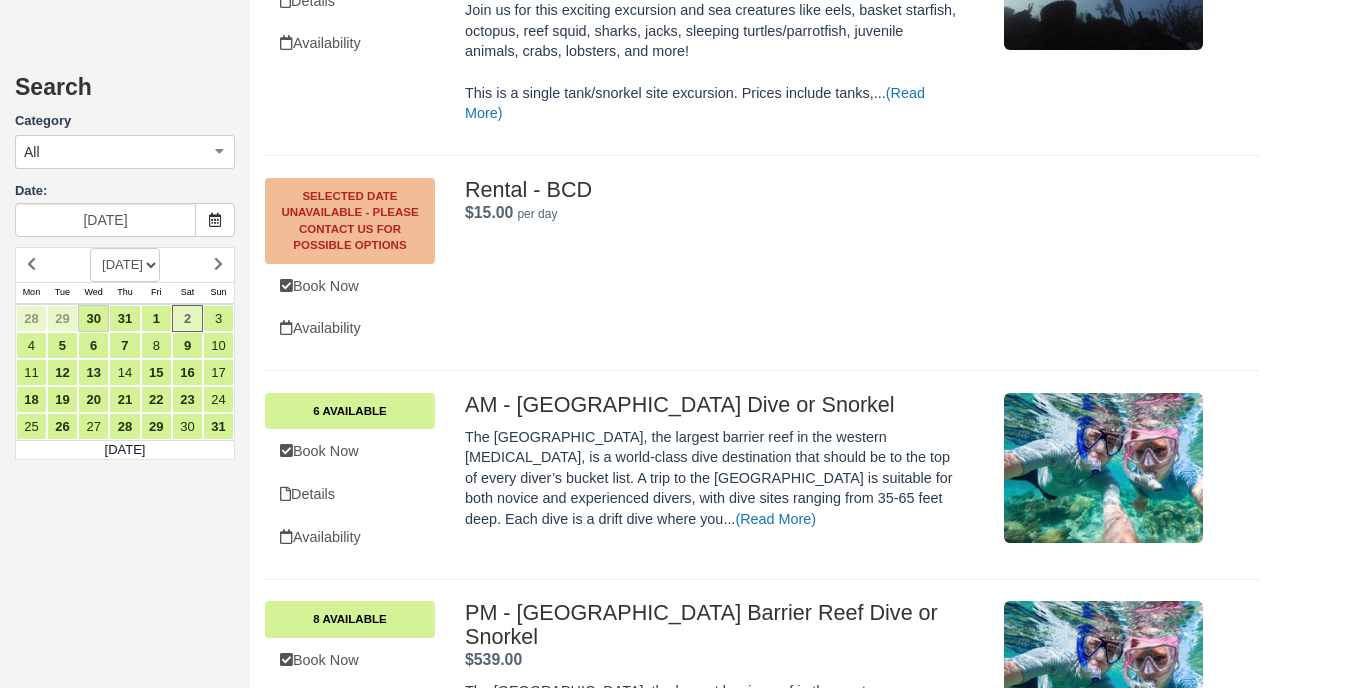 scroll, scrollTop: 3740, scrollLeft: 0, axis: vertical 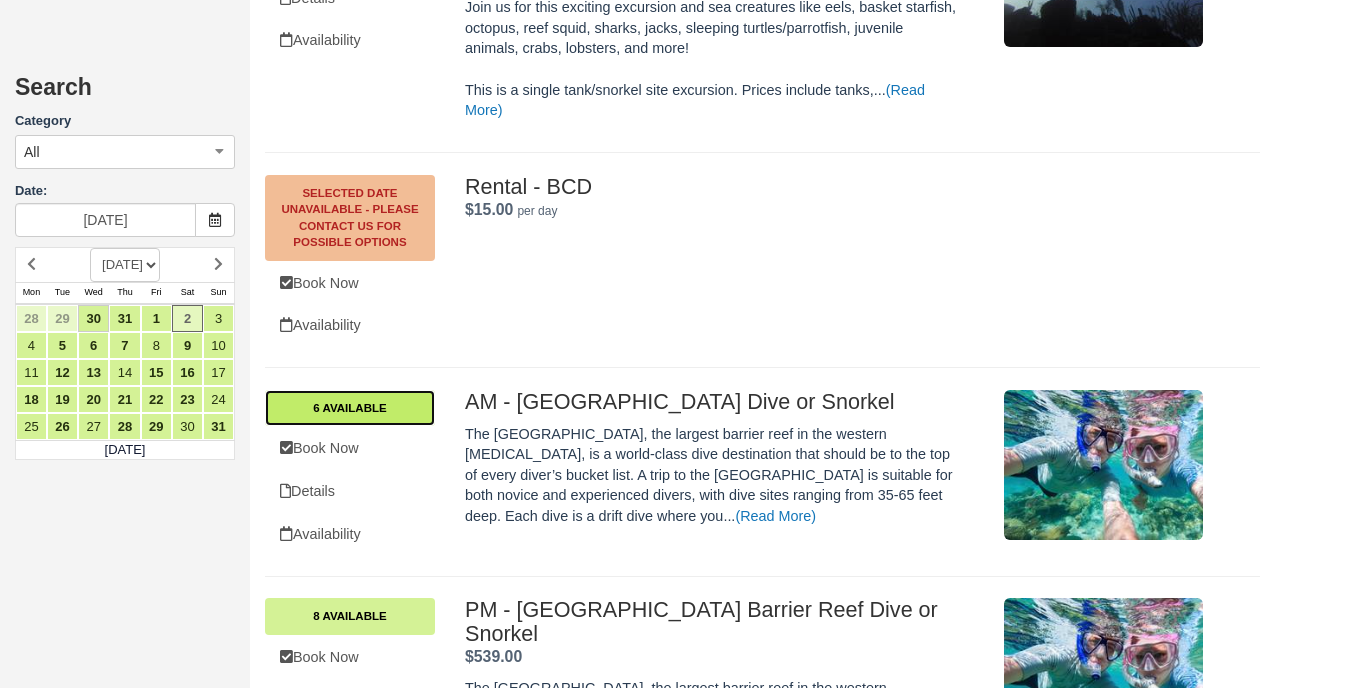 click on "6 Available" at bounding box center [350, 408] 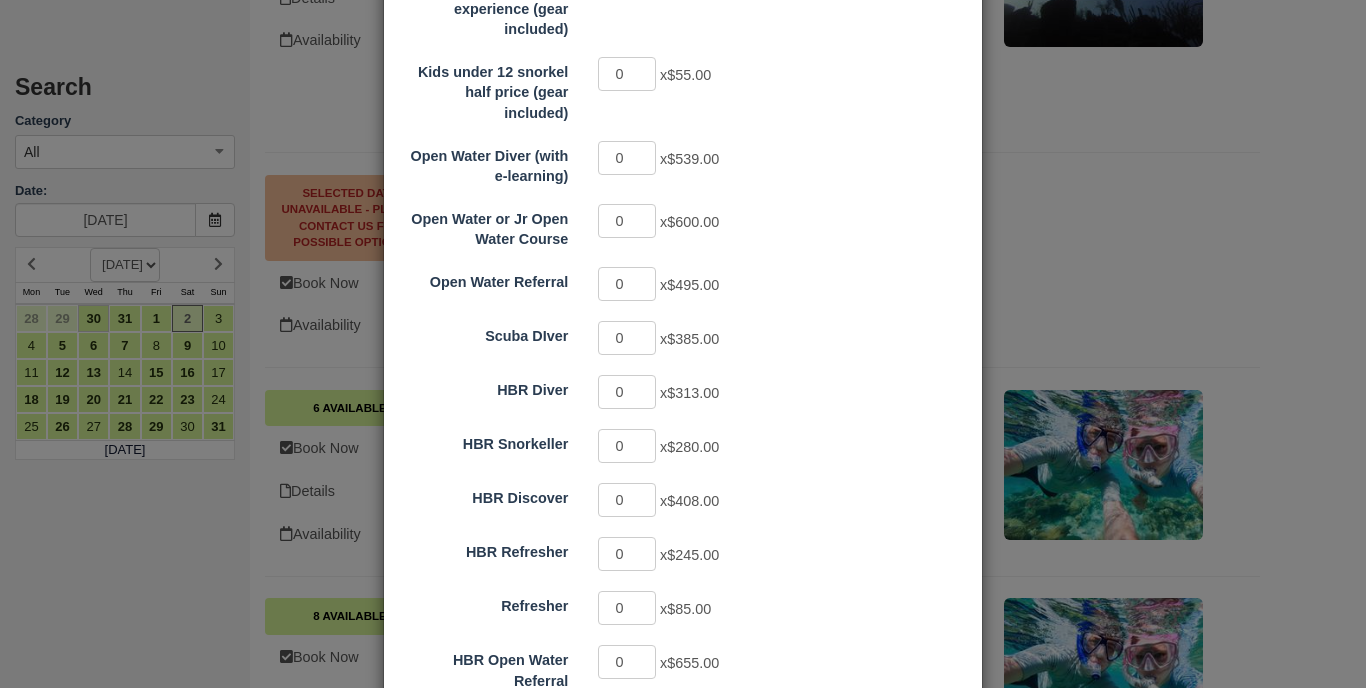 scroll, scrollTop: 438, scrollLeft: 0, axis: vertical 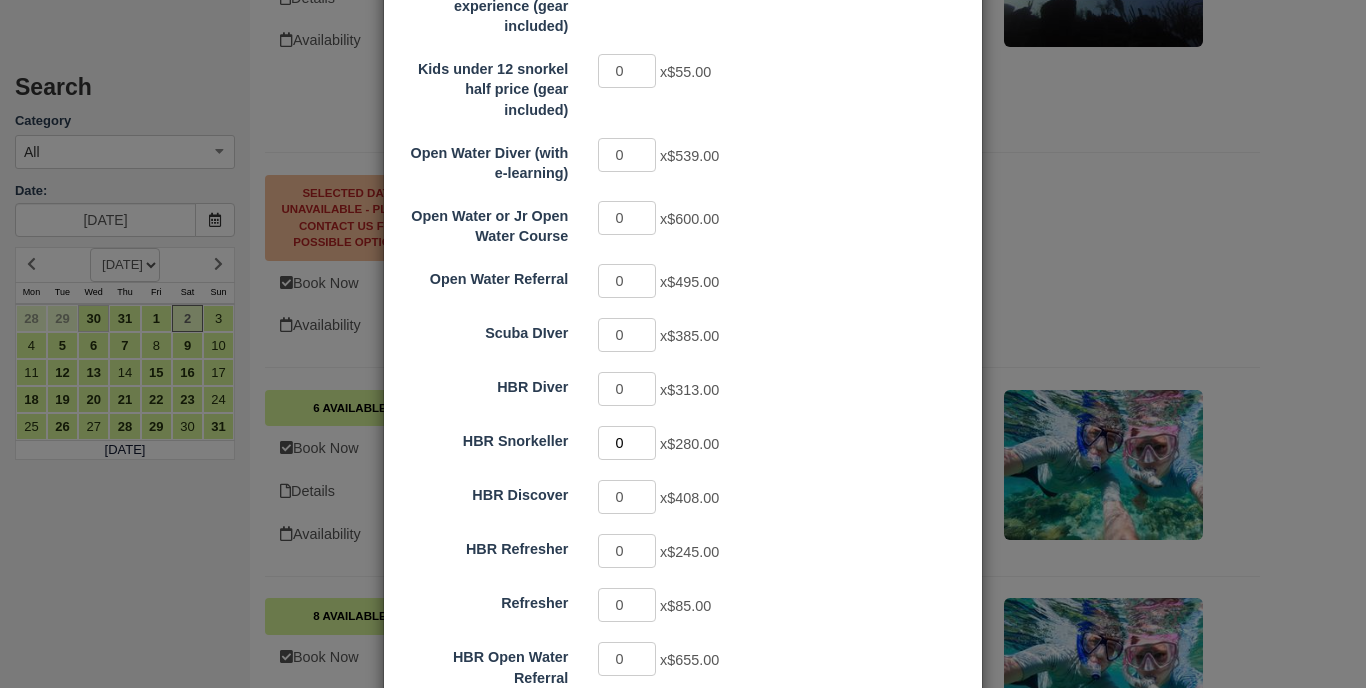 click on "0" at bounding box center (627, 443) 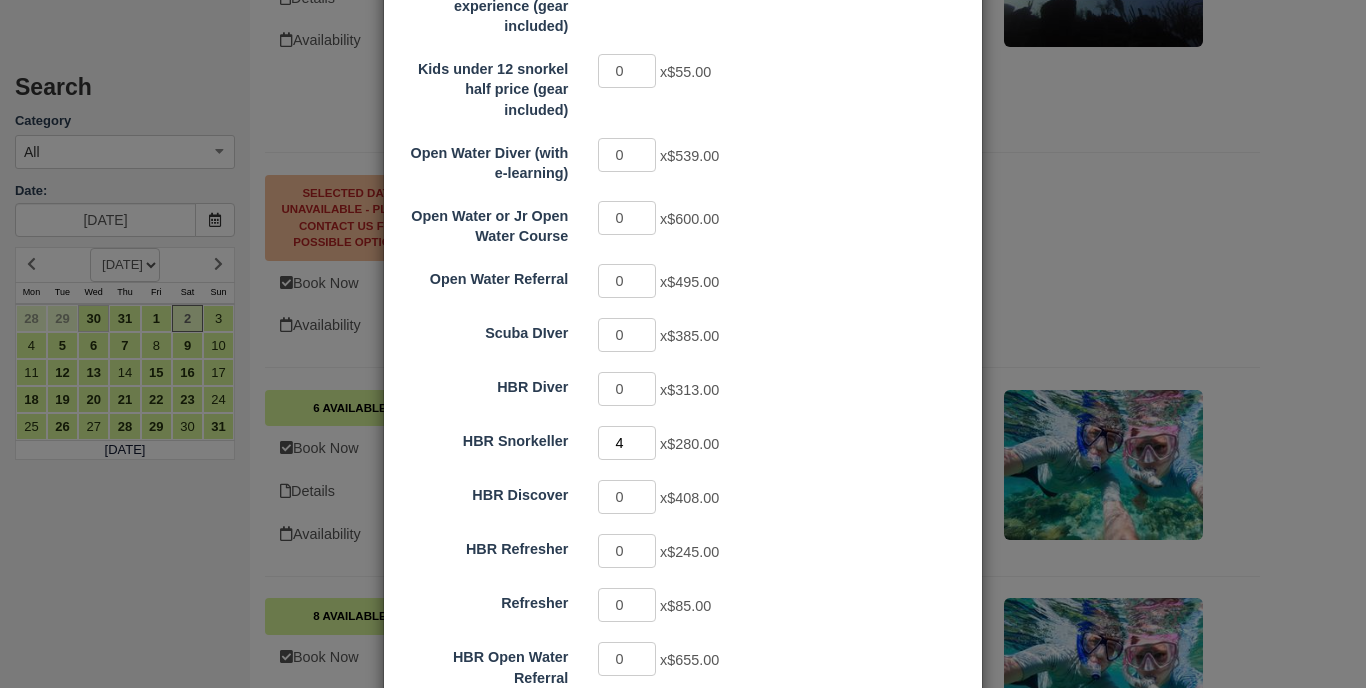 click on "Apply" at bounding box center [0, 0] 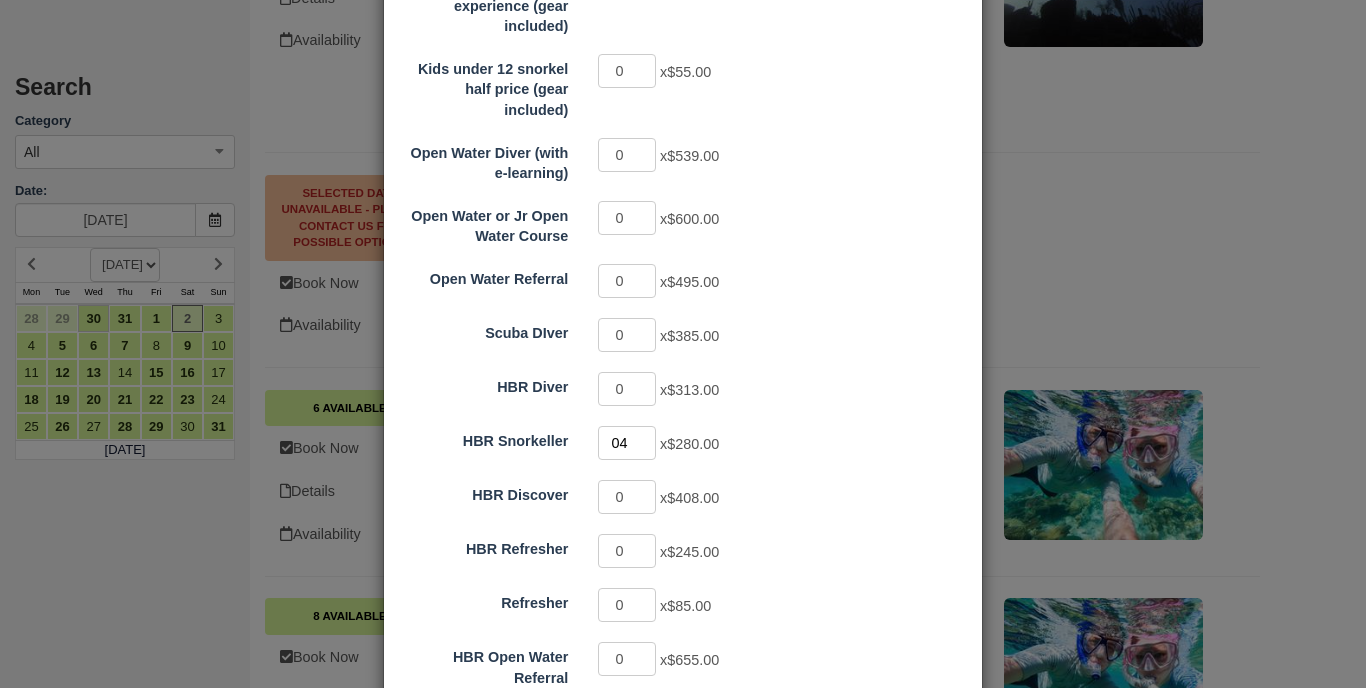 type on "4" 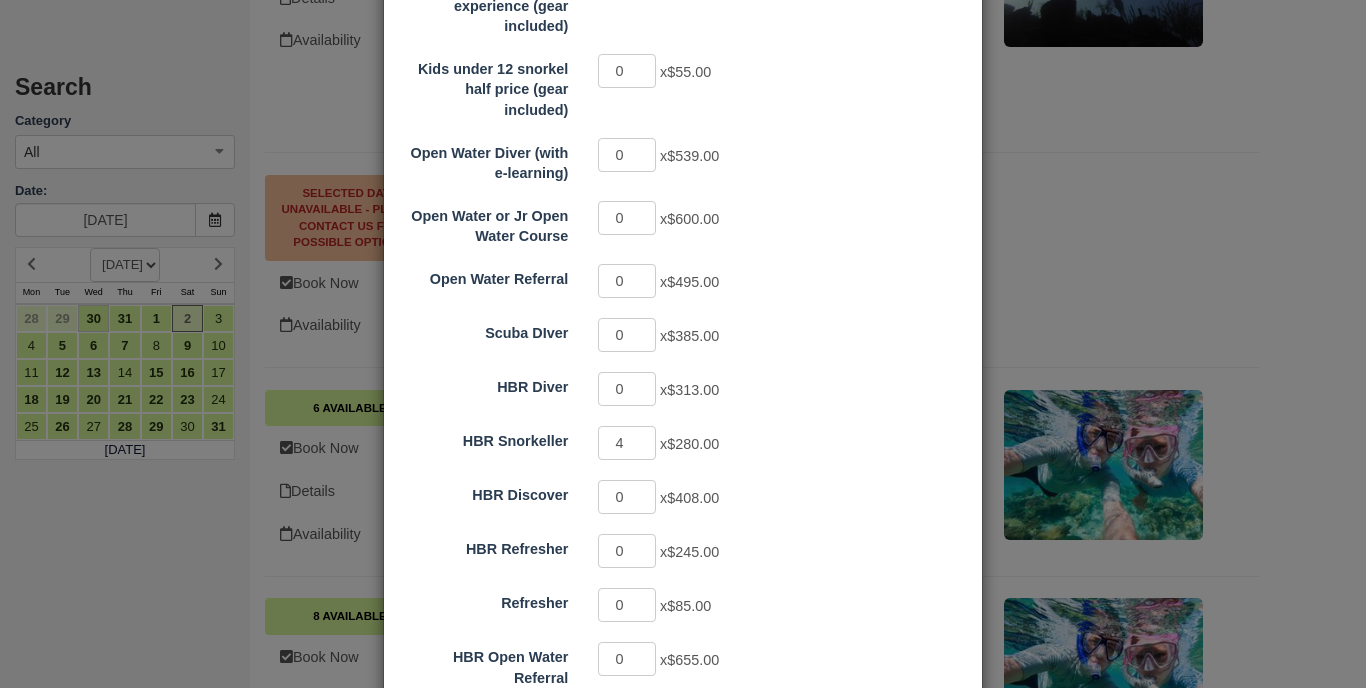 click on "0    x  $539.00" at bounding box center [757, 157] 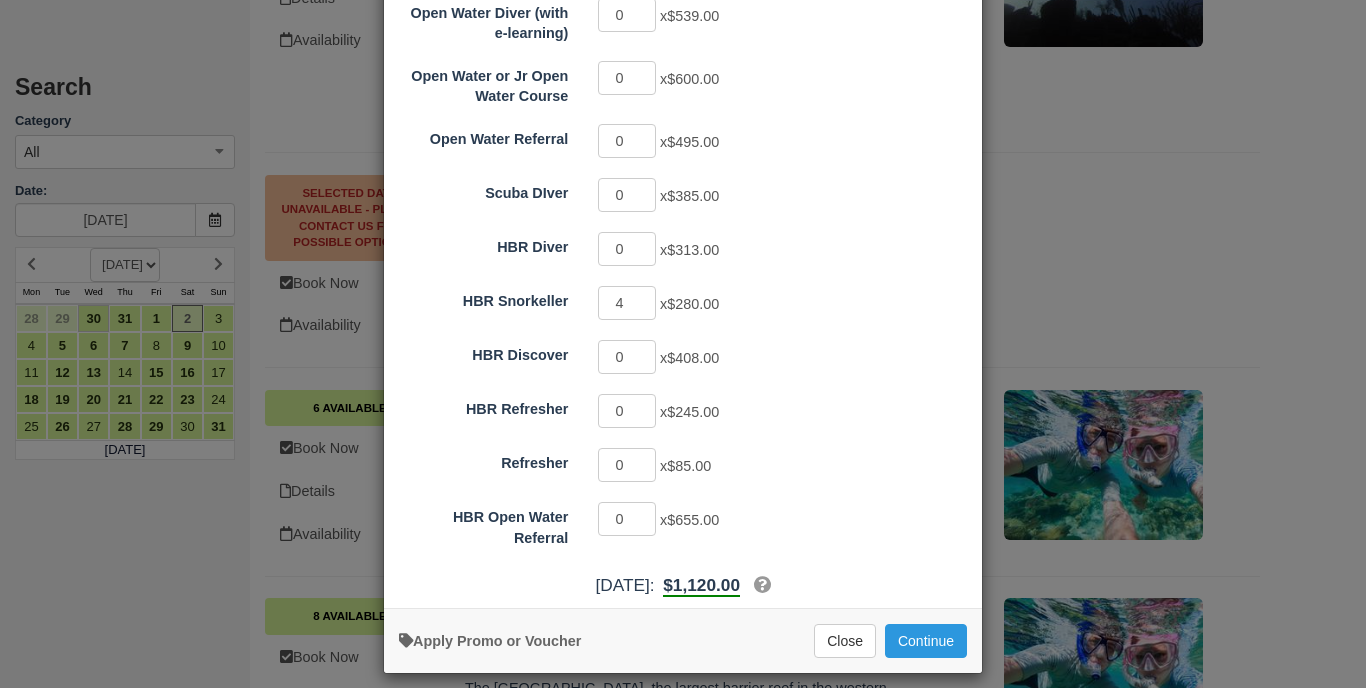 scroll, scrollTop: 564, scrollLeft: 0, axis: vertical 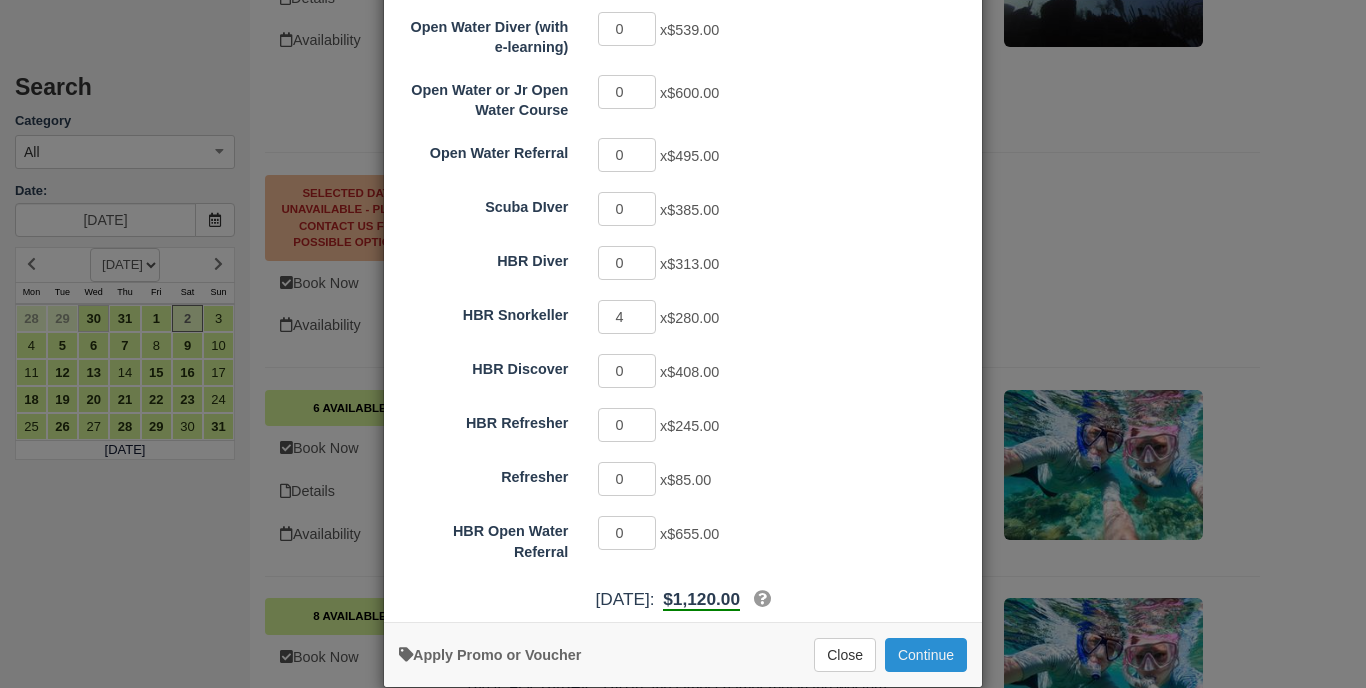 click on "Continue" at bounding box center [926, 655] 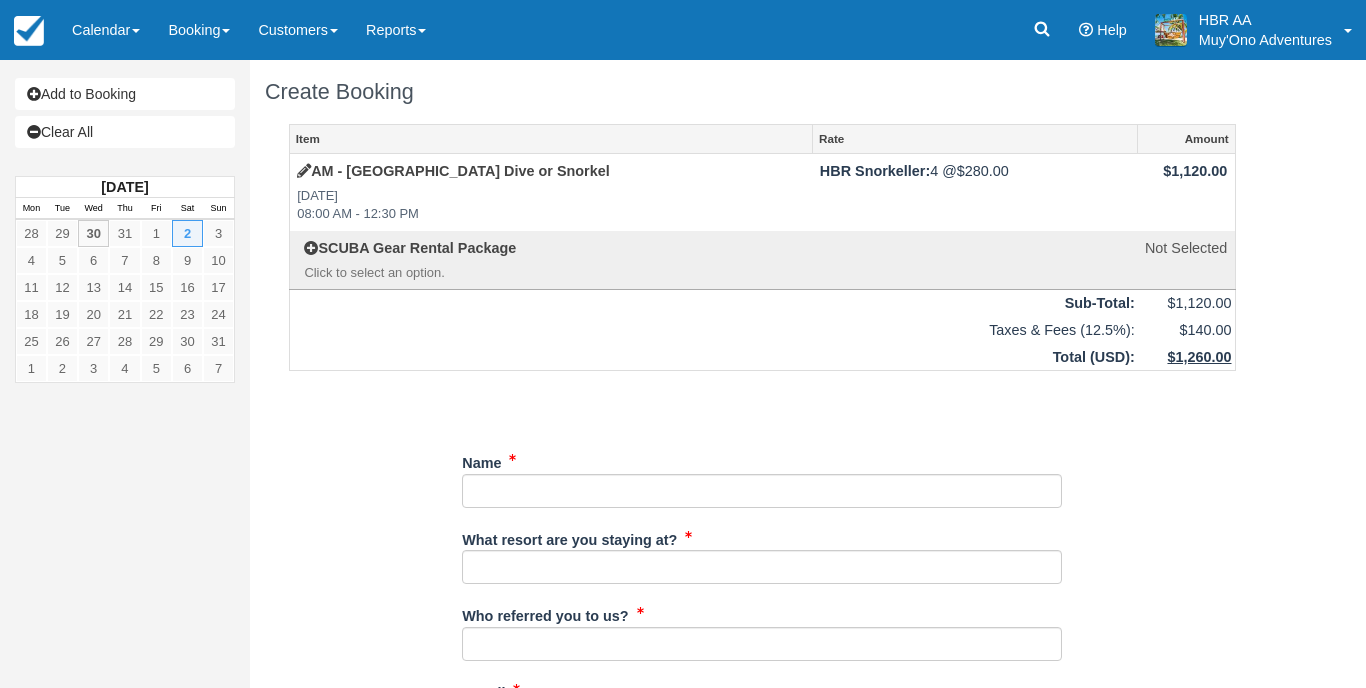 scroll, scrollTop: 0, scrollLeft: 0, axis: both 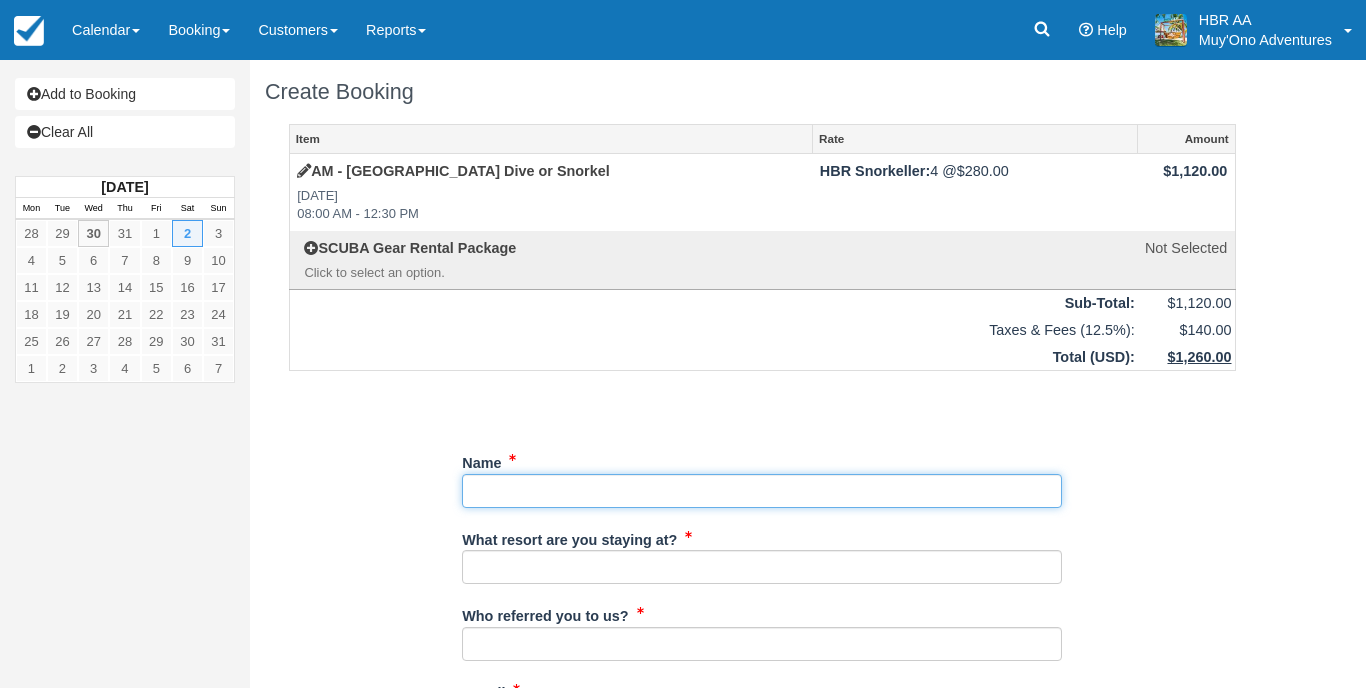 click on "Name" at bounding box center [762, 491] 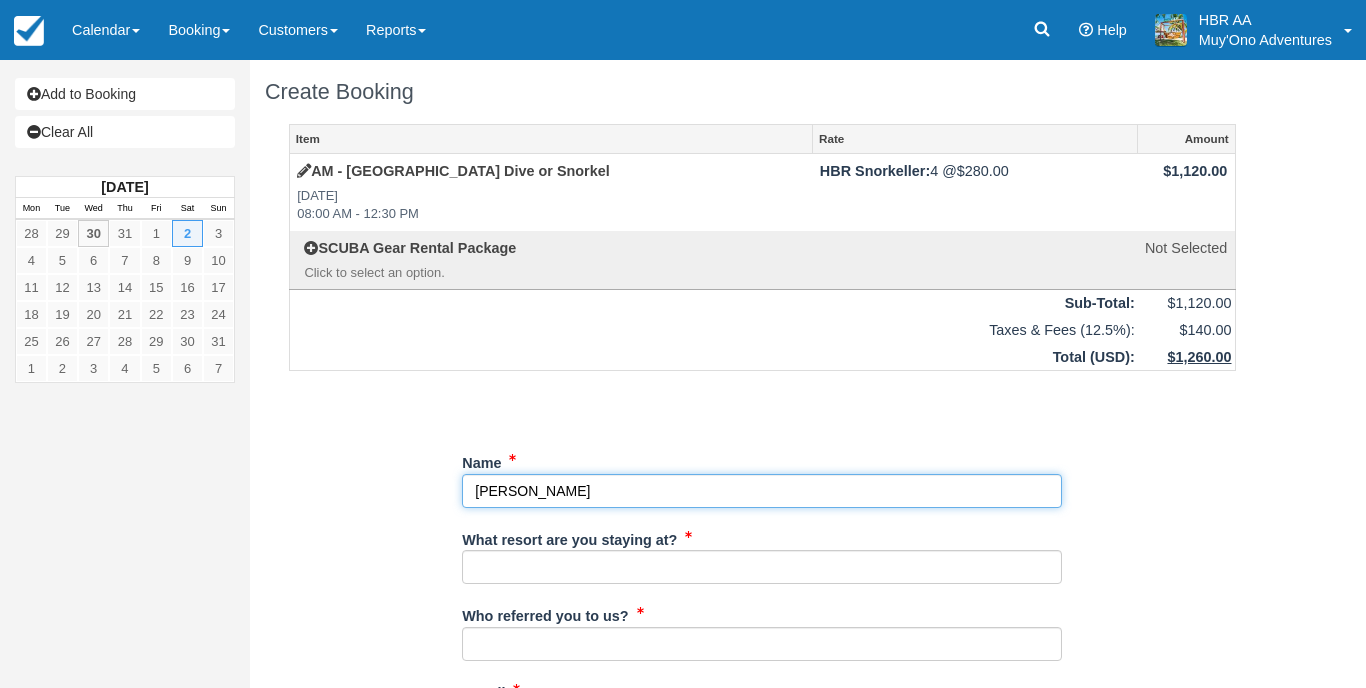 type on "[PERSON_NAME]" 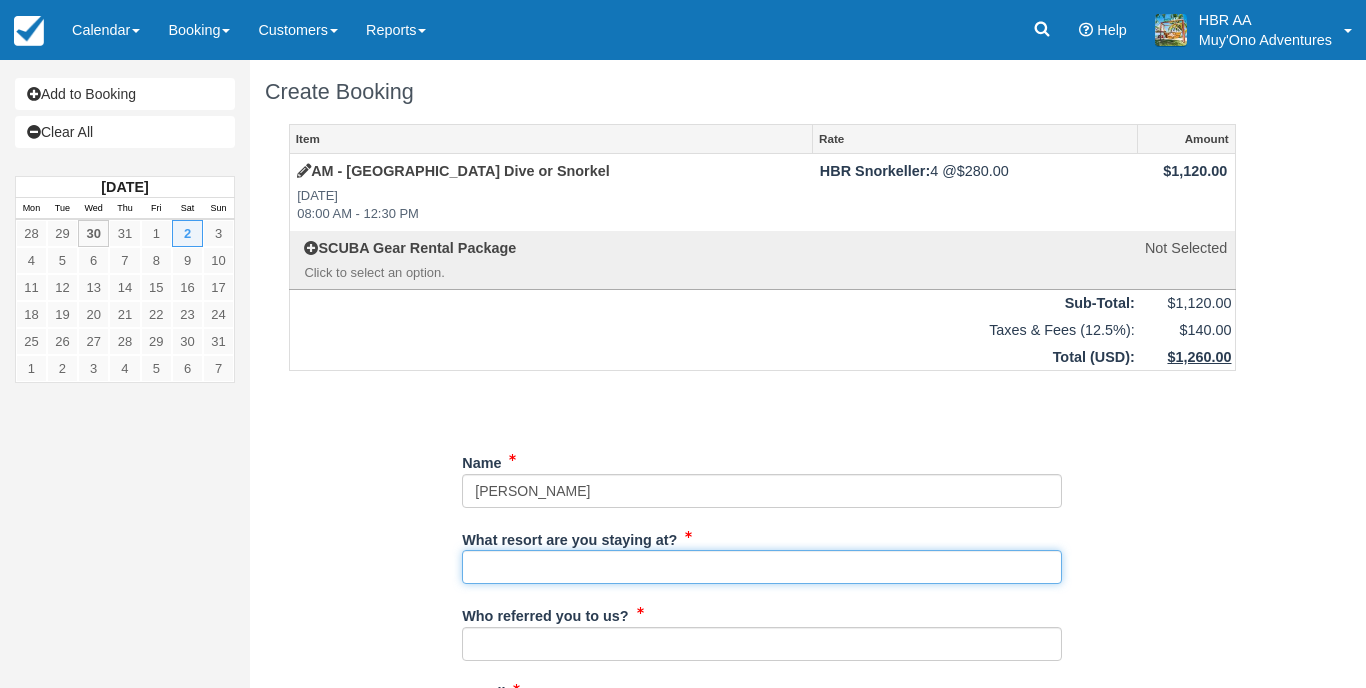 click on "What resort are you staying at?" at bounding box center (762, 567) 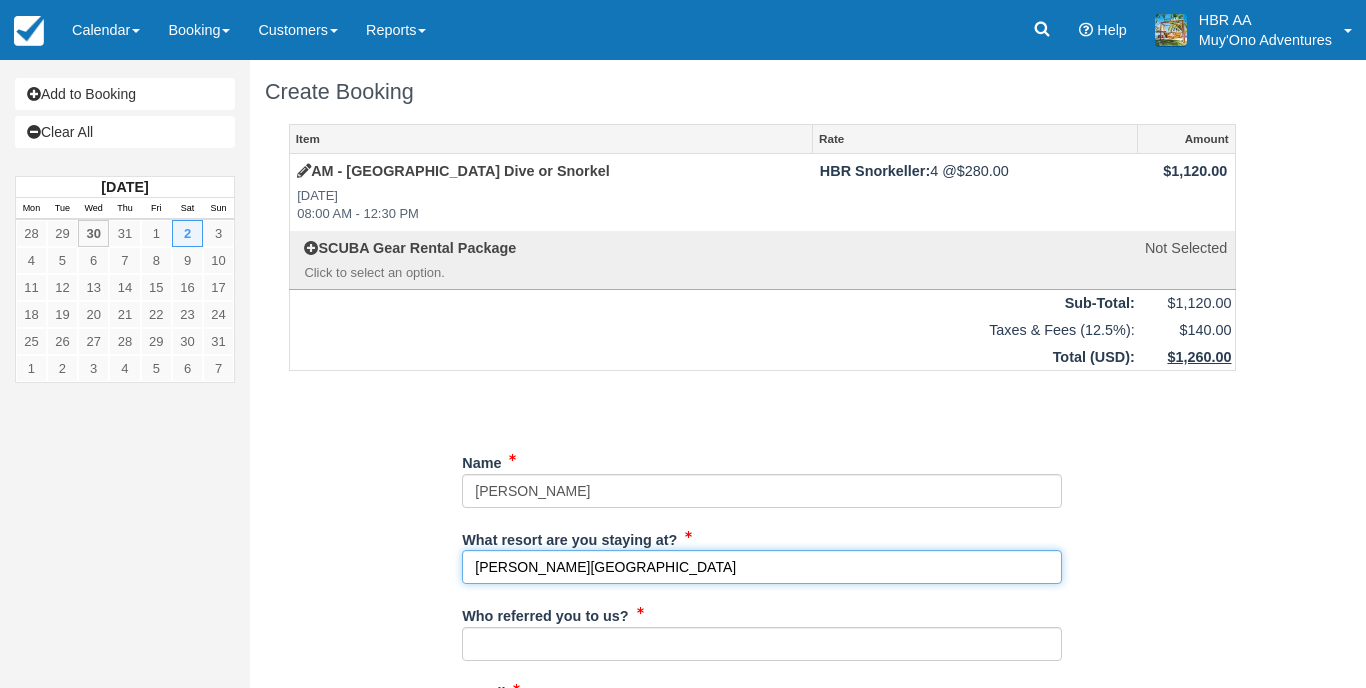 type on "[PERSON_NAME][GEOGRAPHIC_DATA]" 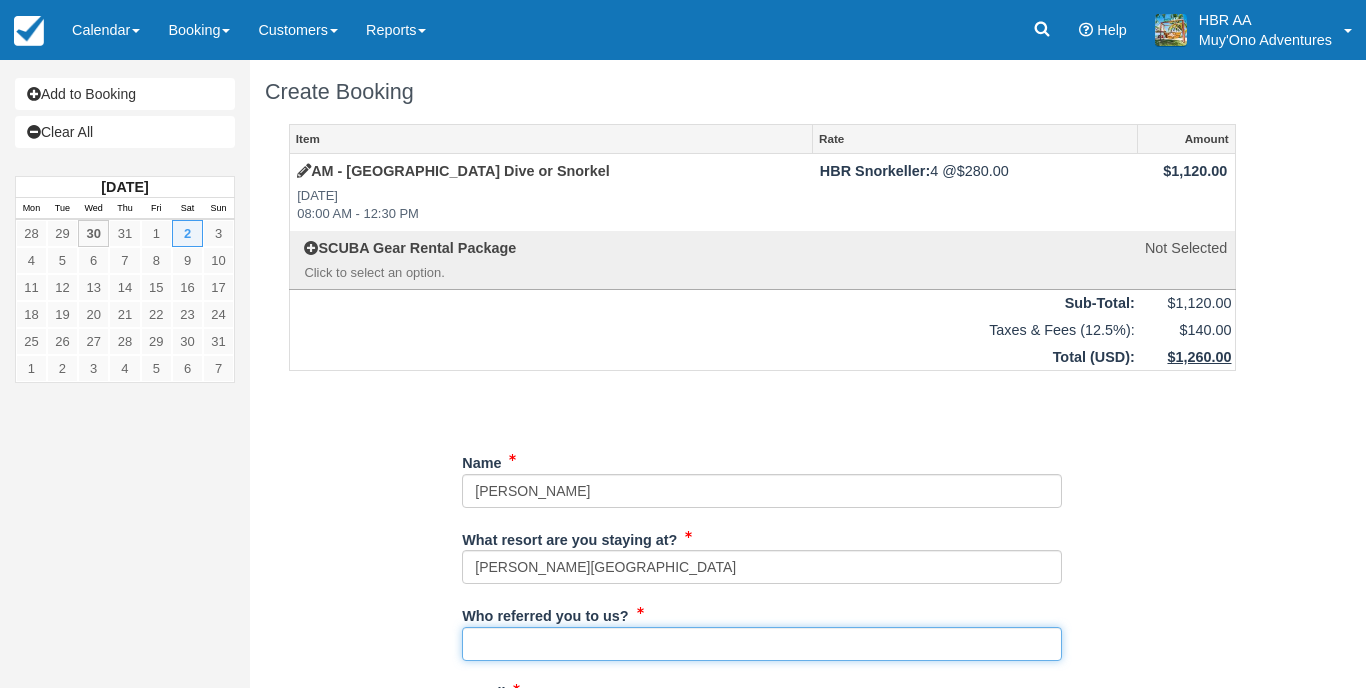 click on "Who referred you to us?" at bounding box center (762, 644) 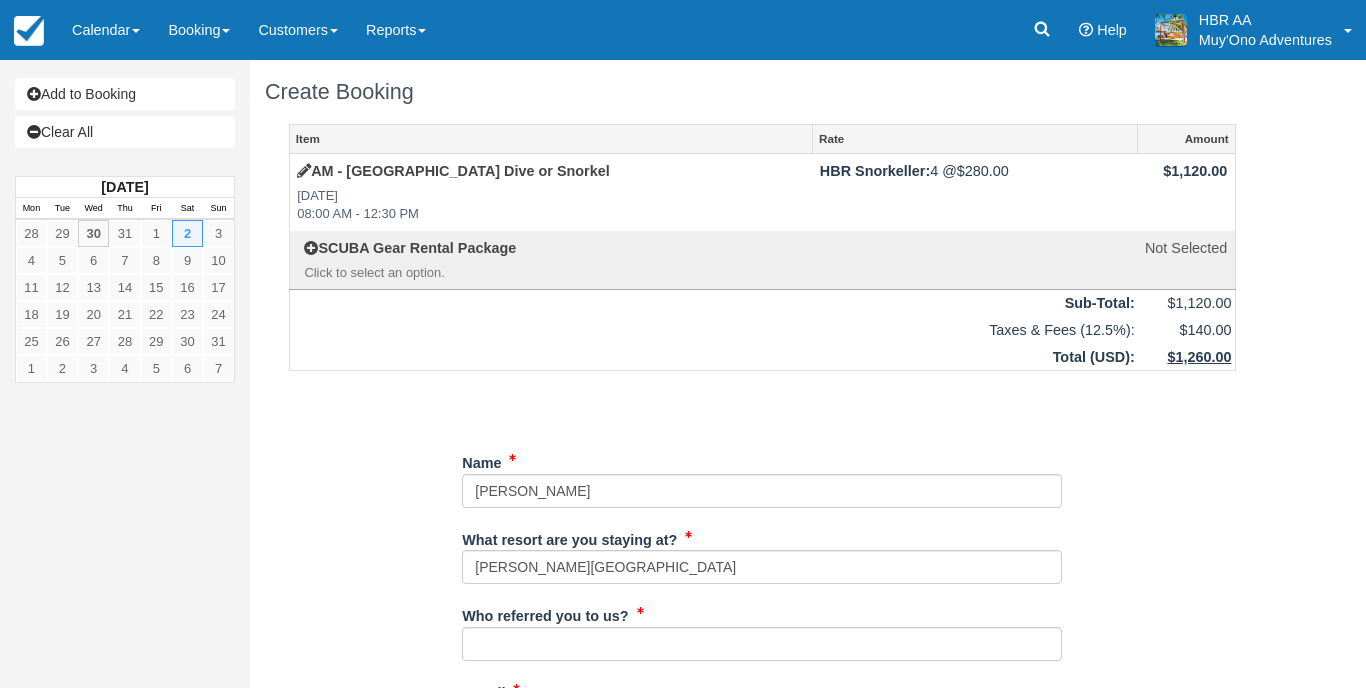 click on "Item
Rate
Amount
AM - [GEOGRAPHIC_DATA] Dive or Snorkel
[DATE] 08:00 AM - 12:30 PM
HBR Snorkeller:  4 @  $280.00
$1,120.00
SCUBA Gear Rental Package
Click to select an option.
Not Selected
Sub-Total:
$1,120.00
Taxes & Fees (12.5%):
$140.00
Total ( USD ):
$1,260.00
Unsaved Changes
Name
What resort are you staying at?
[PERSON_NAME][GEOGRAPHIC_DATA]
Who referred you to us?
?" at bounding box center [762, 877] 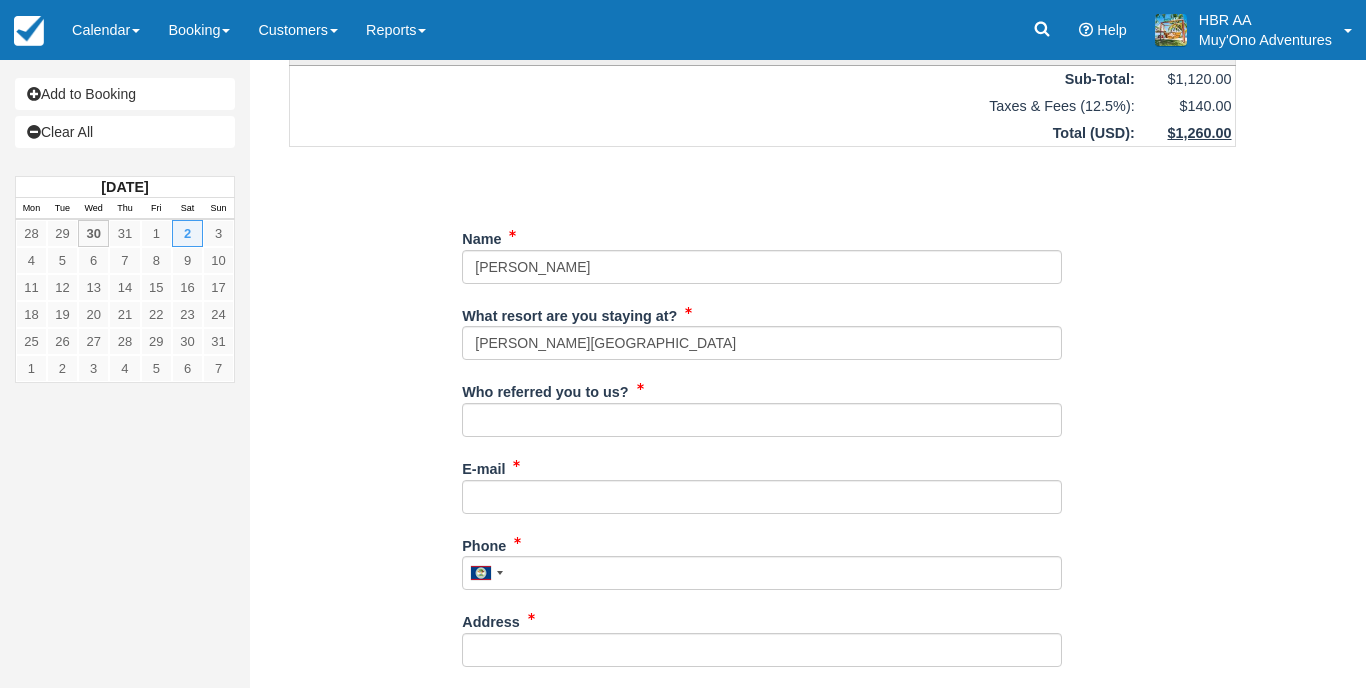 scroll, scrollTop: 231, scrollLeft: 0, axis: vertical 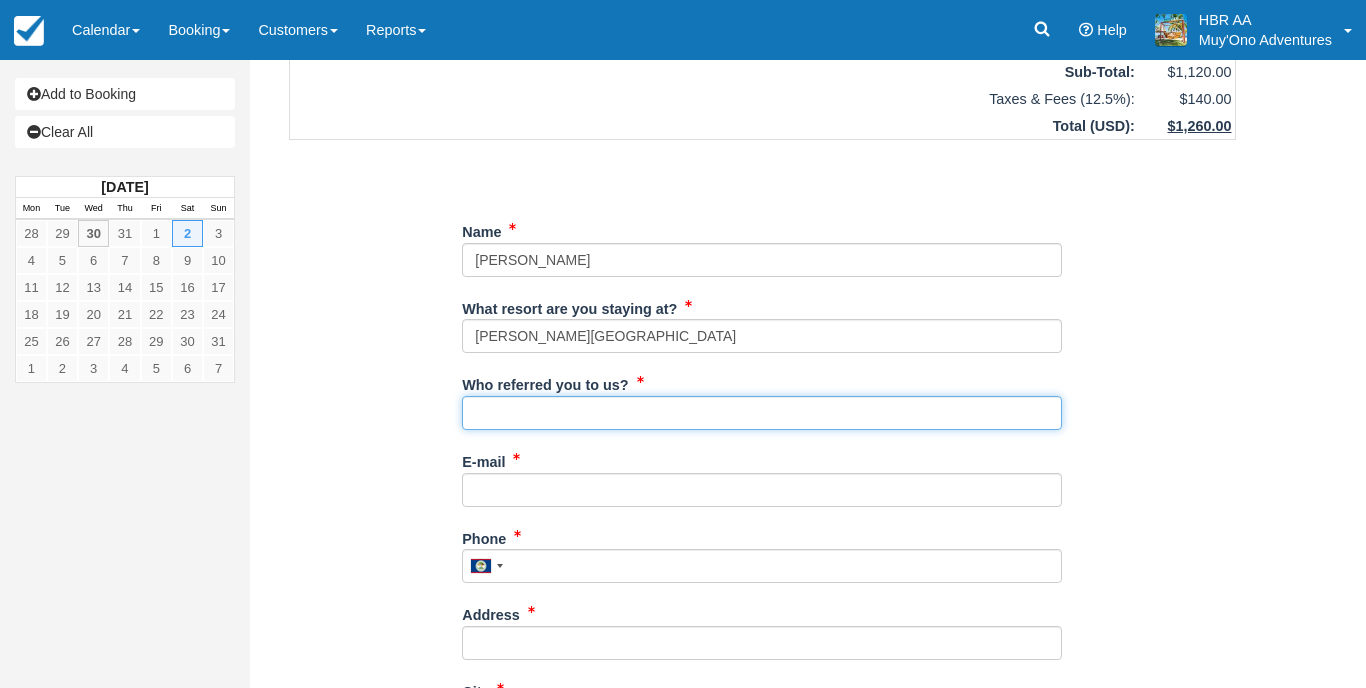 click on "Who referred you to us?" at bounding box center (762, 413) 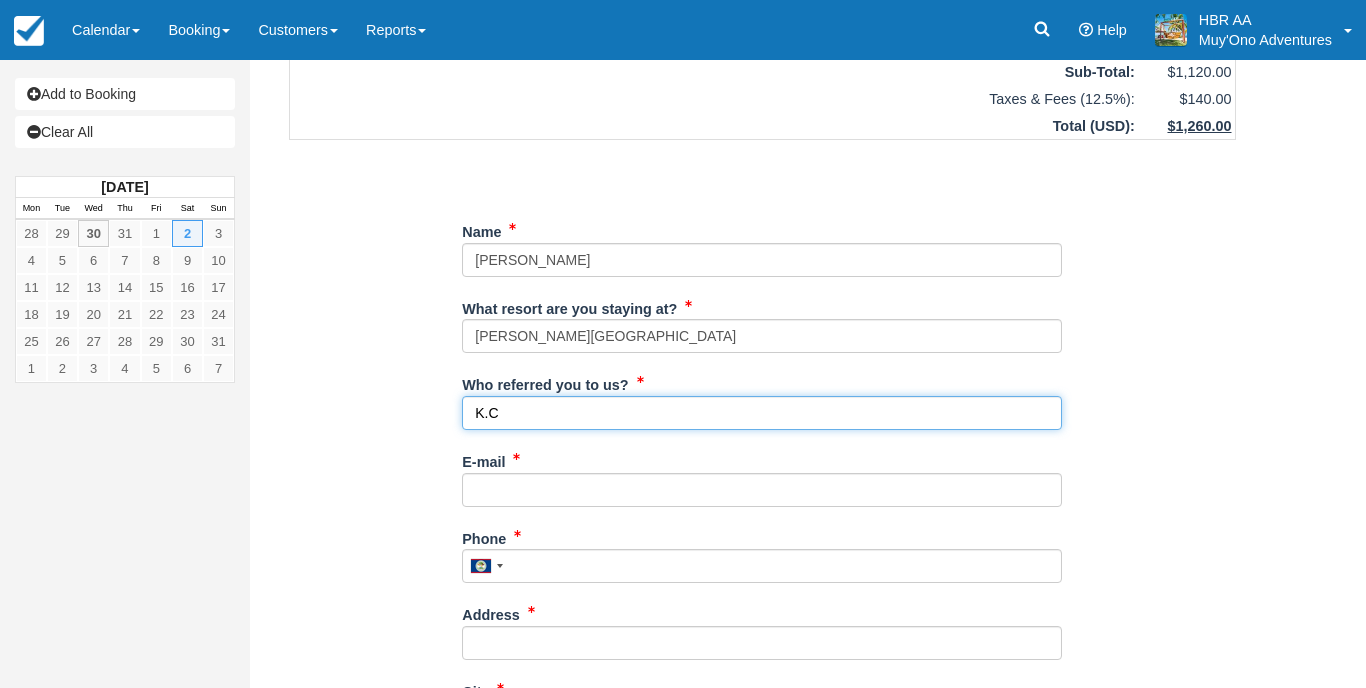 type on "K.C" 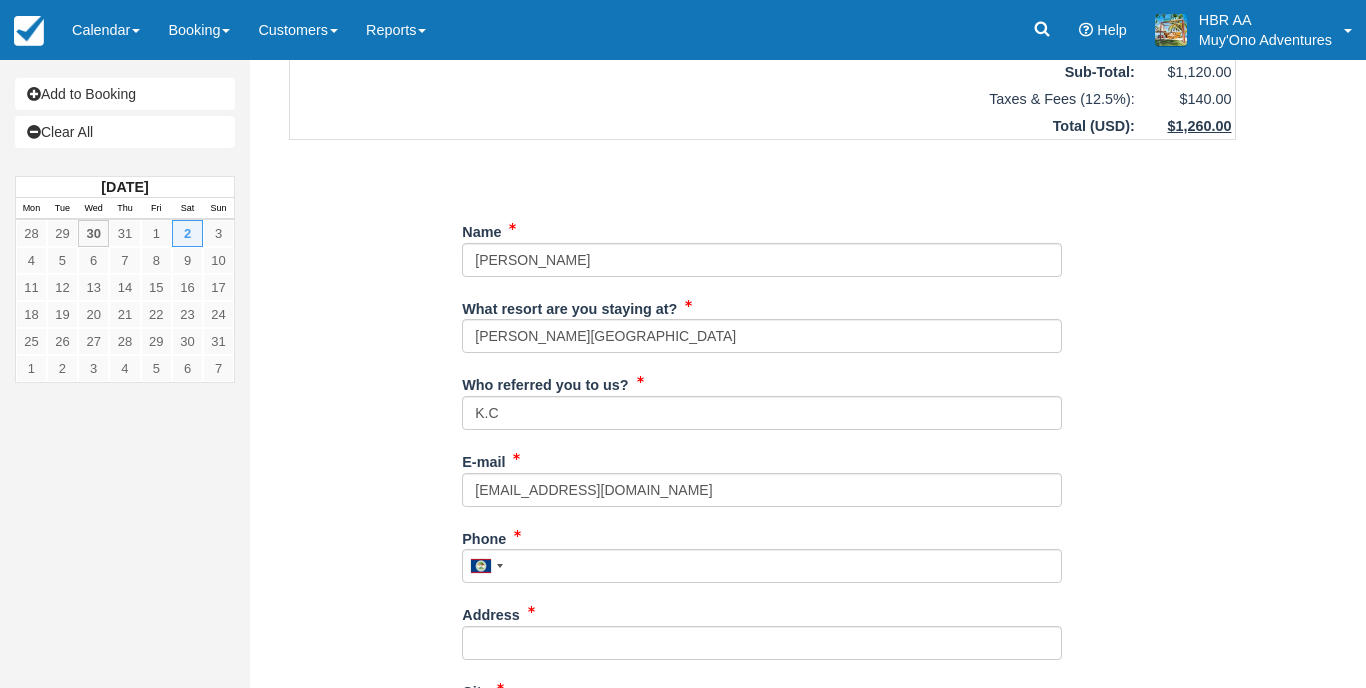 click on "[EMAIL_ADDRESS][DOMAIN_NAME]" at bounding box center [762, 490] 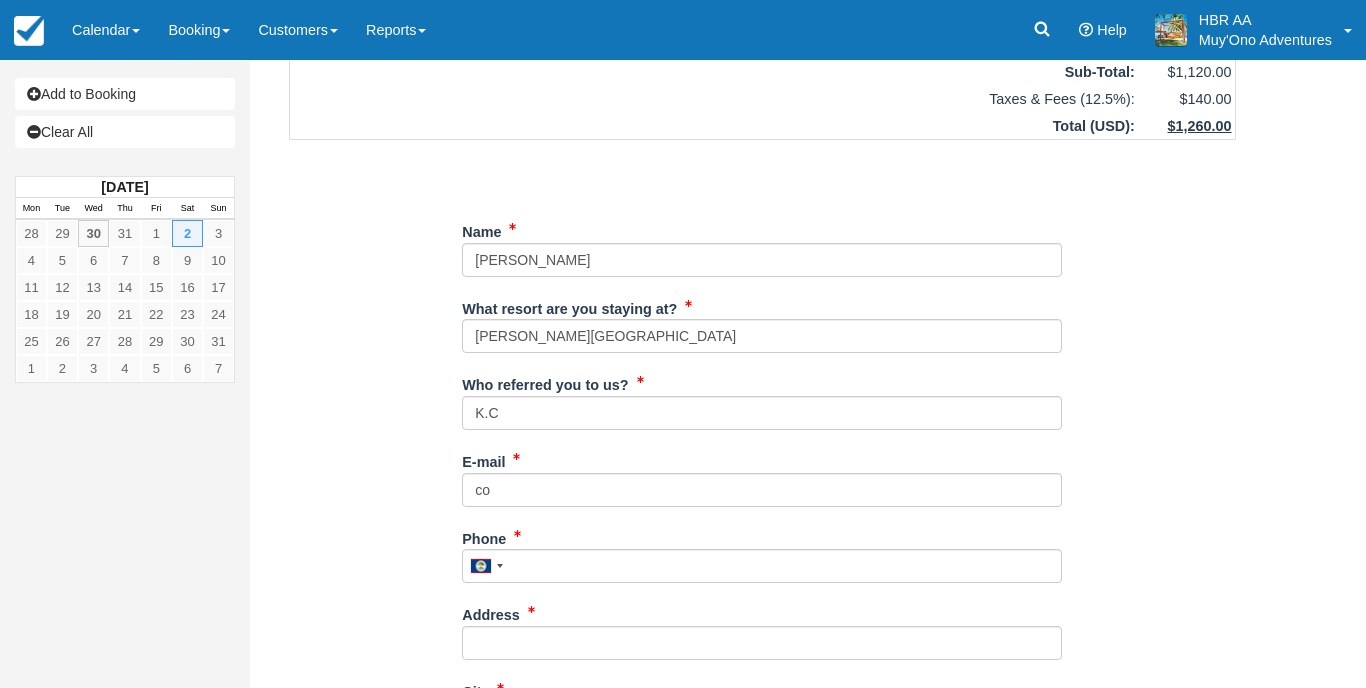 type on "c" 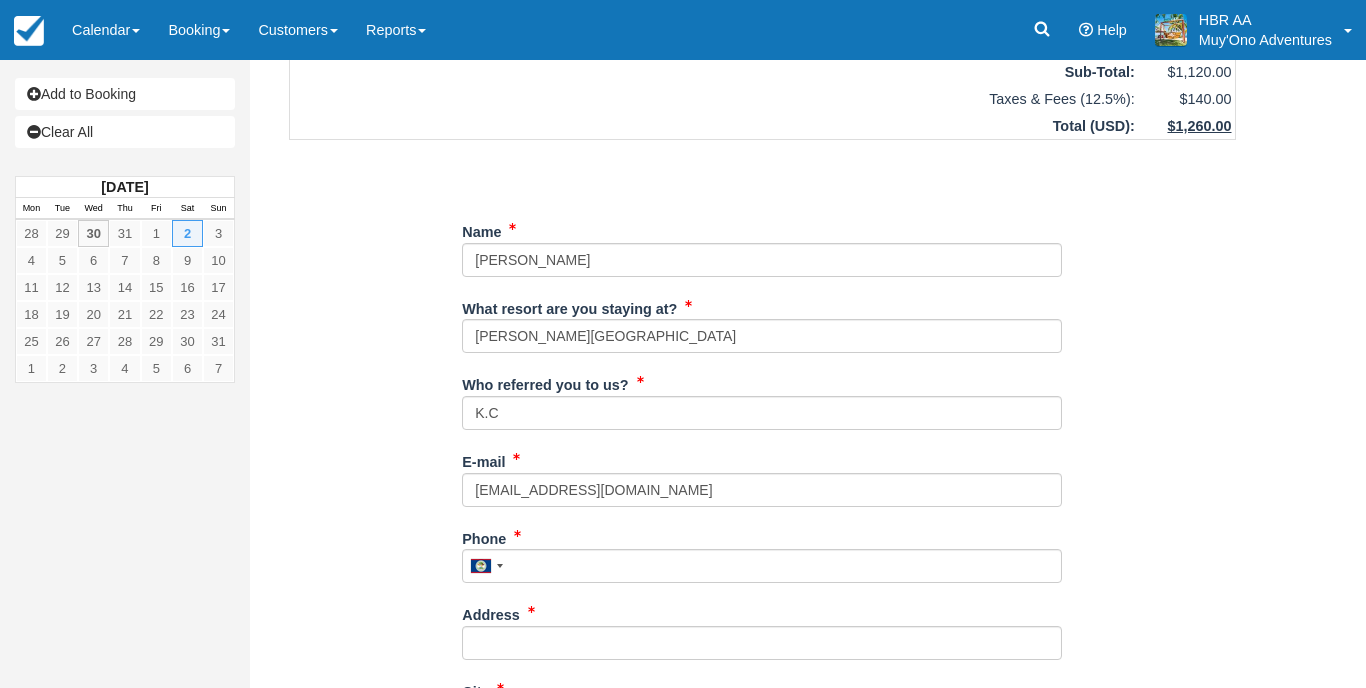 type on "[EMAIL_ADDRESS][DOMAIN_NAME]" 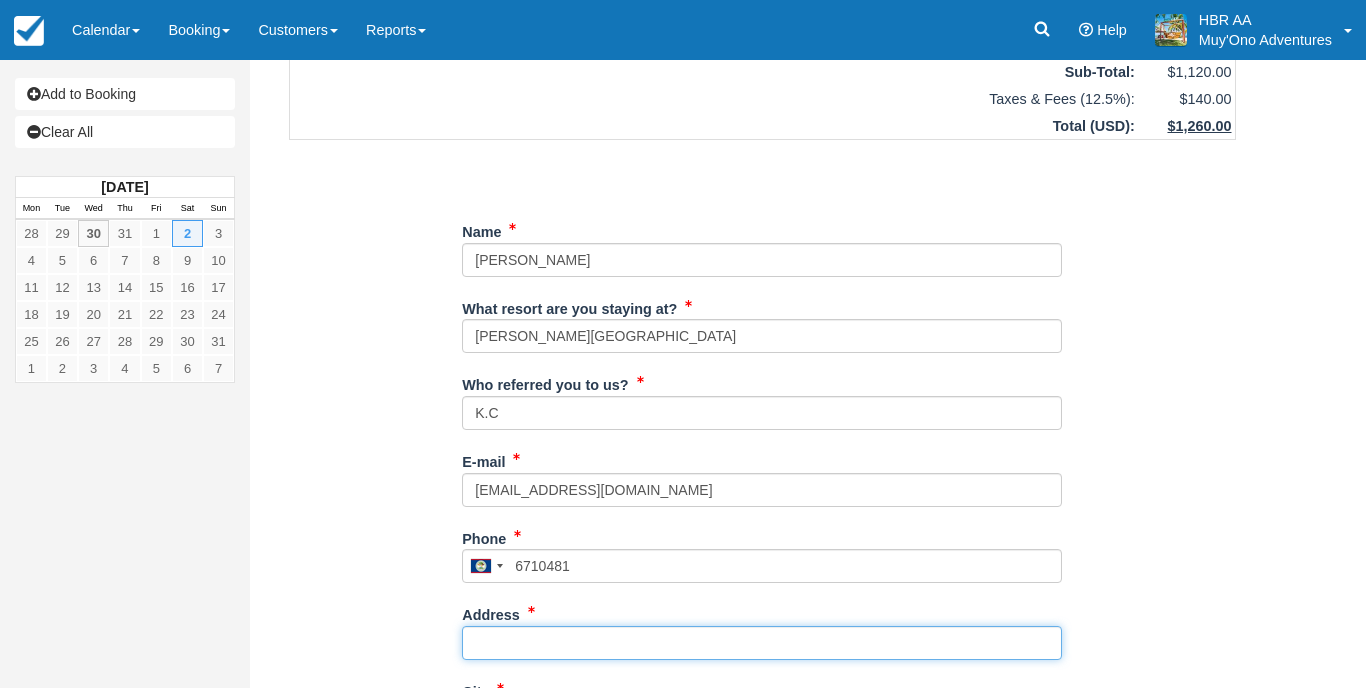 type on "671-0481" 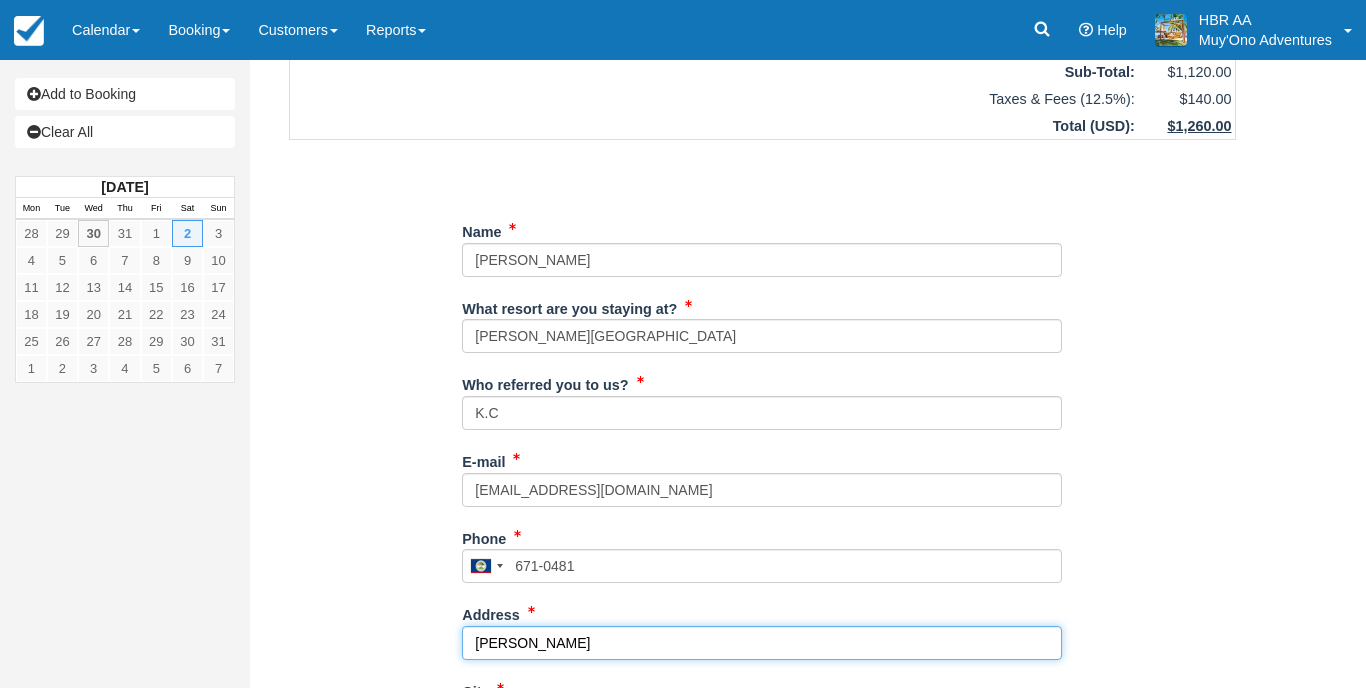 type on "[PERSON_NAME]" 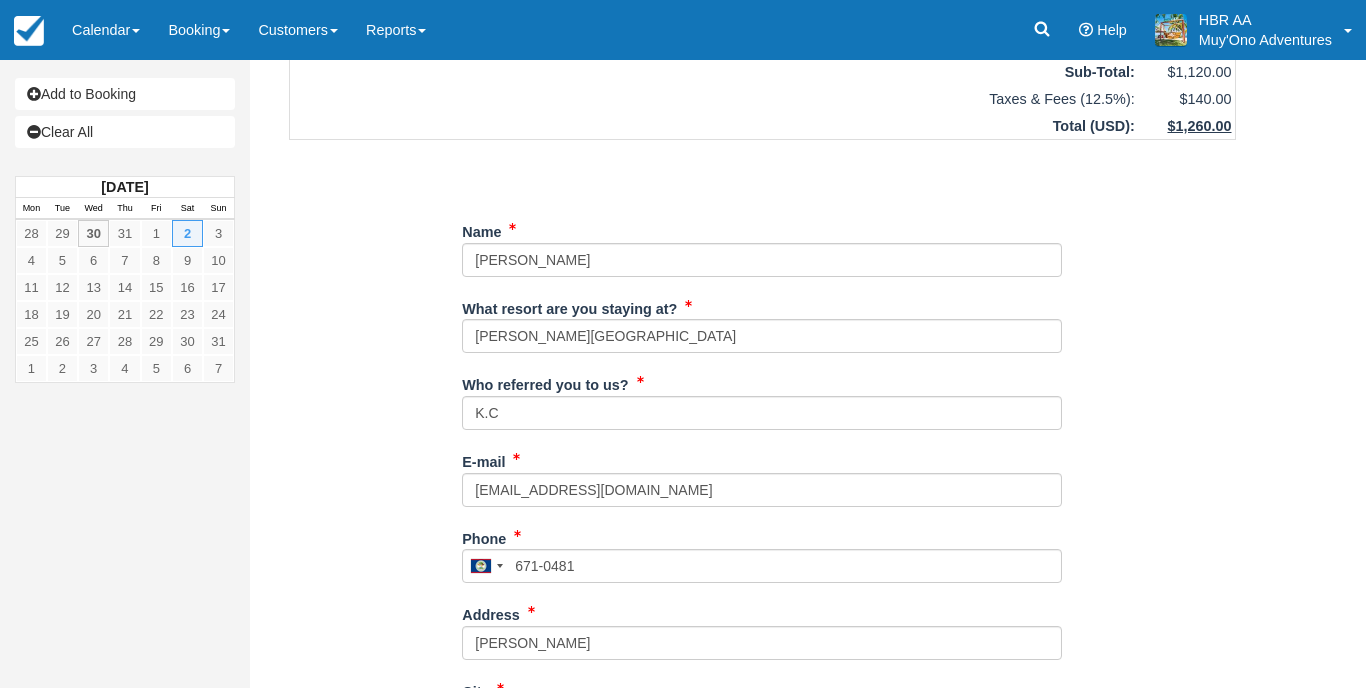 click on "Item
Rate
Amount
AM - Belize Barrier Reef Dive or Snorkel
Sat Aug 2, 2025 08:00 AM - 12:30 PM
HBR Snorkeller:  4 @  $280.00
$1,120.00
SCUBA Gear Rental Package
Click to select an option.
Not Selected
Sub-Total:
$1,120.00
Taxes & Fees (12.5%):
$140.00
Total ( USD ):
$1,260.00
Unsaved Changes
Name
What resort are you staying at?
Hopkins Bay Resort
Who referred you to us?
K.C" at bounding box center [762, 646] 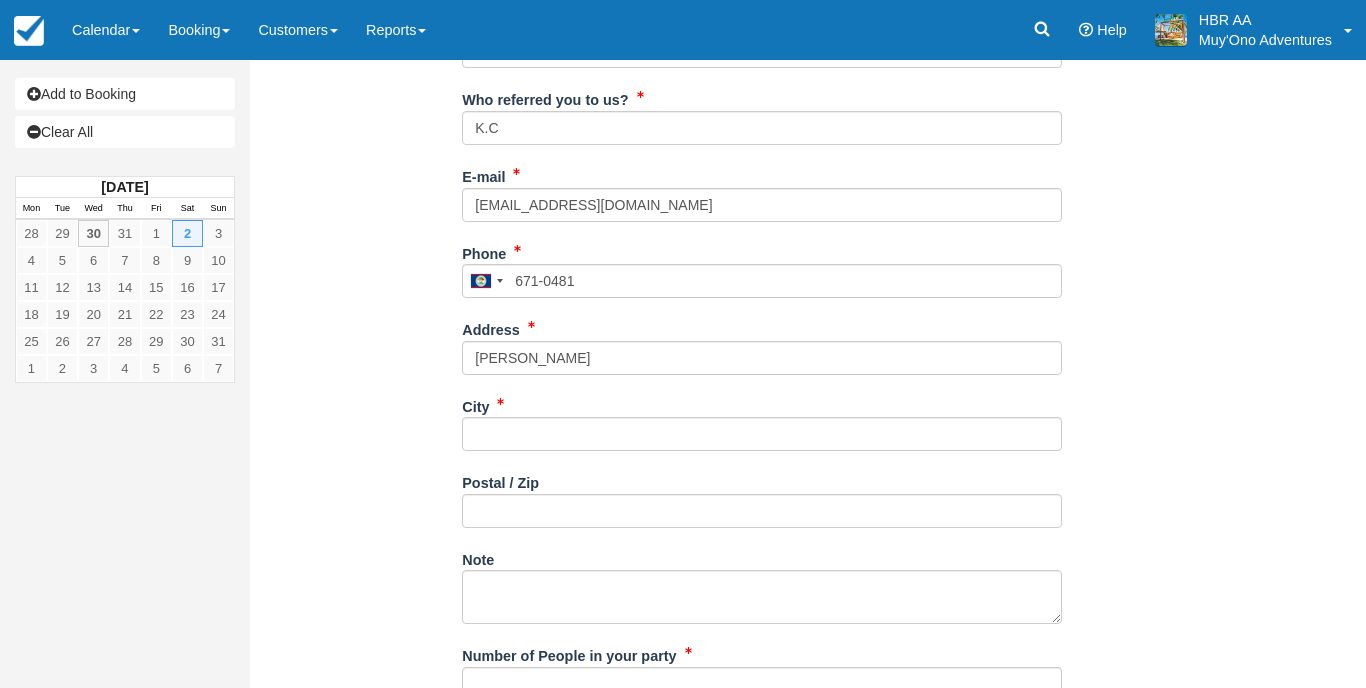 scroll, scrollTop: 524, scrollLeft: 0, axis: vertical 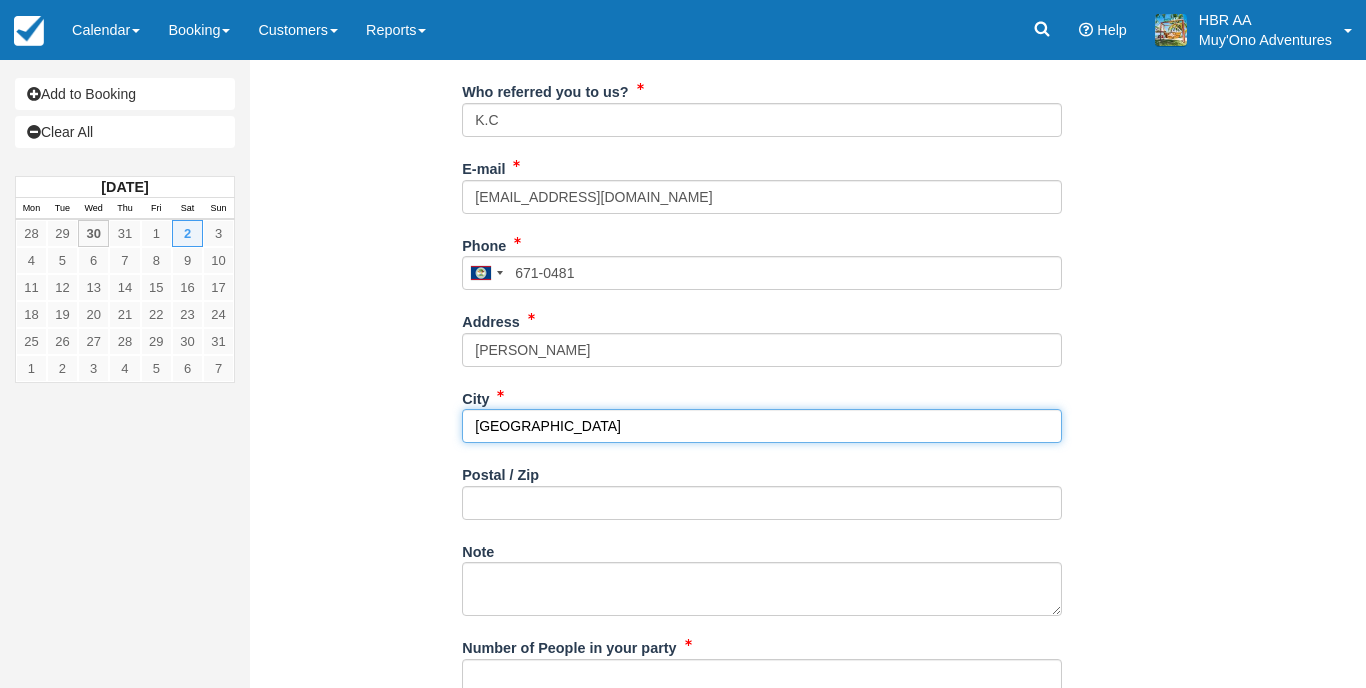 type on "Belize" 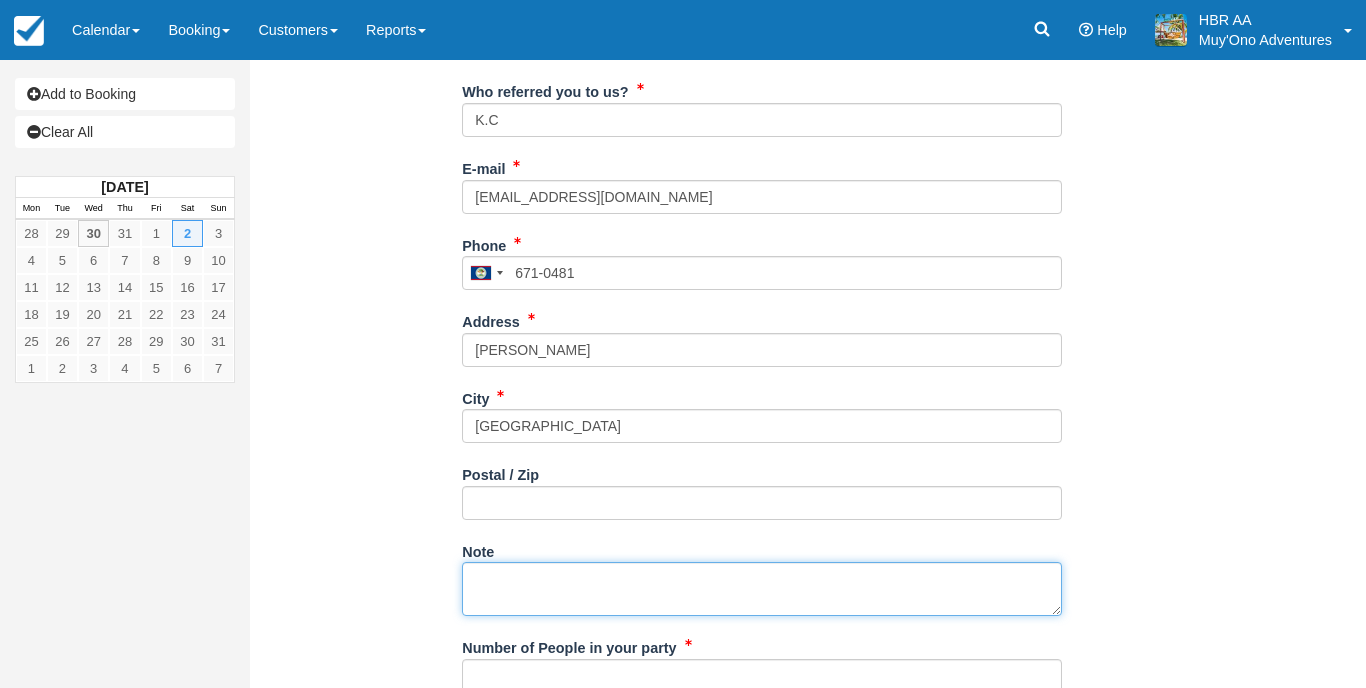 click on "Note" at bounding box center (762, 589) 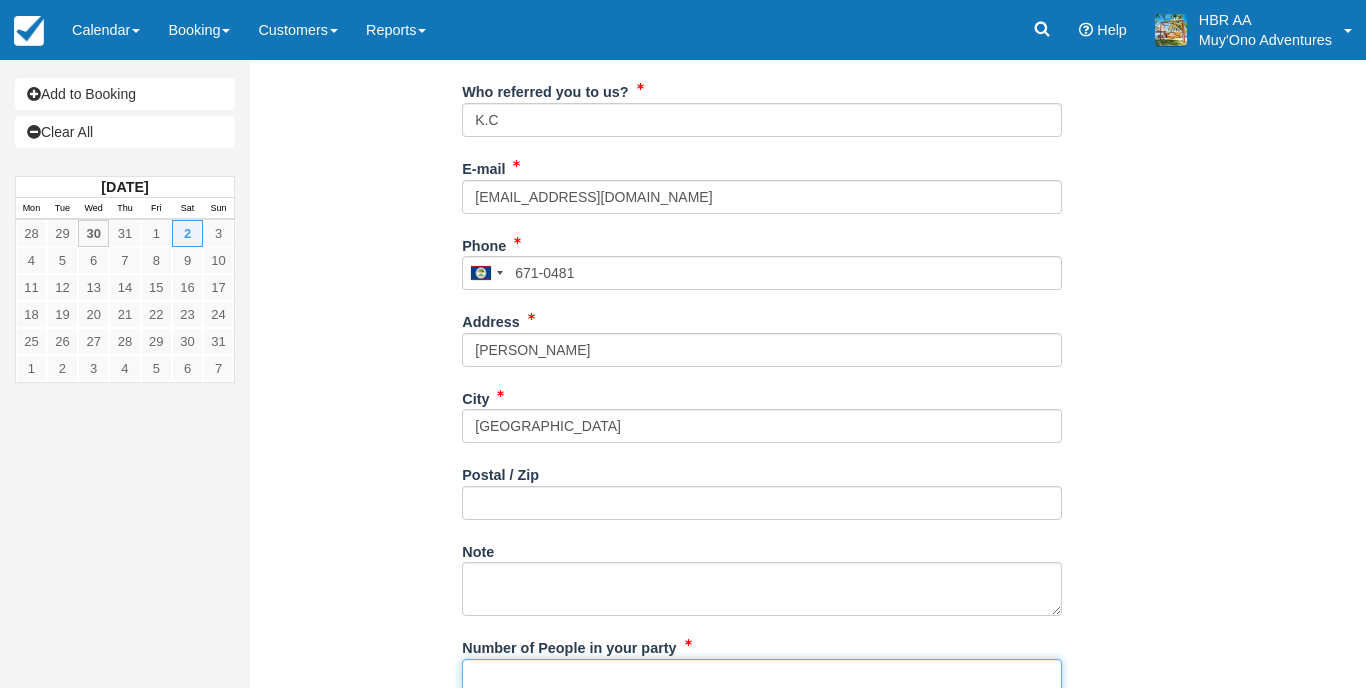 click on "Number of People in your party" at bounding box center [762, 676] 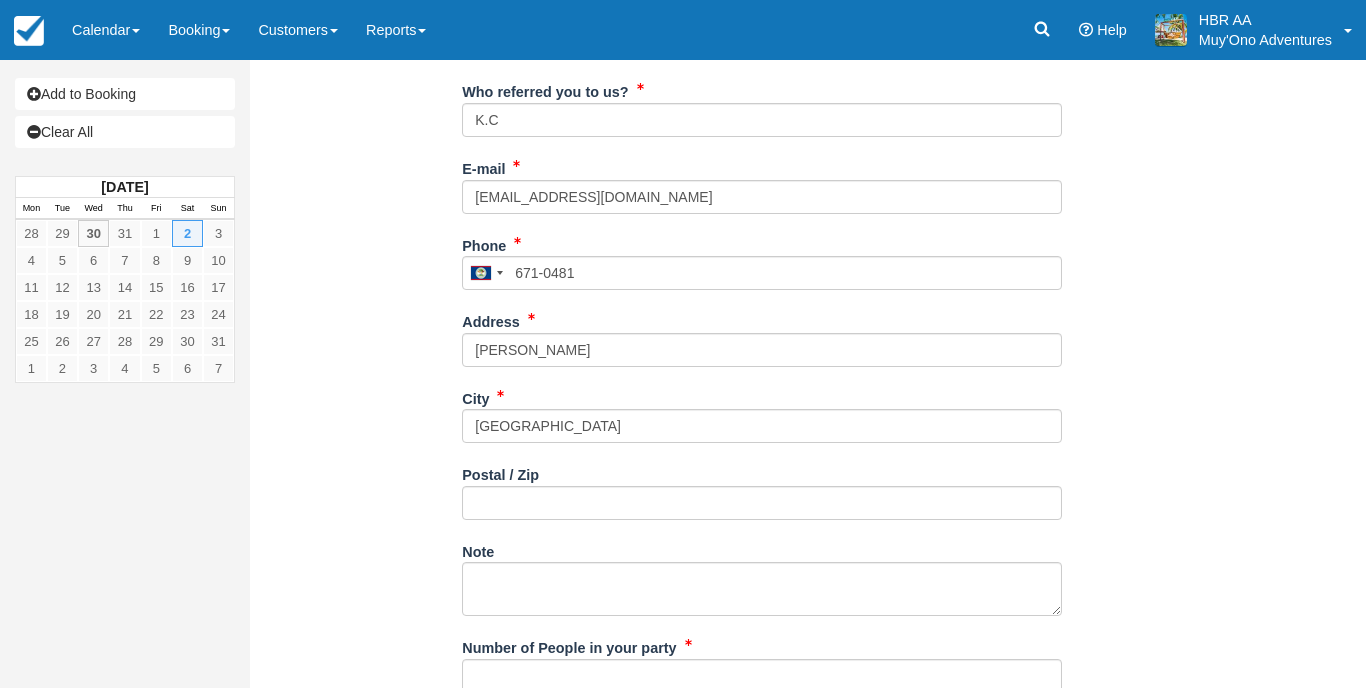 click on "Item
Rate
Amount
AM - Belize Barrier Reef Dive or Snorkel
Sat Aug 2, 2025 08:00 AM - 12:30 PM
HBR Snorkeller:  4 @  $280.00
$1,120.00
SCUBA Gear Rental Package
Click to select an option.
Not Selected
Sub-Total:
$1,120.00
Taxes & Fees (12.5%):
$140.00
Total ( USD ):
$1,260.00
Unsaved Changes
Name
What resort are you staying at?
Hopkins Bay Resort
Who referred you to us?
K.C" at bounding box center (762, 353) 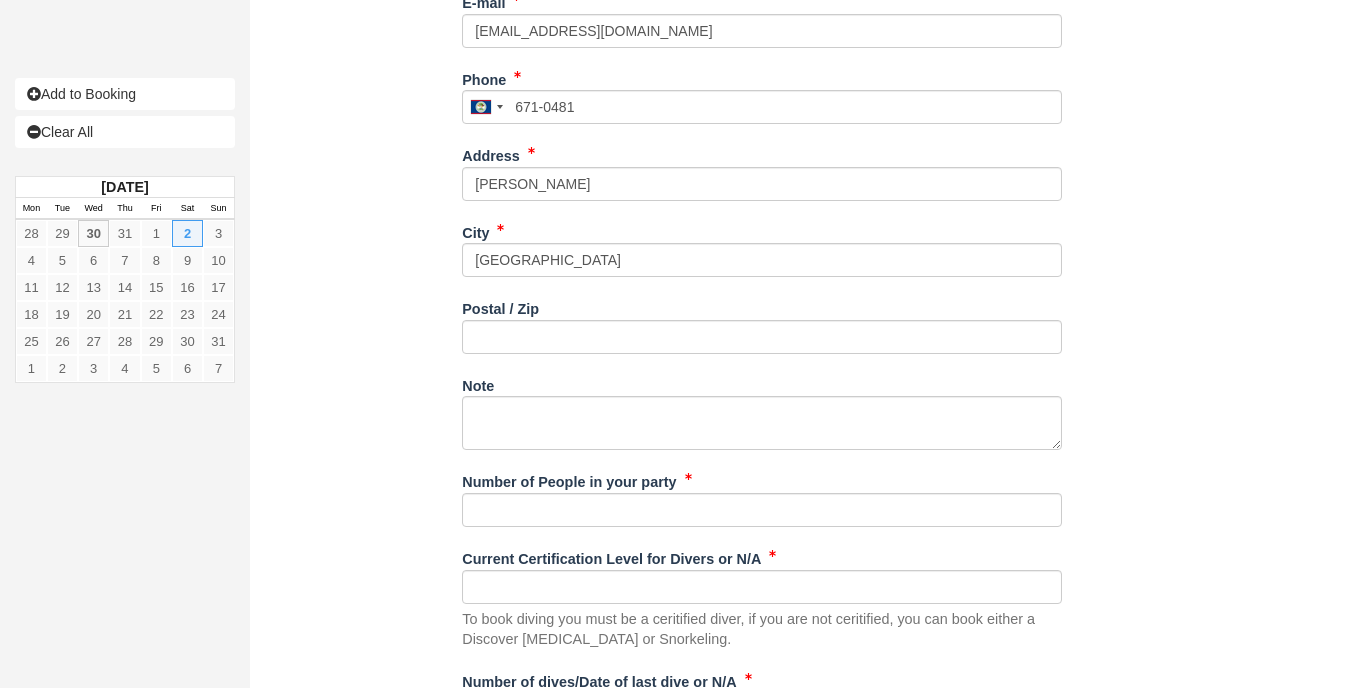 scroll, scrollTop: 693, scrollLeft: 0, axis: vertical 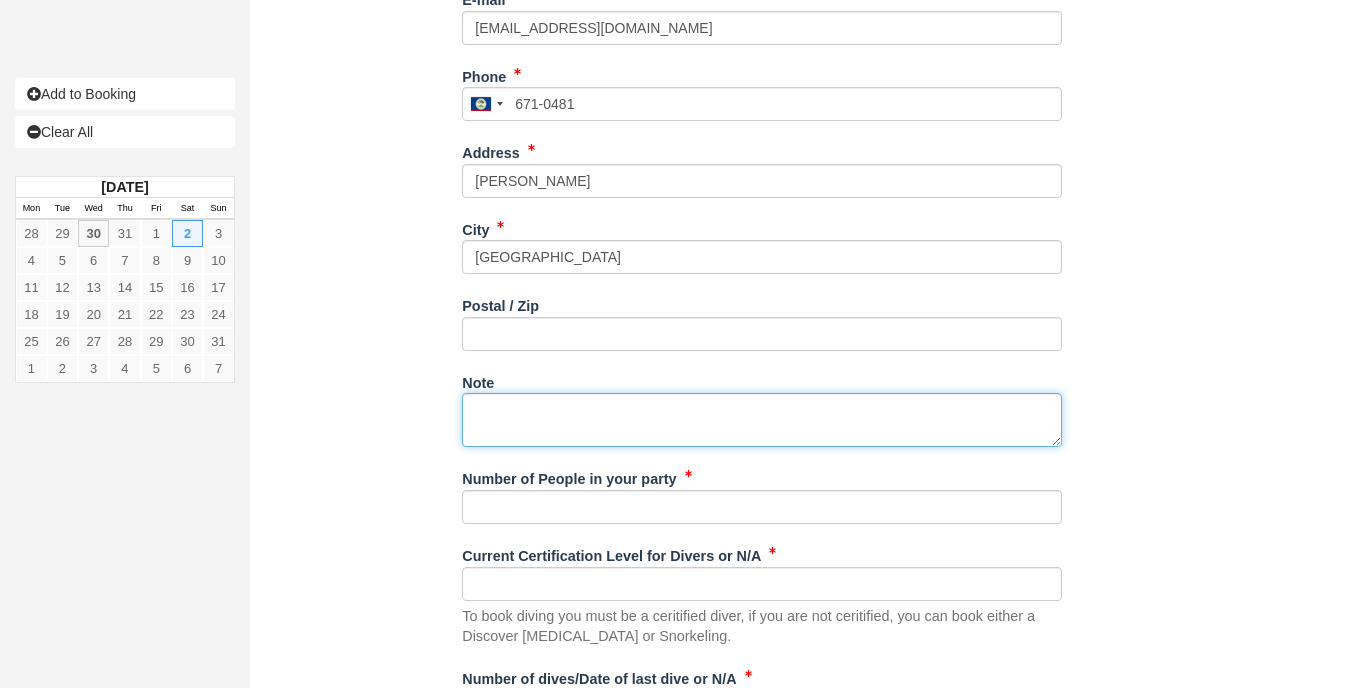click on "Note" at bounding box center (762, 420) 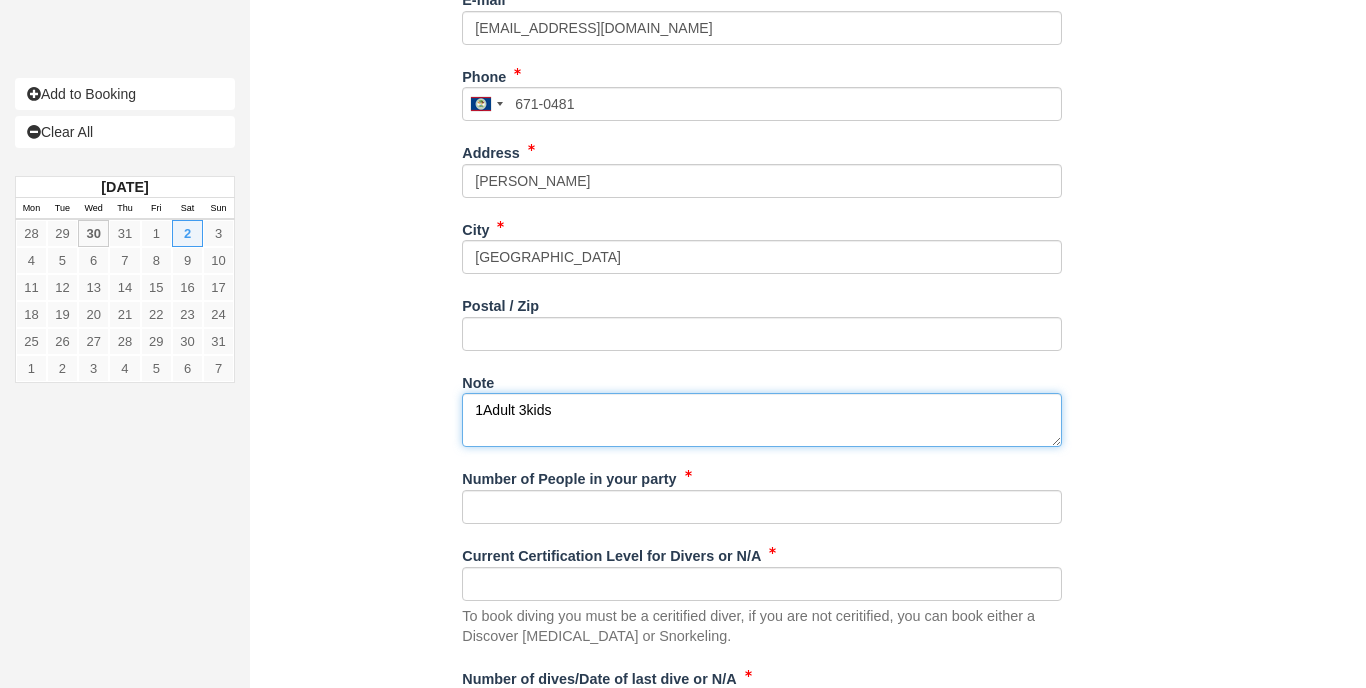 type on "1Adult 3kids" 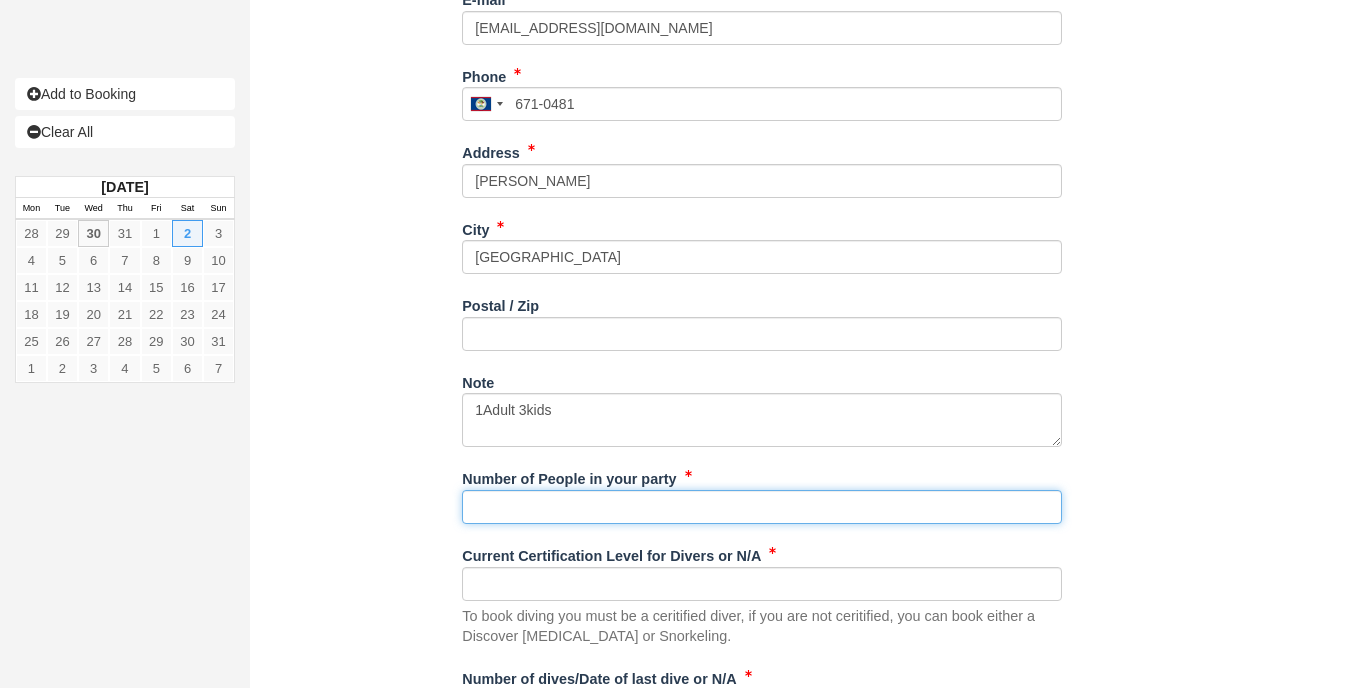 click on "Number of People in your party" at bounding box center [762, 507] 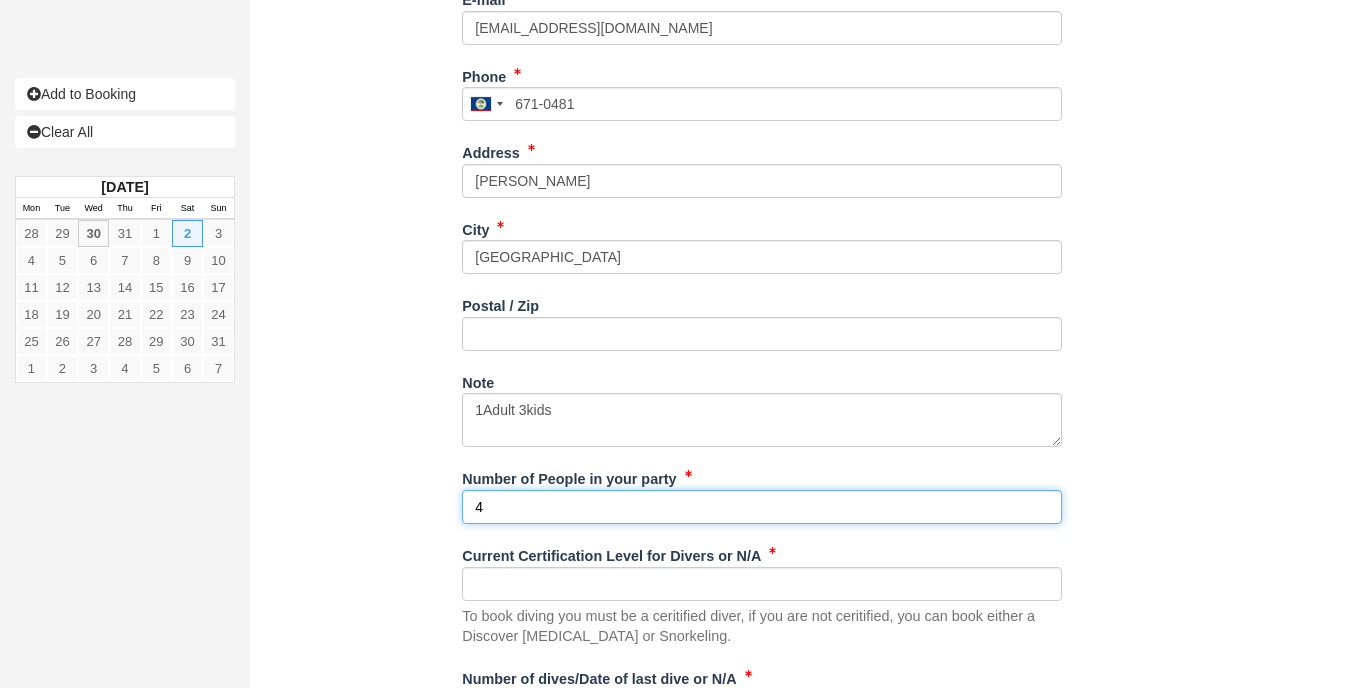 type on "4" 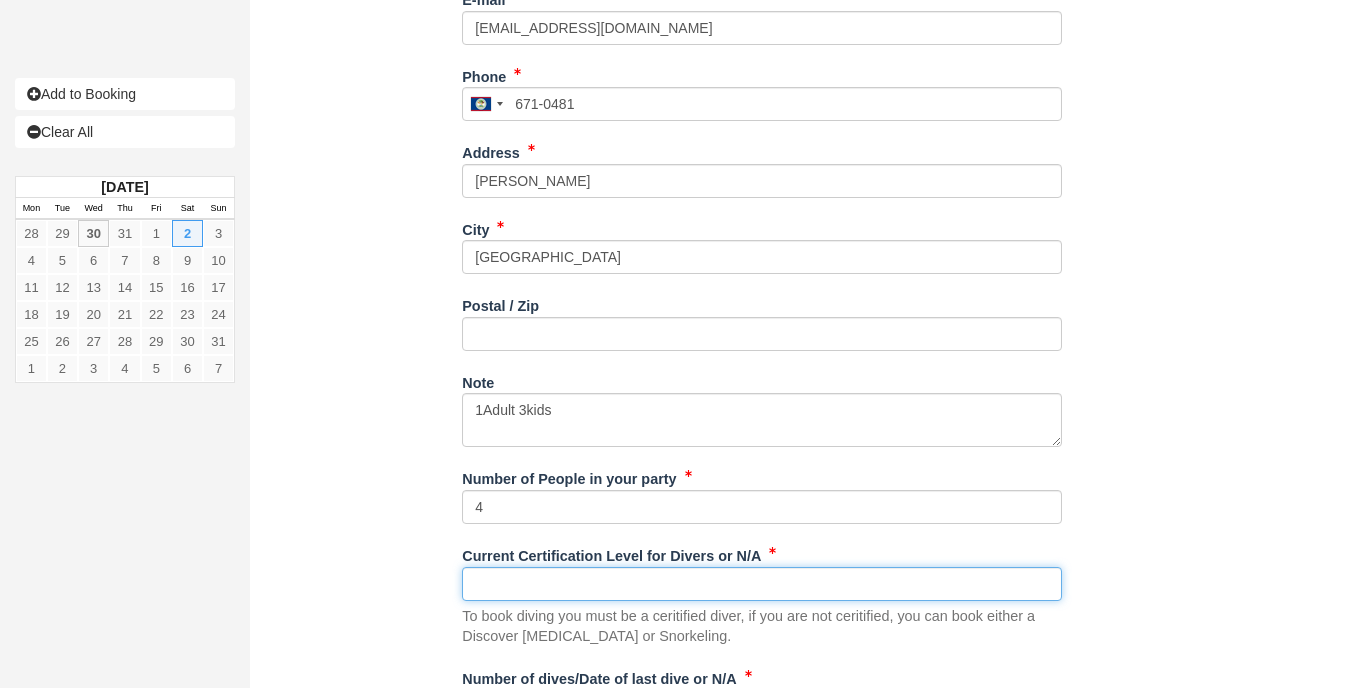 click on "Current Certification Level for Divers or N/A" at bounding box center [762, 584] 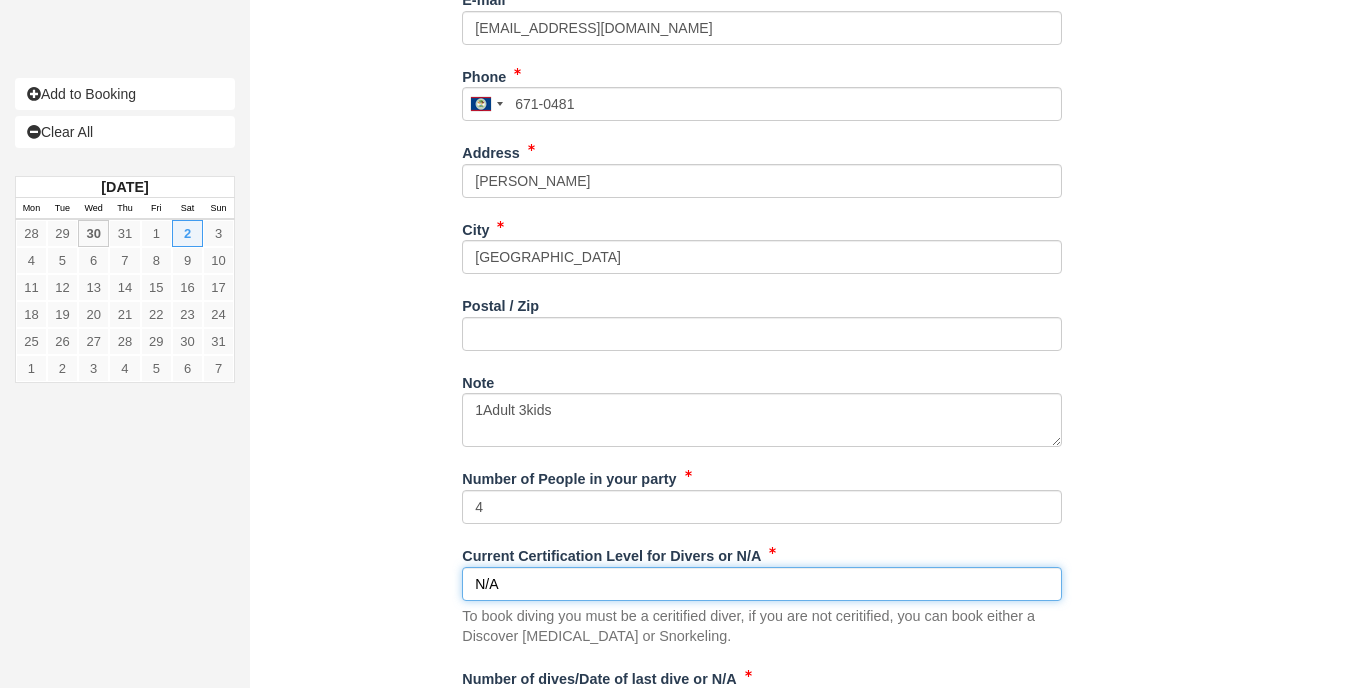 type on "N/A" 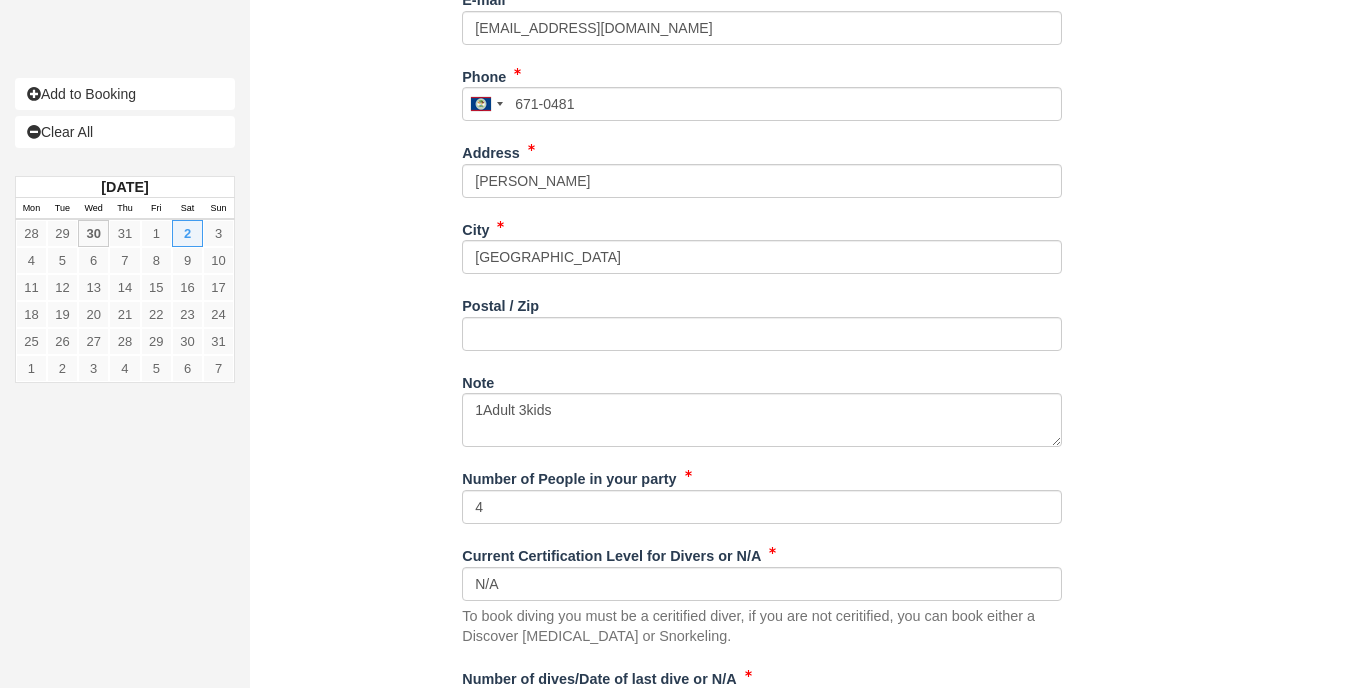 click on "Item
Rate
Amount
AM - Belize Barrier Reef Dive or Snorkel
Sat Aug 2, 2025 08:00 AM - 12:30 PM
HBR Snorkeller:  4 @  $280.00
$1,120.00
SCUBA Gear Rental Package
Click to select an option.
Not Selected
Sub-Total:
$1,120.00
Taxes & Fees (12.5%):
$140.00
Total ( USD ):
$1,260.00
Unsaved Changes
Name
What resort are you staying at?
Hopkins Bay Resort
Who referred you to us?
K.C" at bounding box center [762, 184] 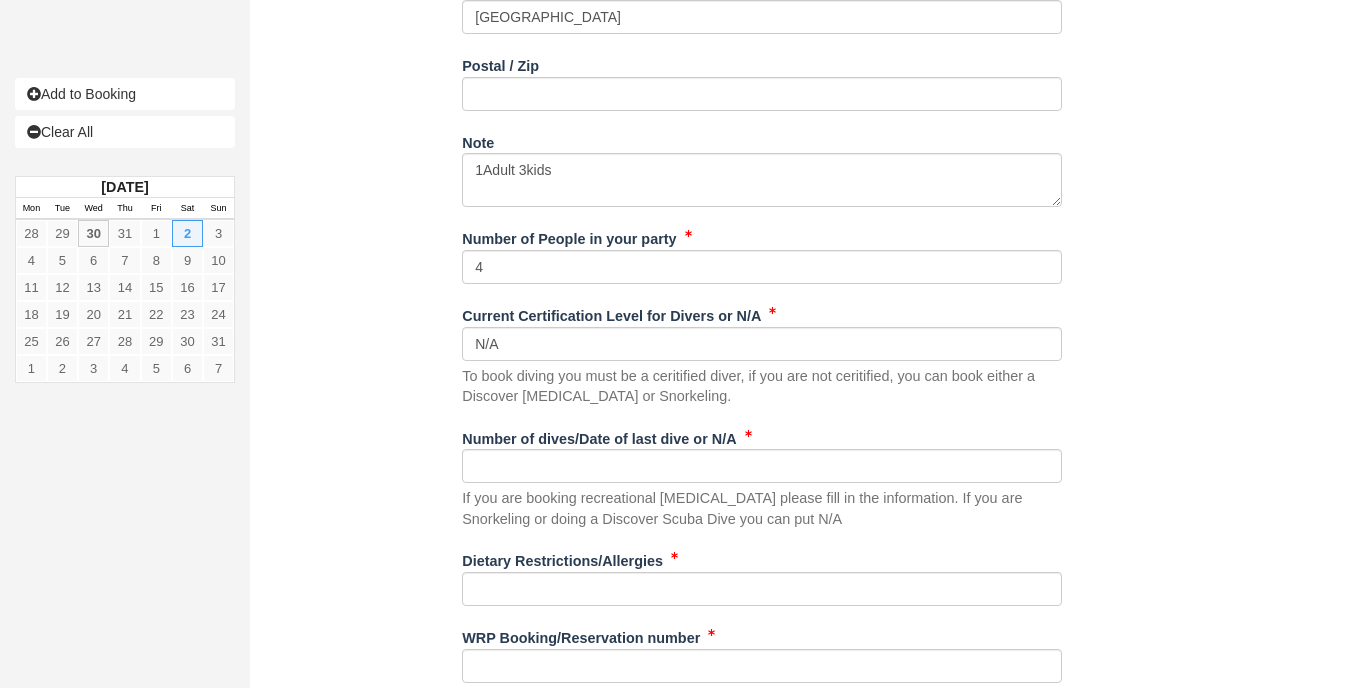 scroll, scrollTop: 934, scrollLeft: 0, axis: vertical 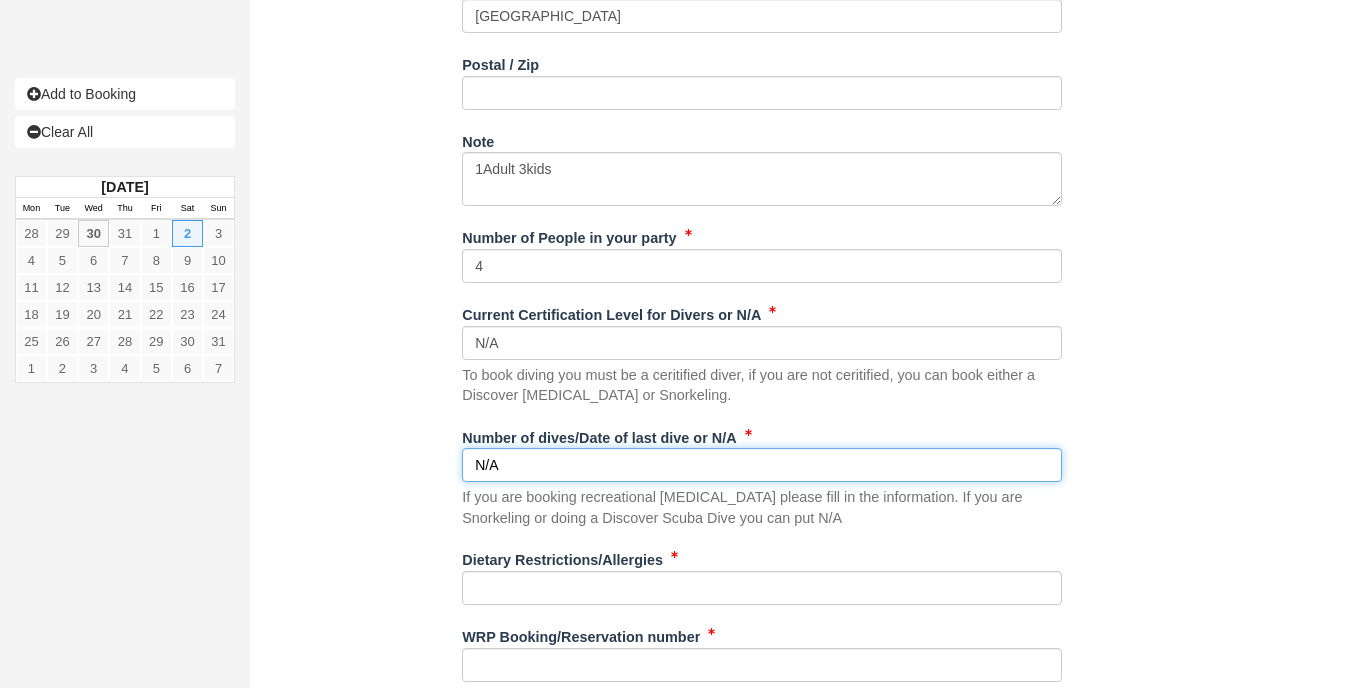 type on "N/A" 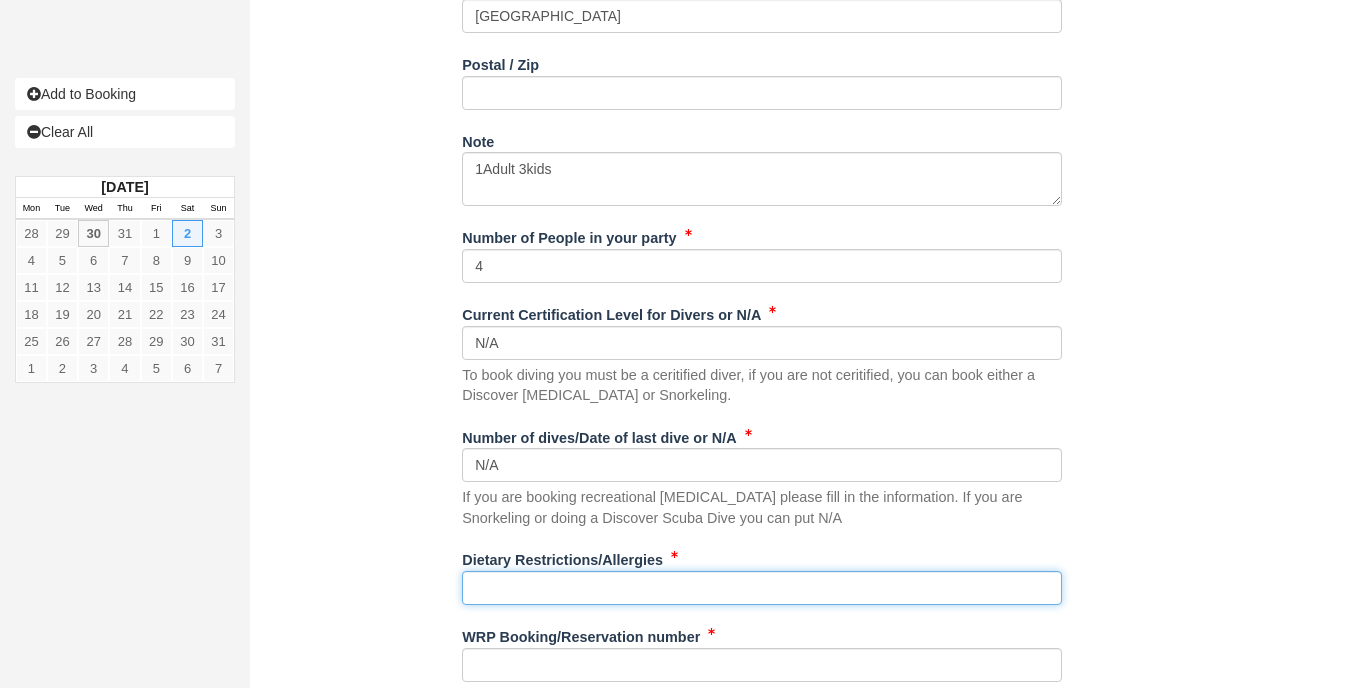 click on "Dietary Restrictions/Allergies" at bounding box center (762, 588) 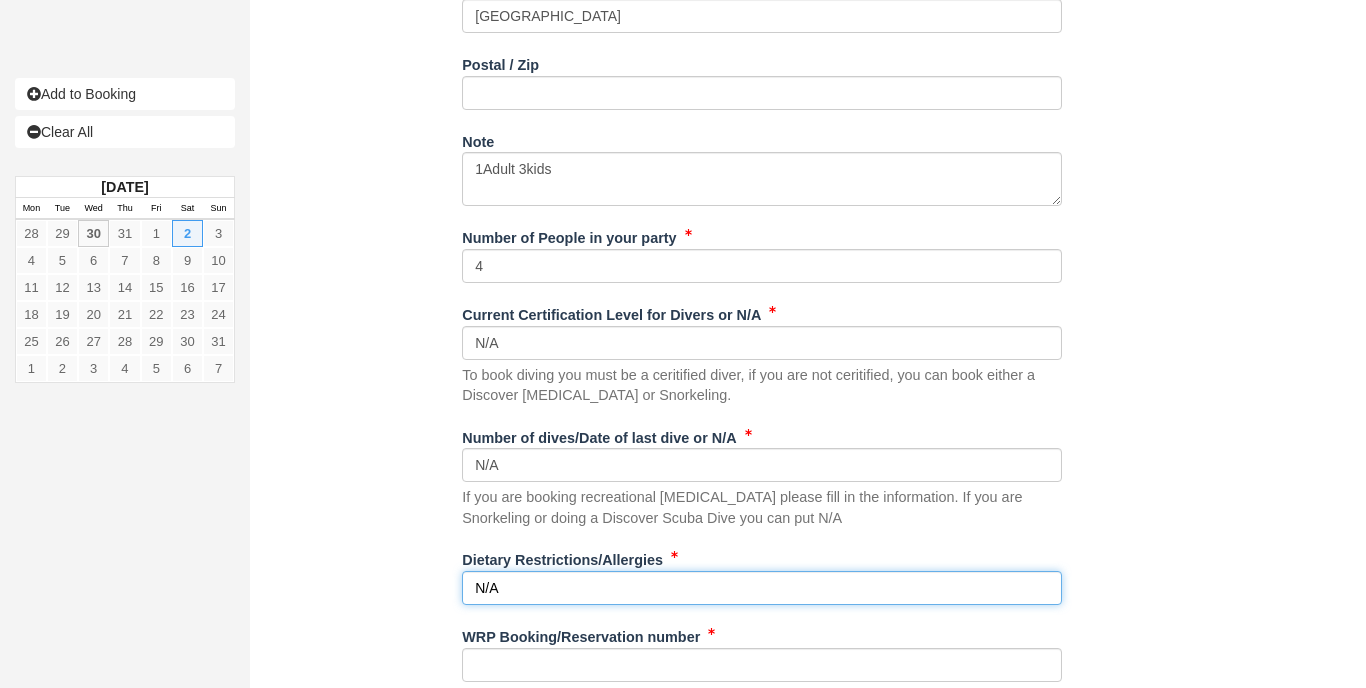 type on "N/A" 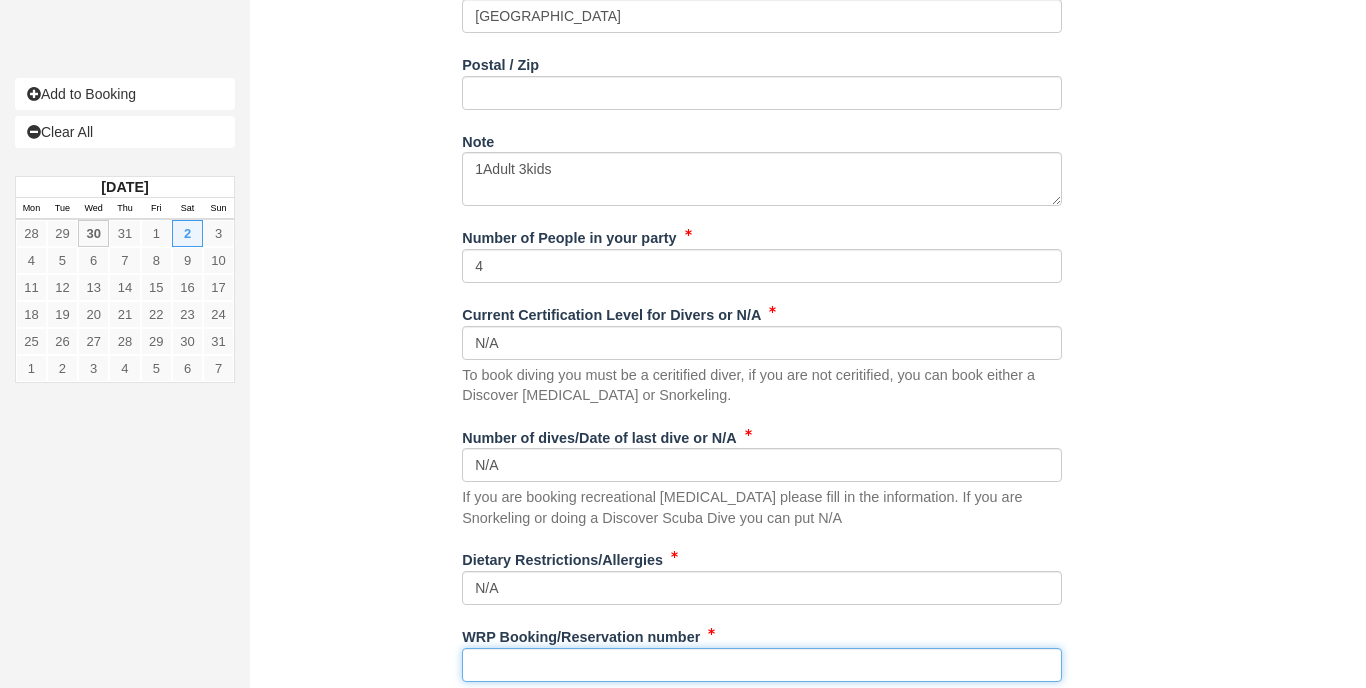 click on "WRP Booking/Reservation number" at bounding box center [762, 665] 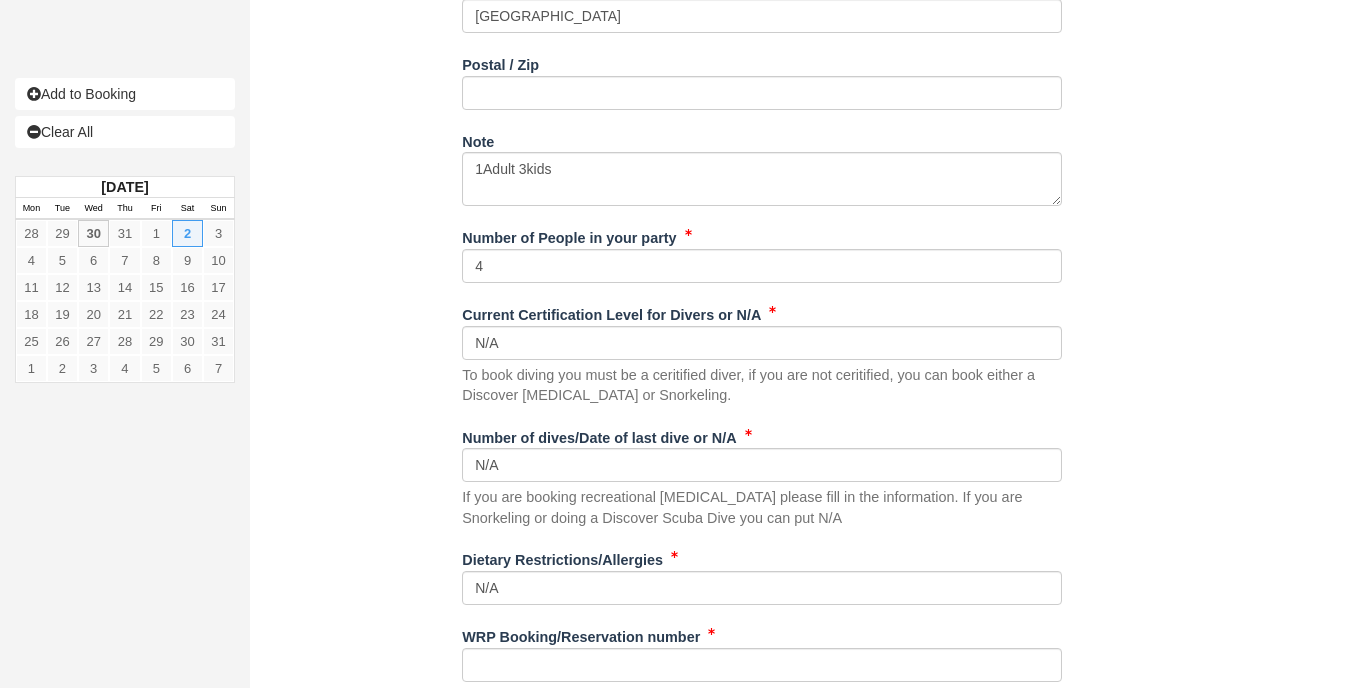 click on "Item
Rate
Amount
AM - Belize Barrier Reef Dive or Snorkel
Sat Aug 2, 2025 08:00 AM - 12:30 PM
HBR Snorkeller:  4 @  $280.00
$1,120.00
SCUBA Gear Rental Package
Click to select an option.
Not Selected
Sub-Total:
$1,120.00
Taxes & Fees (12.5%):
$140.00
Total ( USD ):
$1,260.00
Unsaved Changes
Name
What resort are you staying at?
Hopkins Bay Resort
Who referred you to us?
K.C" at bounding box center [762, -57] 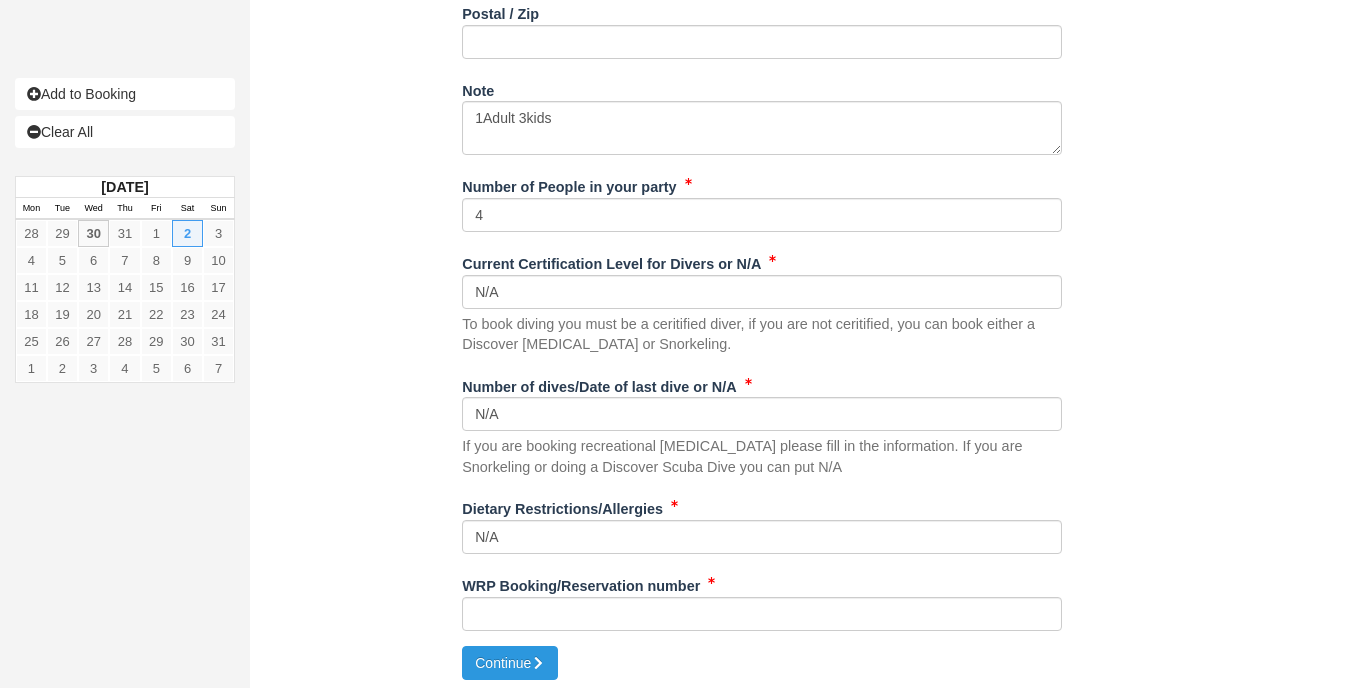 scroll, scrollTop: 975, scrollLeft: 0, axis: vertical 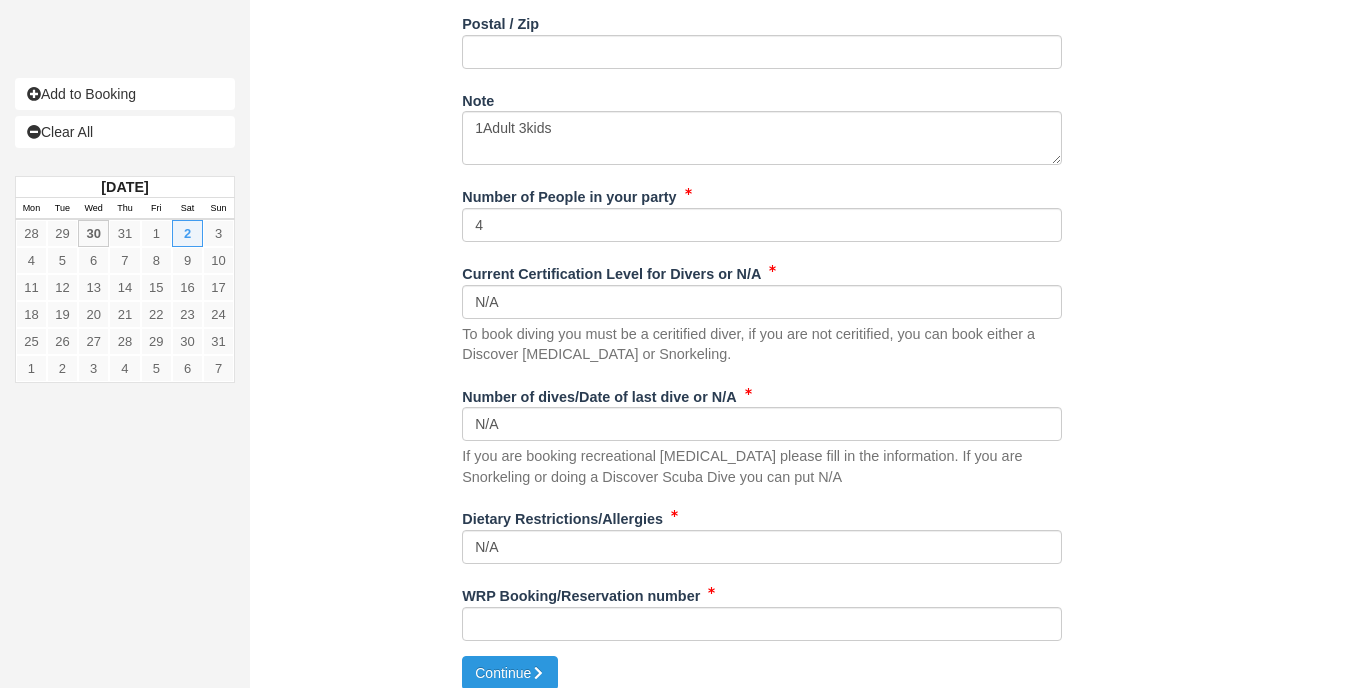 click on "Item
Rate
Amount
AM - Belize Barrier Reef Dive or Snorkel
Sat Aug 2, 2025 08:00 AM - 12:30 PM
HBR Snorkeller:  4 @  $280.00
$1,120.00
SCUBA Gear Rental Package
Click to select an option.
Not Selected
Sub-Total:
$1,120.00
Taxes & Fees (12.5%):
$140.00
Total ( USD ):
$1,260.00
Unsaved Changes
Name
What resort are you staying at?
Hopkins Bay Resort
Who referred you to us?
K.C" at bounding box center [762, -98] 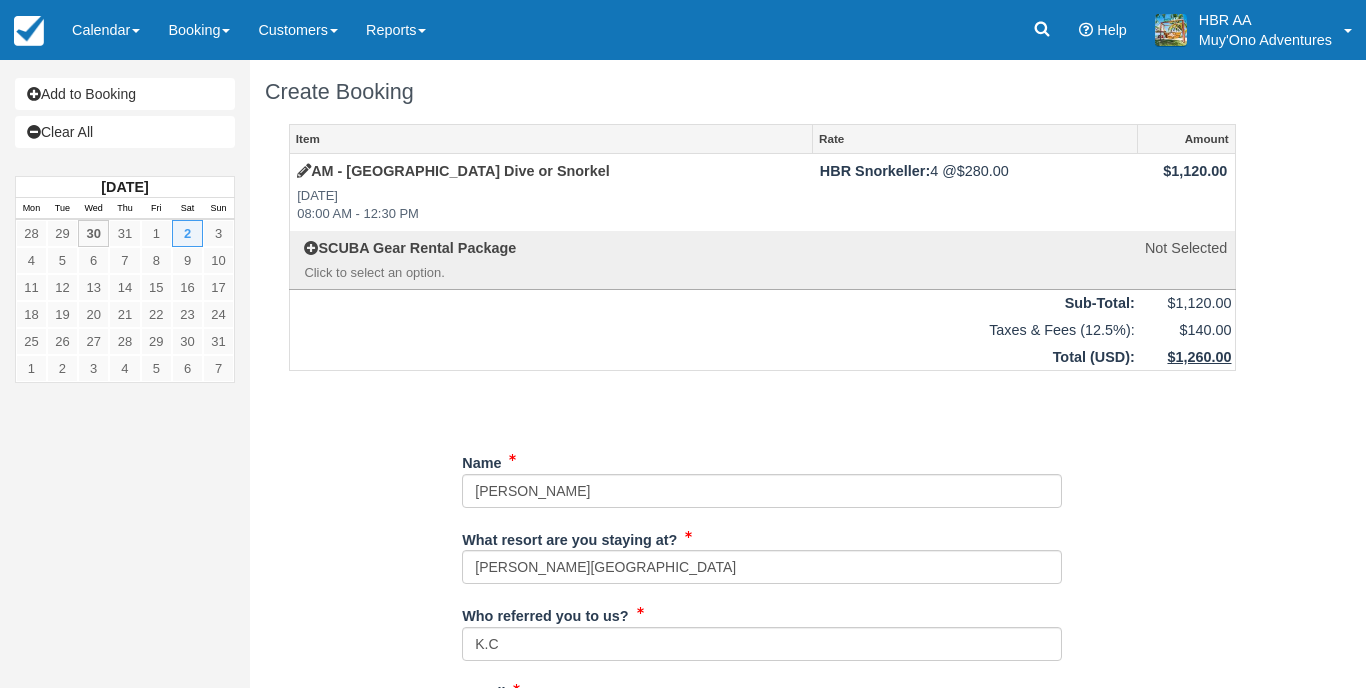 scroll, scrollTop: 13, scrollLeft: 0, axis: vertical 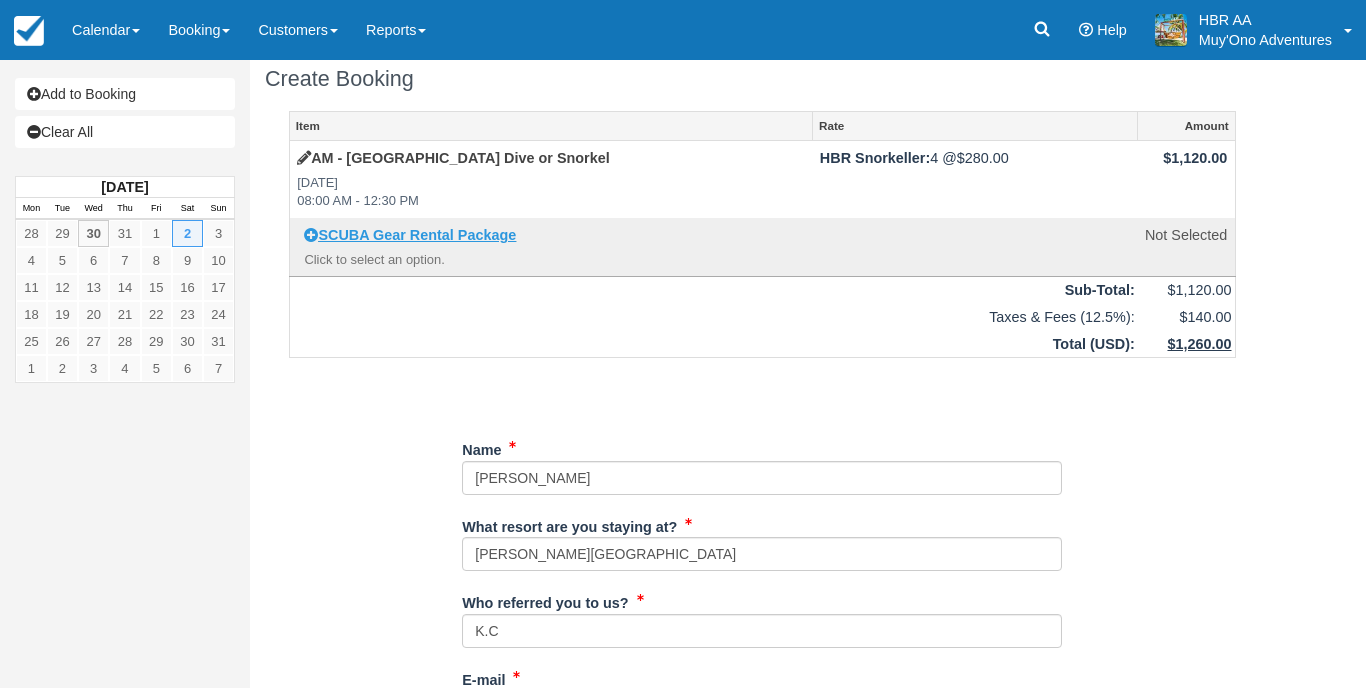 click on "SCUBA Gear Rental Package" at bounding box center [410, 235] 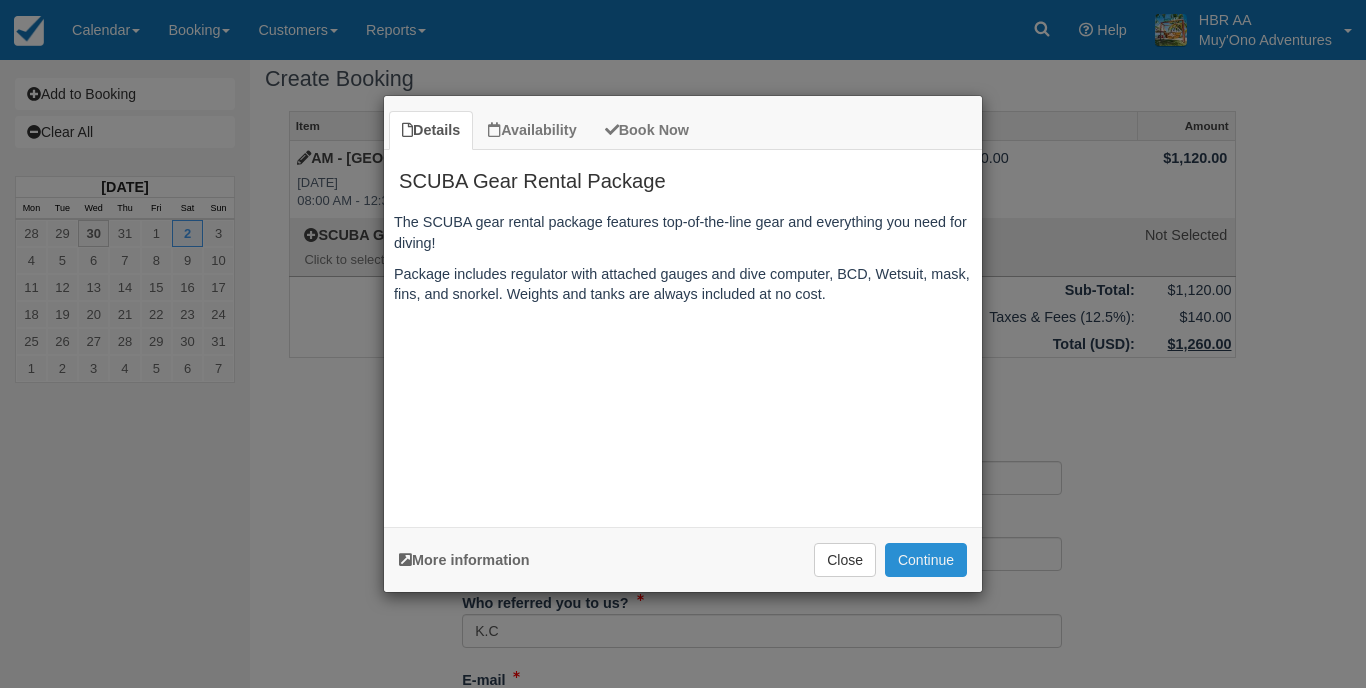 click on "Continue" at bounding box center (926, 560) 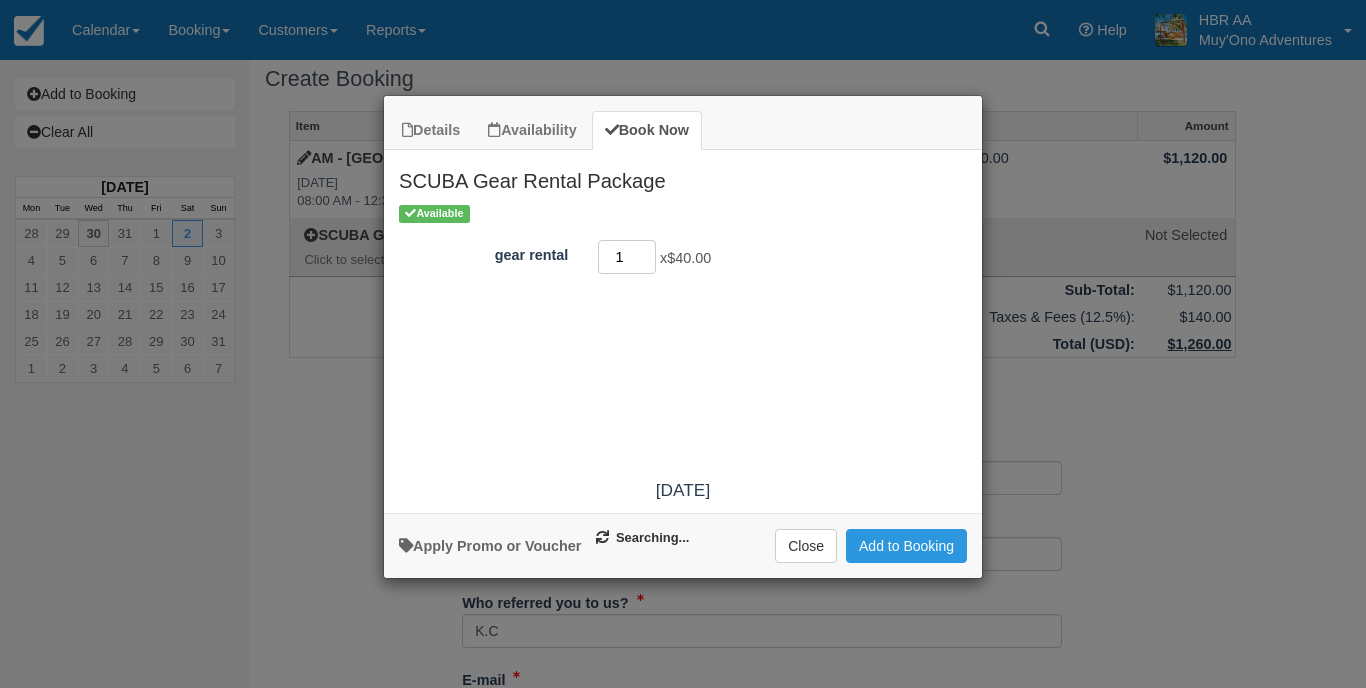 click on "1" at bounding box center (627, 257) 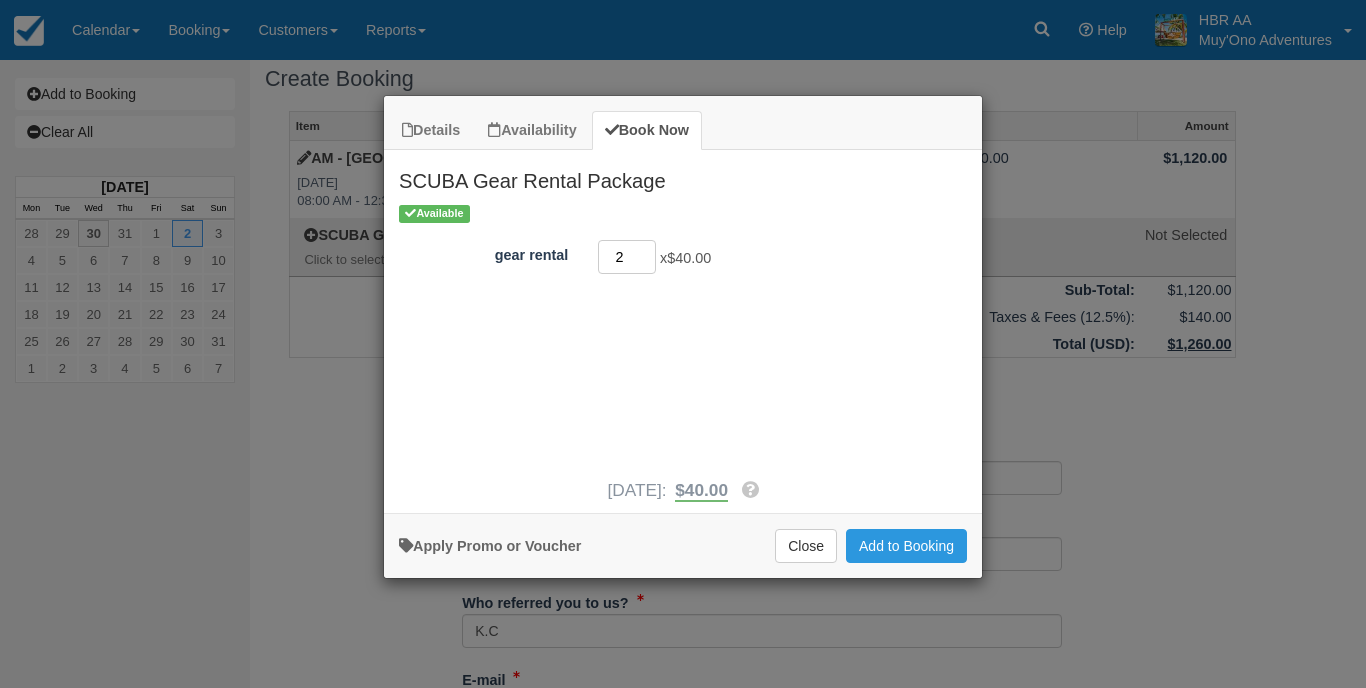 click on "2" at bounding box center [627, 257] 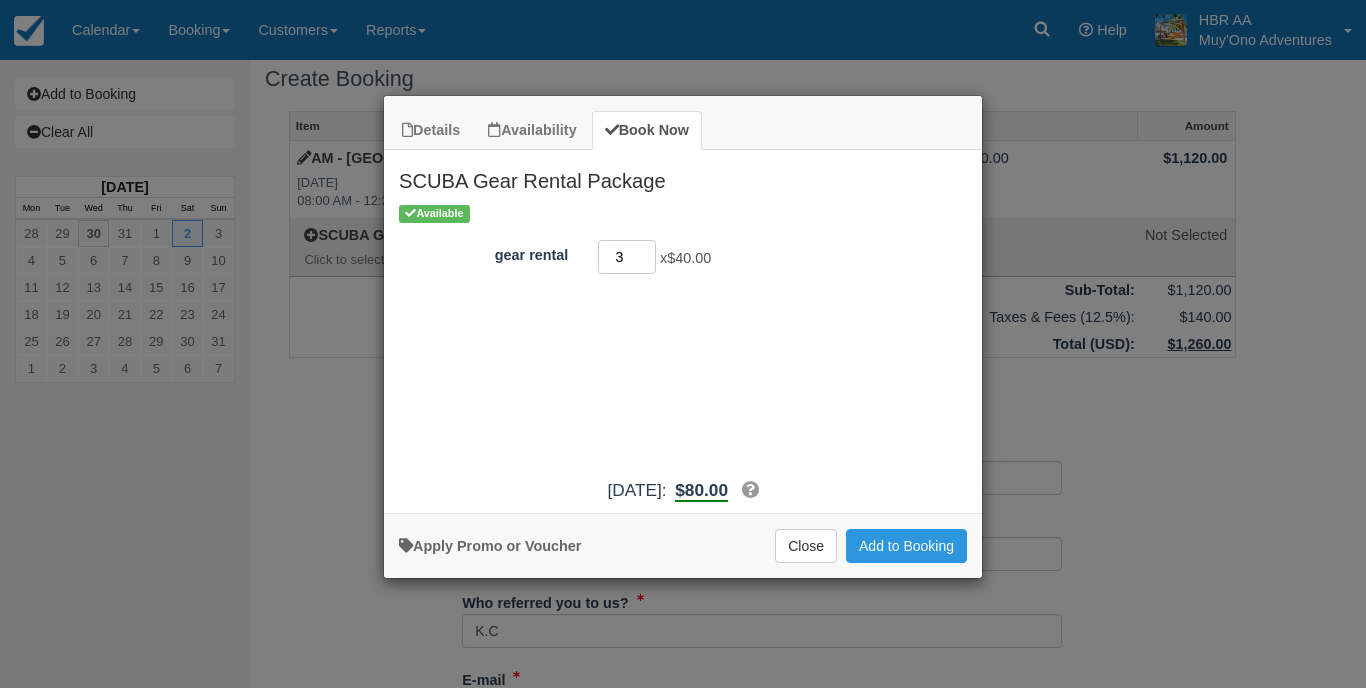 click on "3" at bounding box center (627, 257) 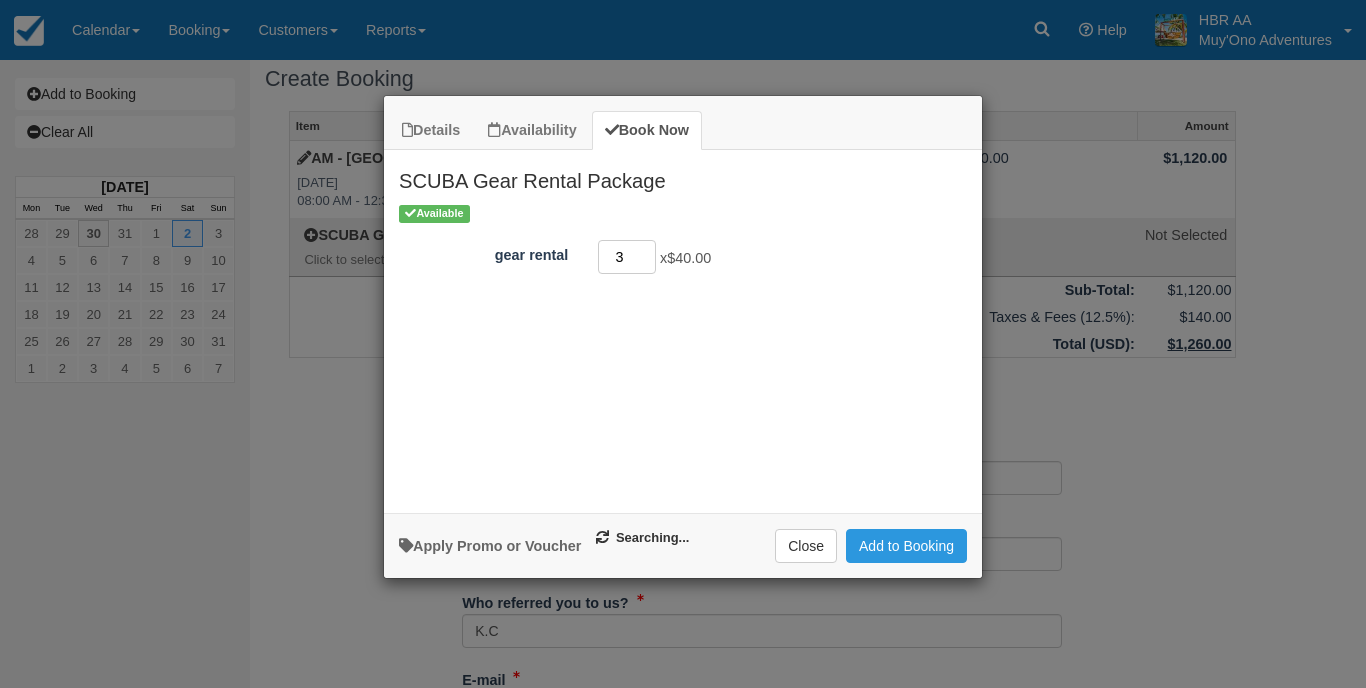 type on "4" 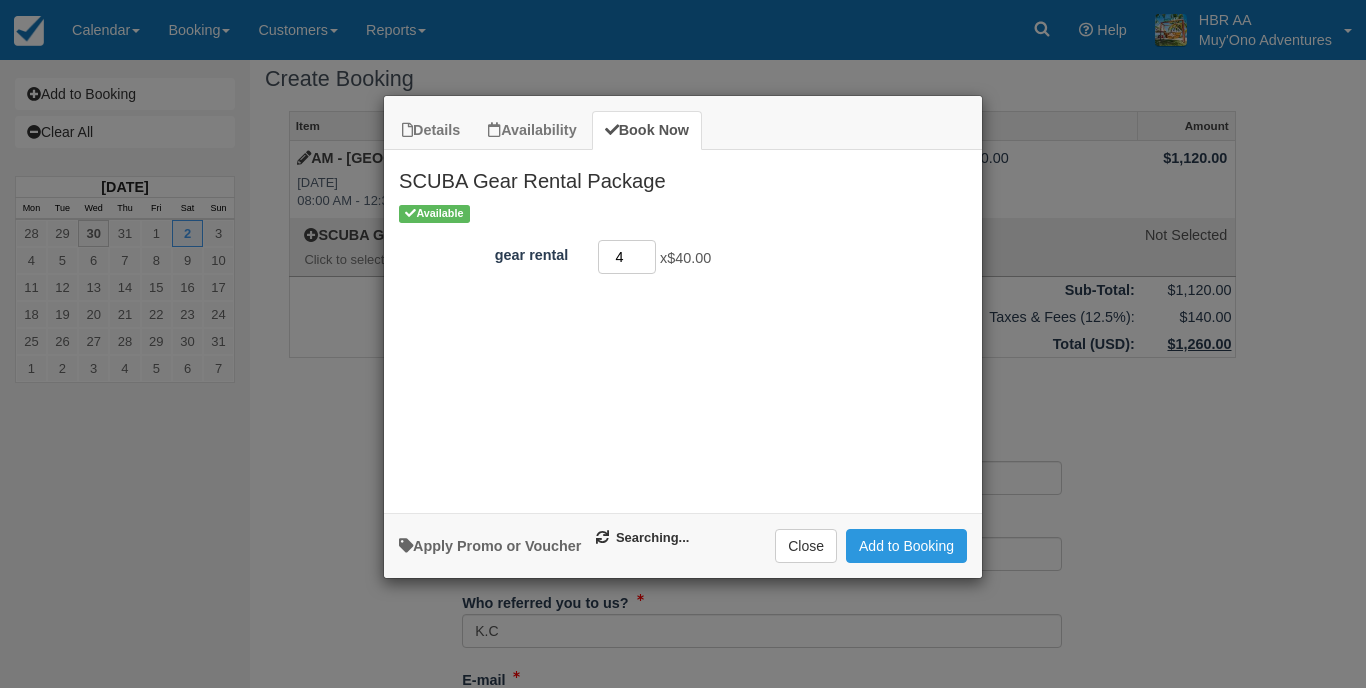 click on "4" at bounding box center (627, 257) 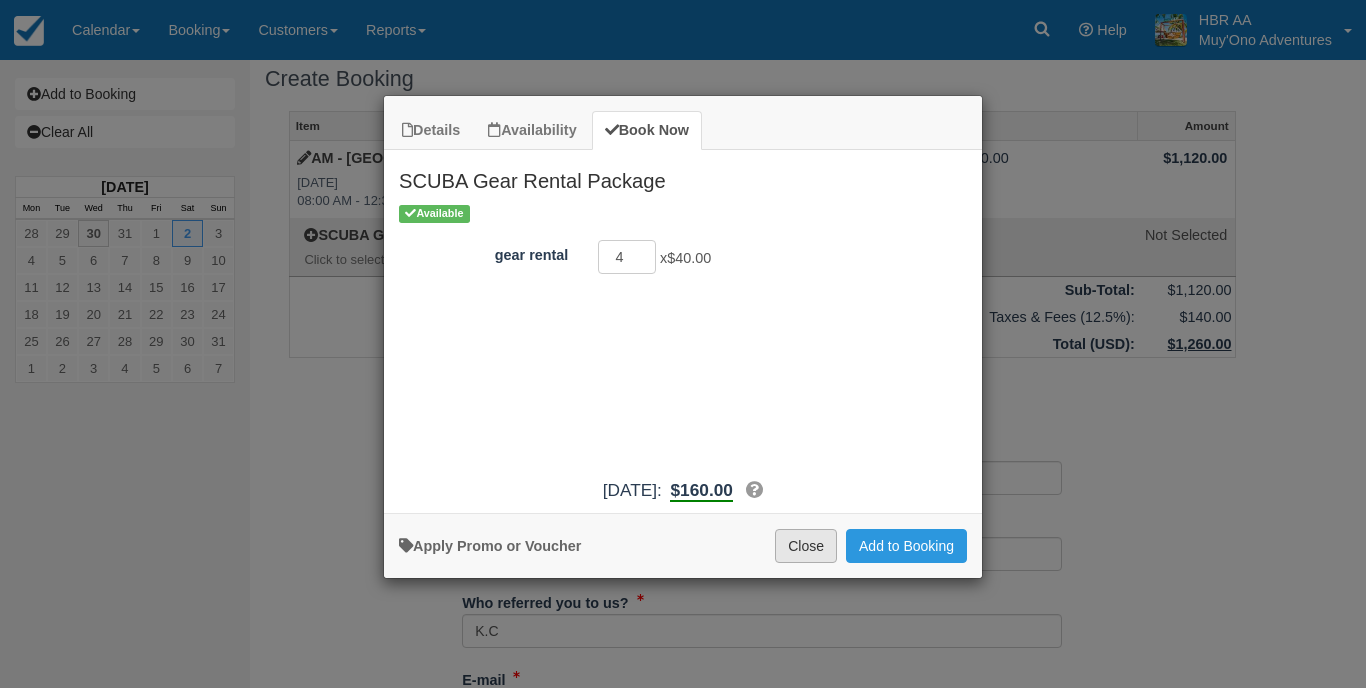 click on "Close" at bounding box center [806, 546] 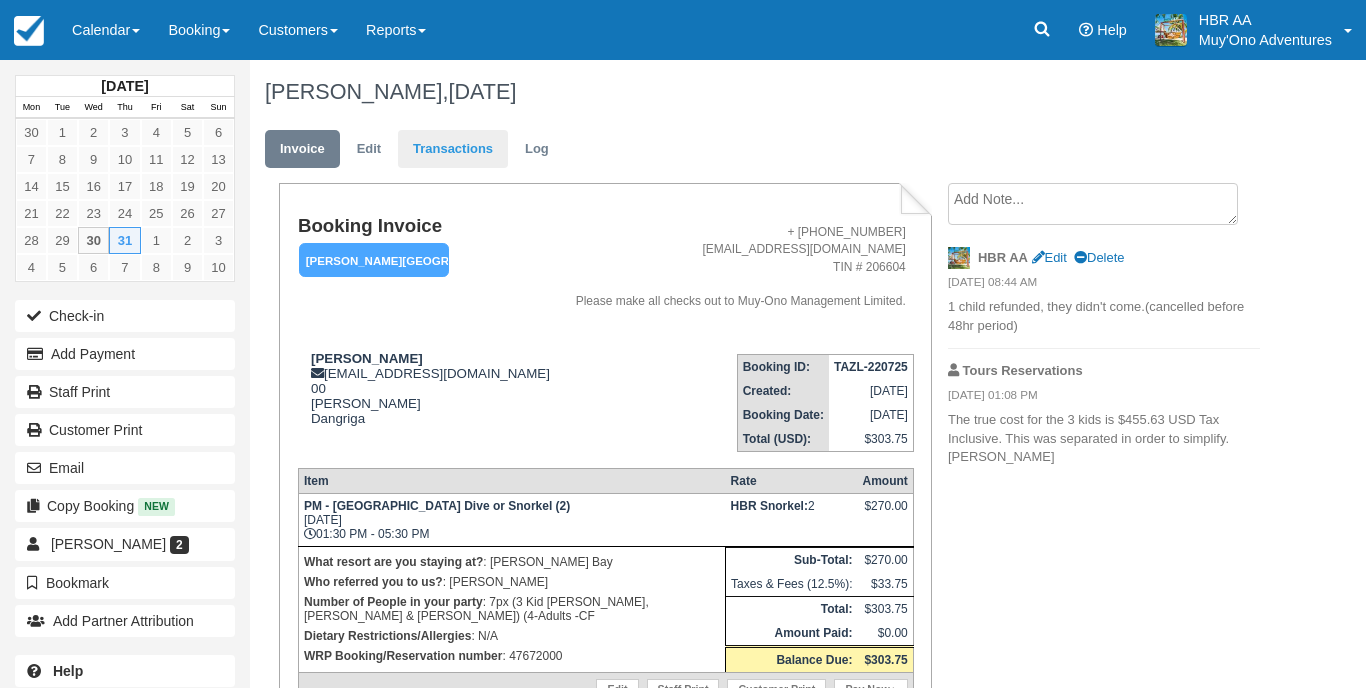 scroll, scrollTop: 0, scrollLeft: 0, axis: both 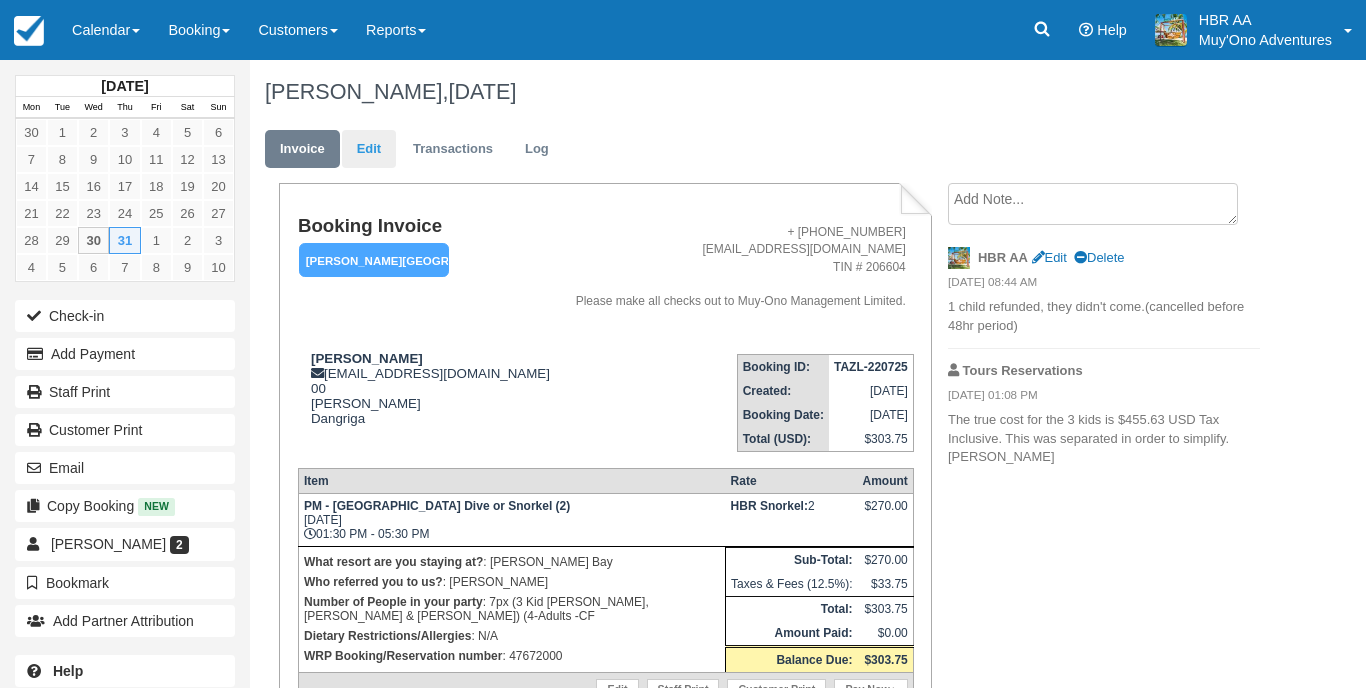 click on "Edit" at bounding box center [369, 149] 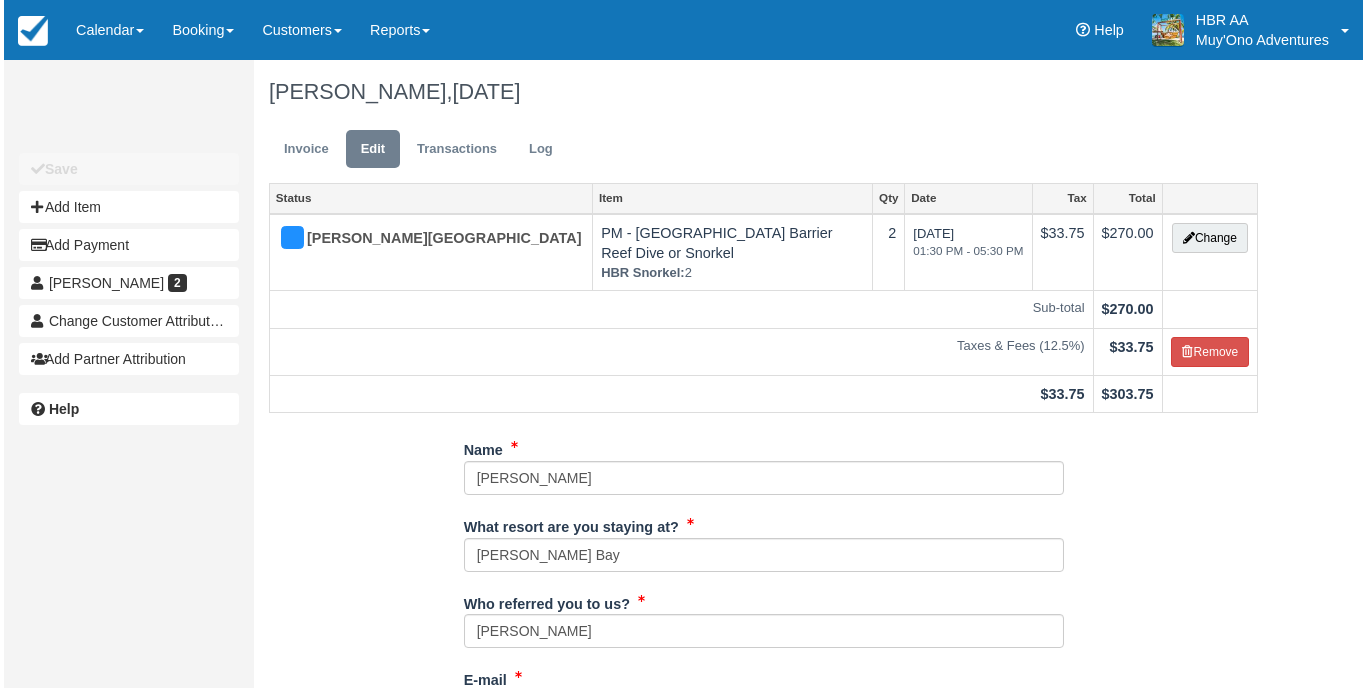 scroll, scrollTop: 0, scrollLeft: 0, axis: both 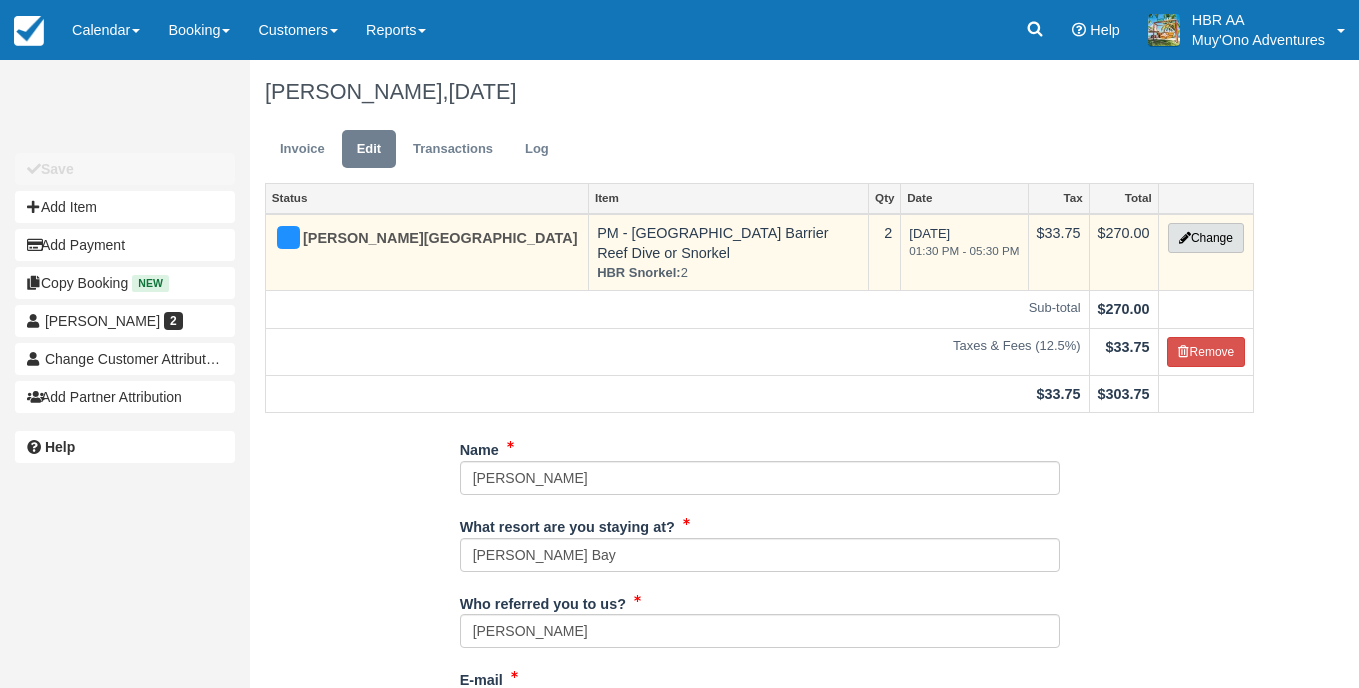 click on "Change" at bounding box center (1206, 238) 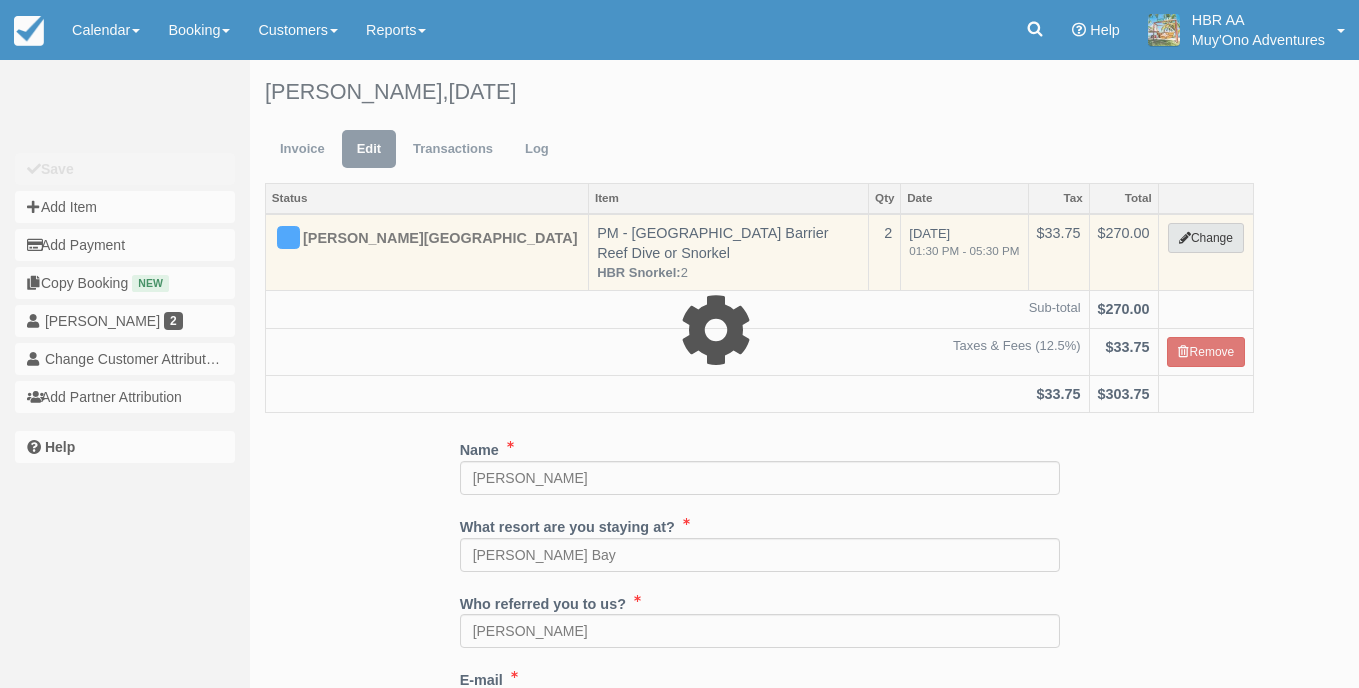 select on "64" 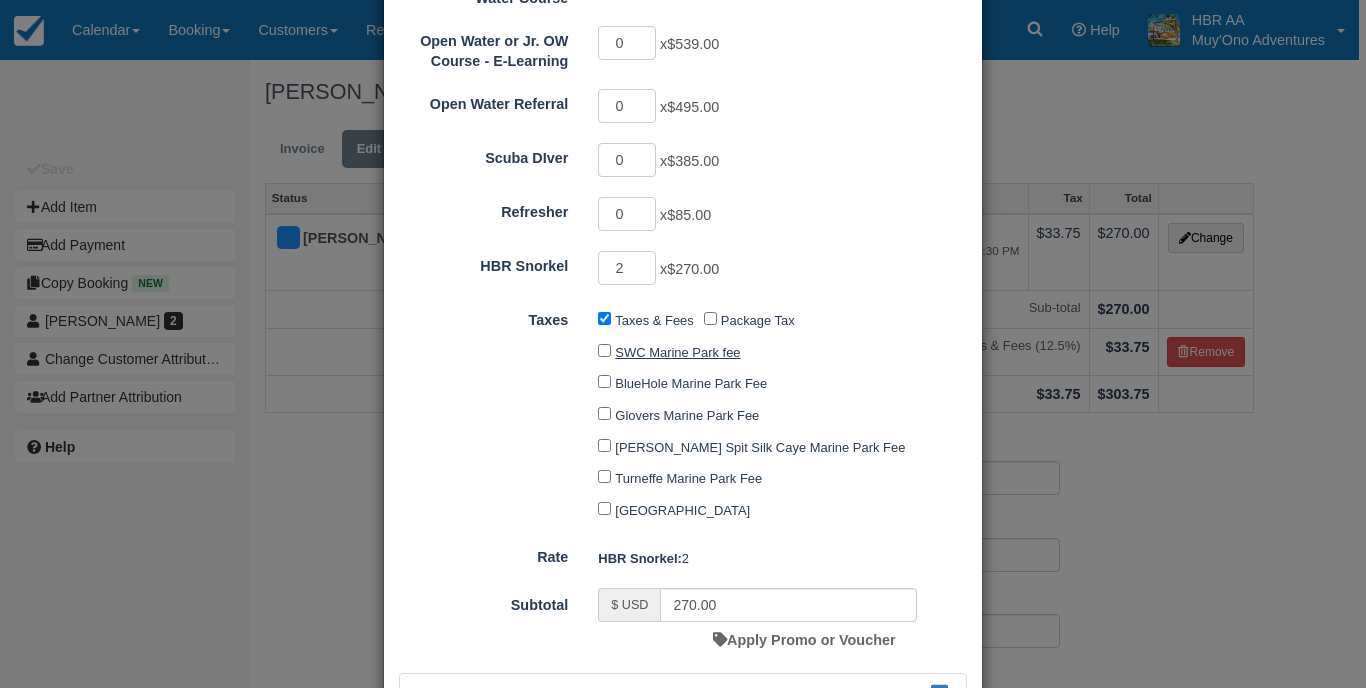 scroll, scrollTop: 677, scrollLeft: 0, axis: vertical 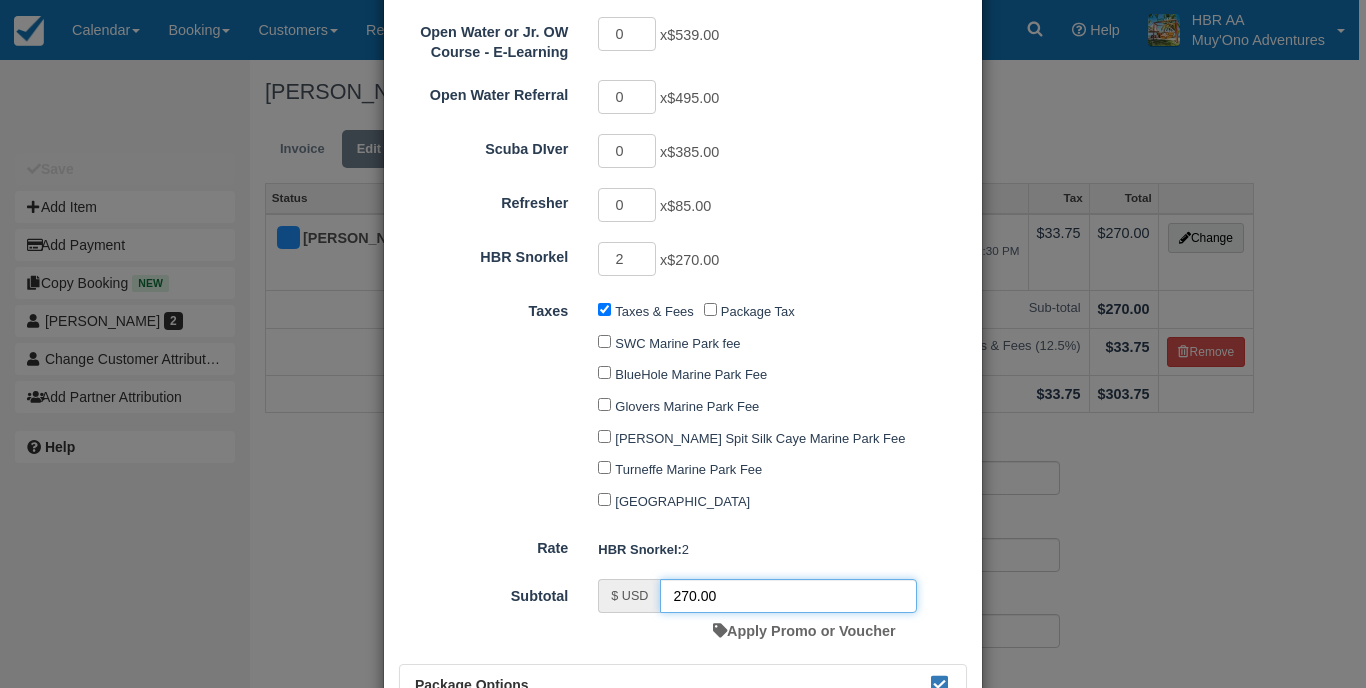 click on "270.00" at bounding box center (788, 596) 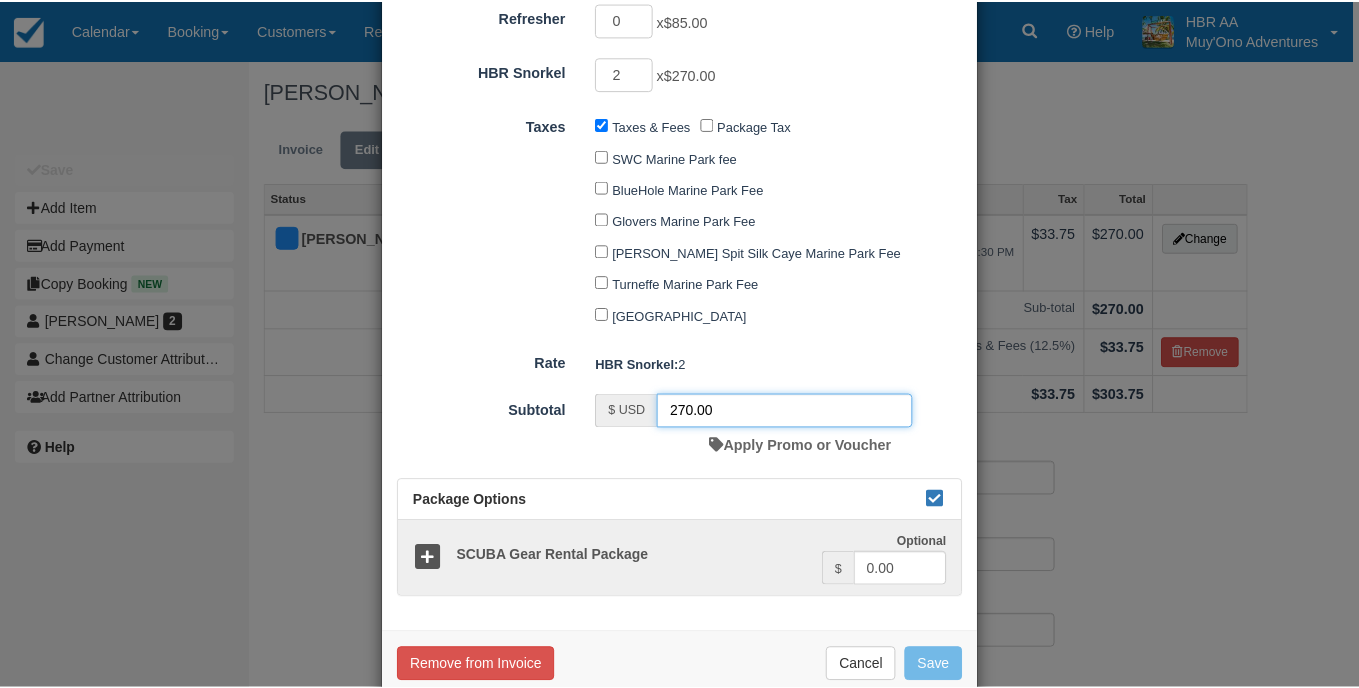 scroll, scrollTop: 876, scrollLeft: 0, axis: vertical 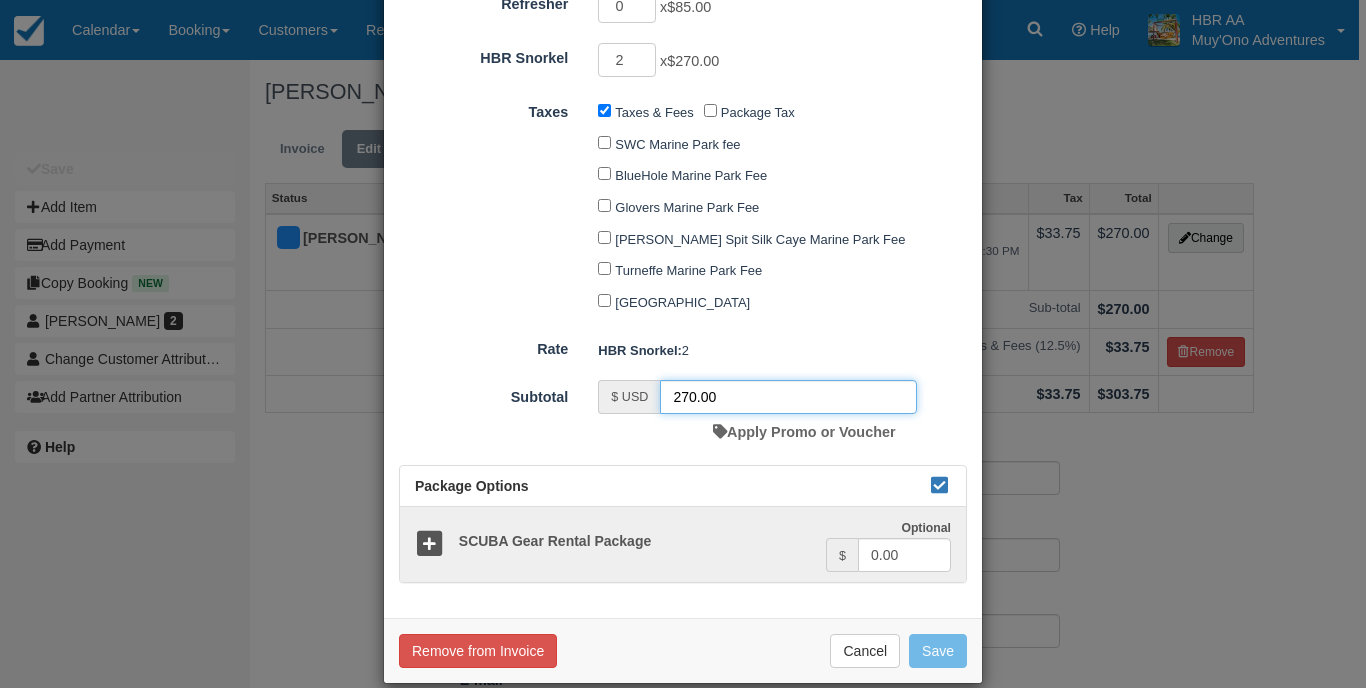 click on "270.00" at bounding box center [788, 397] 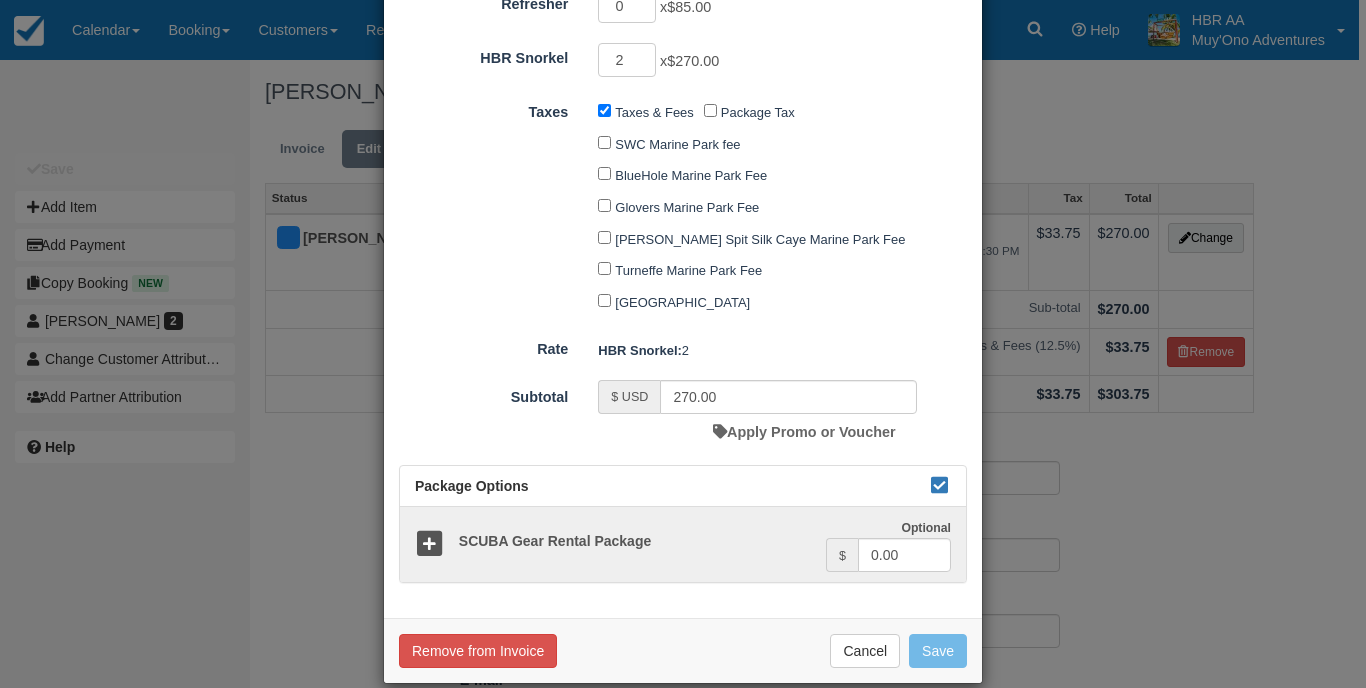 click on "Change Item
Add Item
View as customer
Category
Thatch Caye Aquatic Adventures   Agent Tours - [GEOGRAPHIC_DATA][PERSON_NAME]/Caye Caulker/[GEOGRAPHIC_DATA] City Tours Transfers [GEOGRAPHIC_DATA] Excursion Land Tours Agent Tours - Cayo MERCHANDISE [GEOGRAPHIC_DATA] On Island Sales Thatch Caye Aquatic Adventures
Agent Tours - [GEOGRAPHIC_DATA][PERSON_NAME] Caulker/[GEOGRAPHIC_DATA] City Tours Transfers [GEOGRAPHIC_DATA] Excursion Land Tours Agent Tours - Cayo MERCHANDISE Ranguana On Island Sales Thatch Caye Aquatic Adventures
Item
Nothing selected
PM - [GEOGRAPHIC_DATA] Barrier Reef Dive or Snorkel (5)   Stargazer's Cruise Thatch Caye Island Excursion (2) SCUBA Gear Rental Package NIGHT - [GEOGRAPHIC_DATA] Barrier Reef Dive or Snorkel (6) Rental - [GEOGRAPHIC_DATA] Crawl 0" at bounding box center [683, 344] 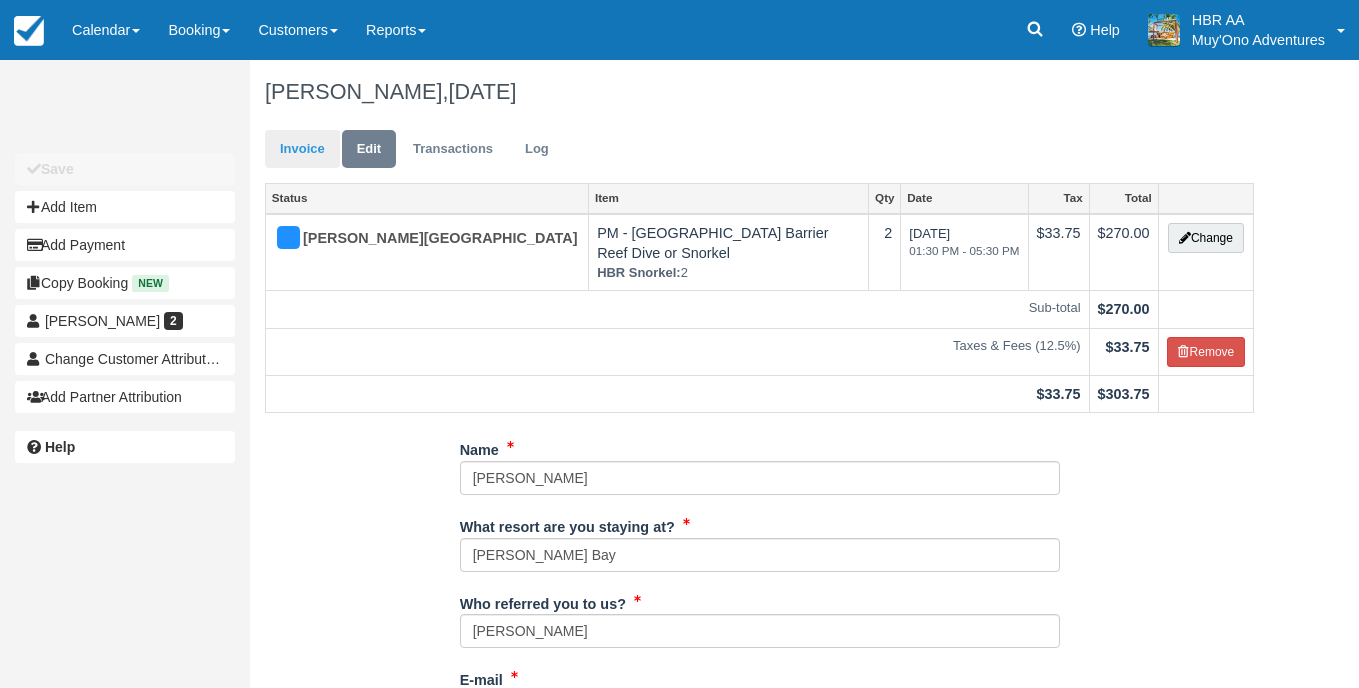 click on "Invoice" at bounding box center (302, 149) 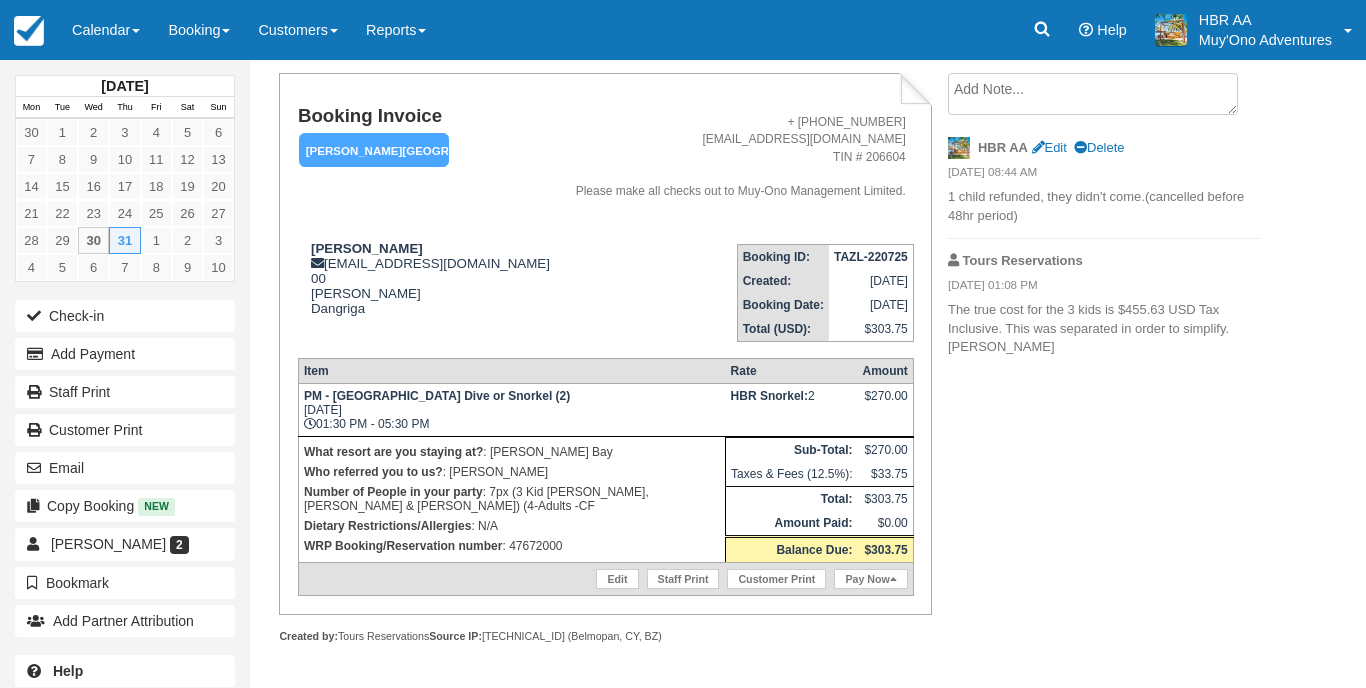 scroll, scrollTop: 79, scrollLeft: 0, axis: vertical 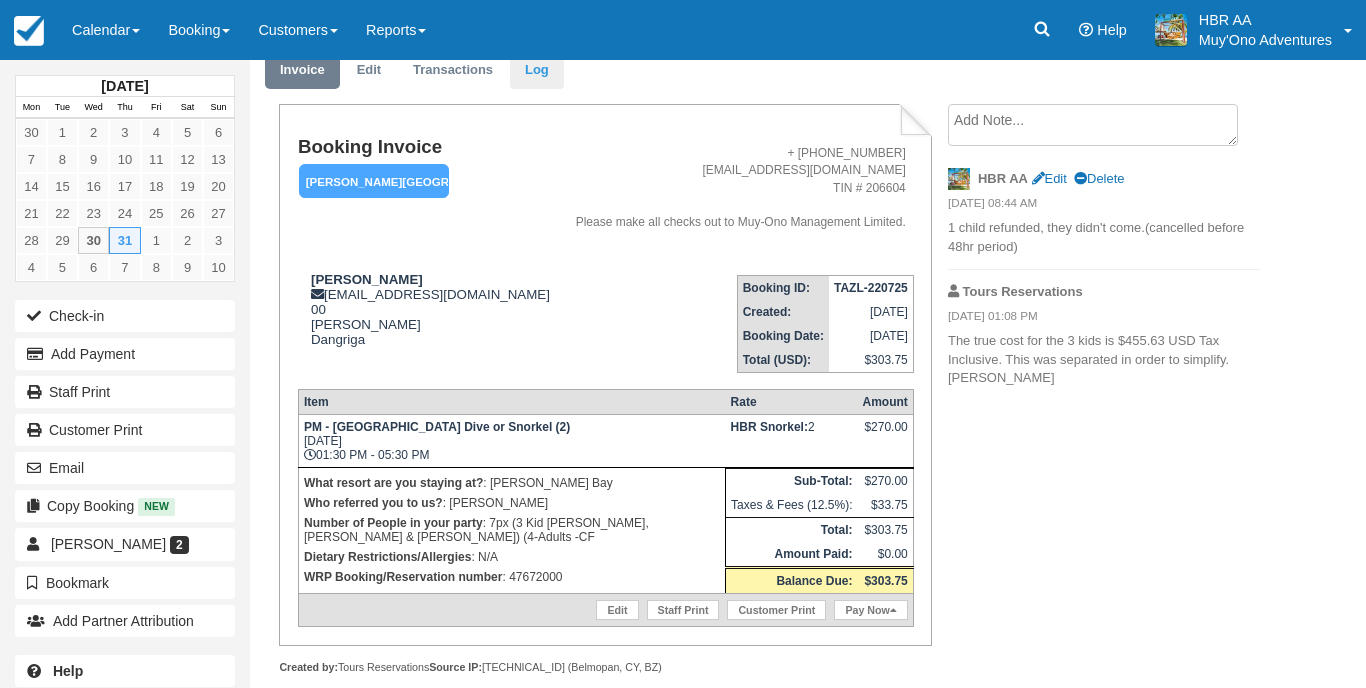 click on "Log" at bounding box center [537, 70] 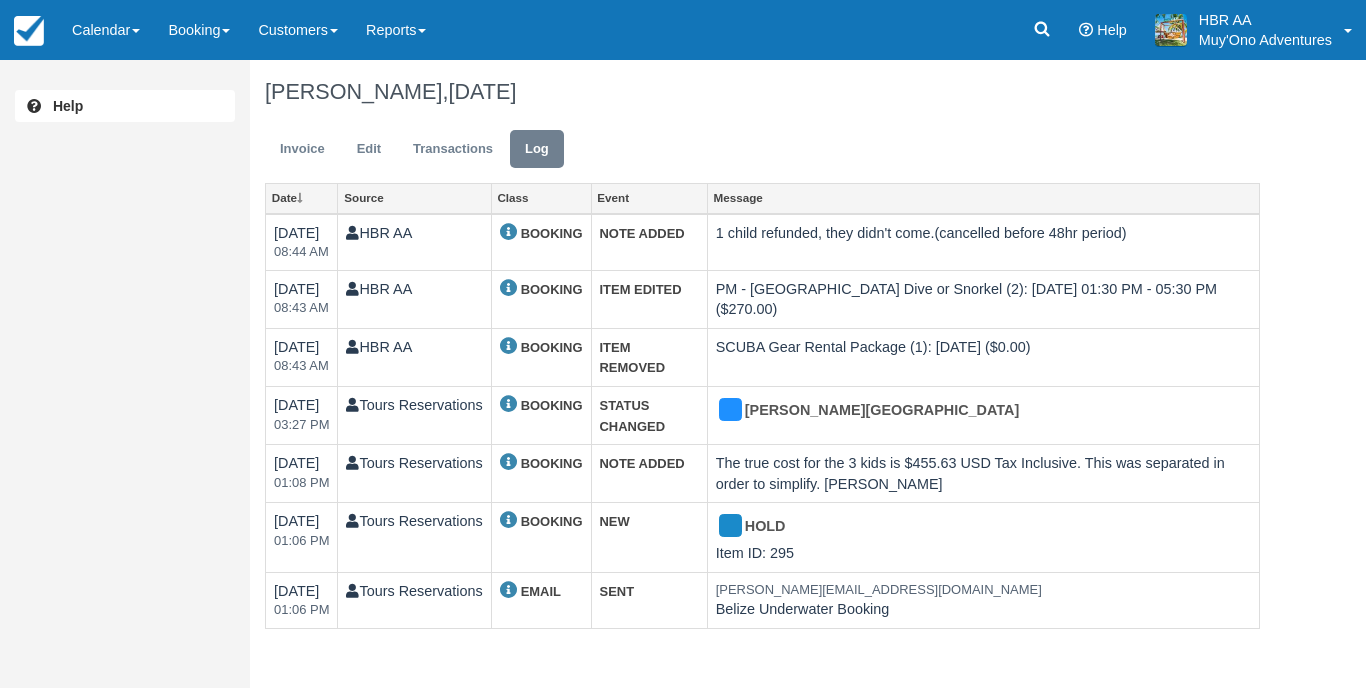 scroll, scrollTop: 0, scrollLeft: 0, axis: both 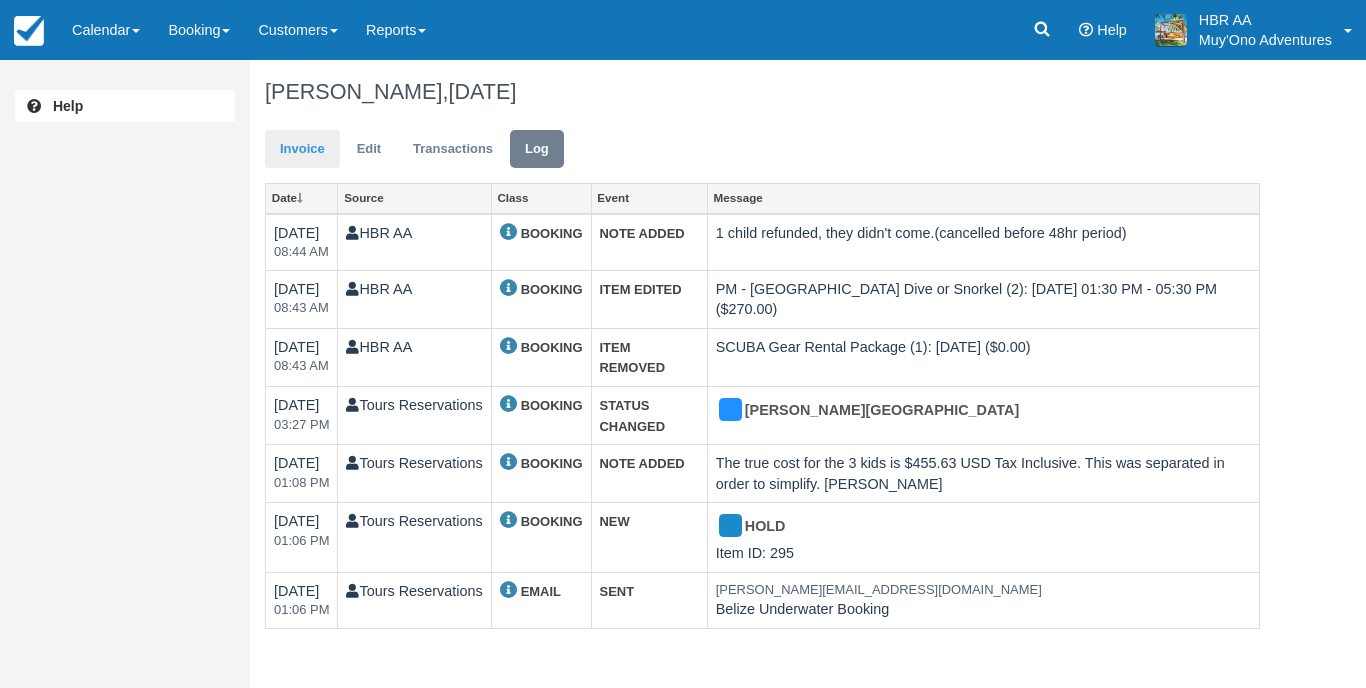 click on "Invoice" at bounding box center (302, 149) 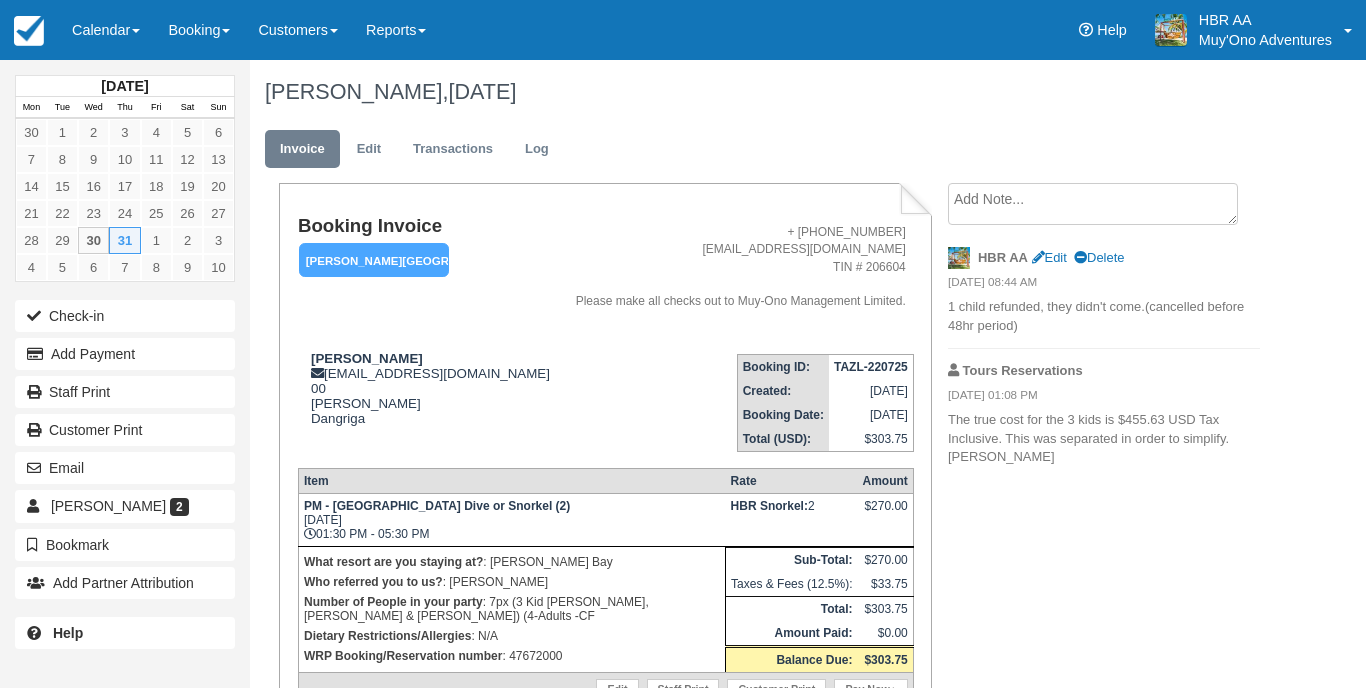 scroll, scrollTop: 0, scrollLeft: 0, axis: both 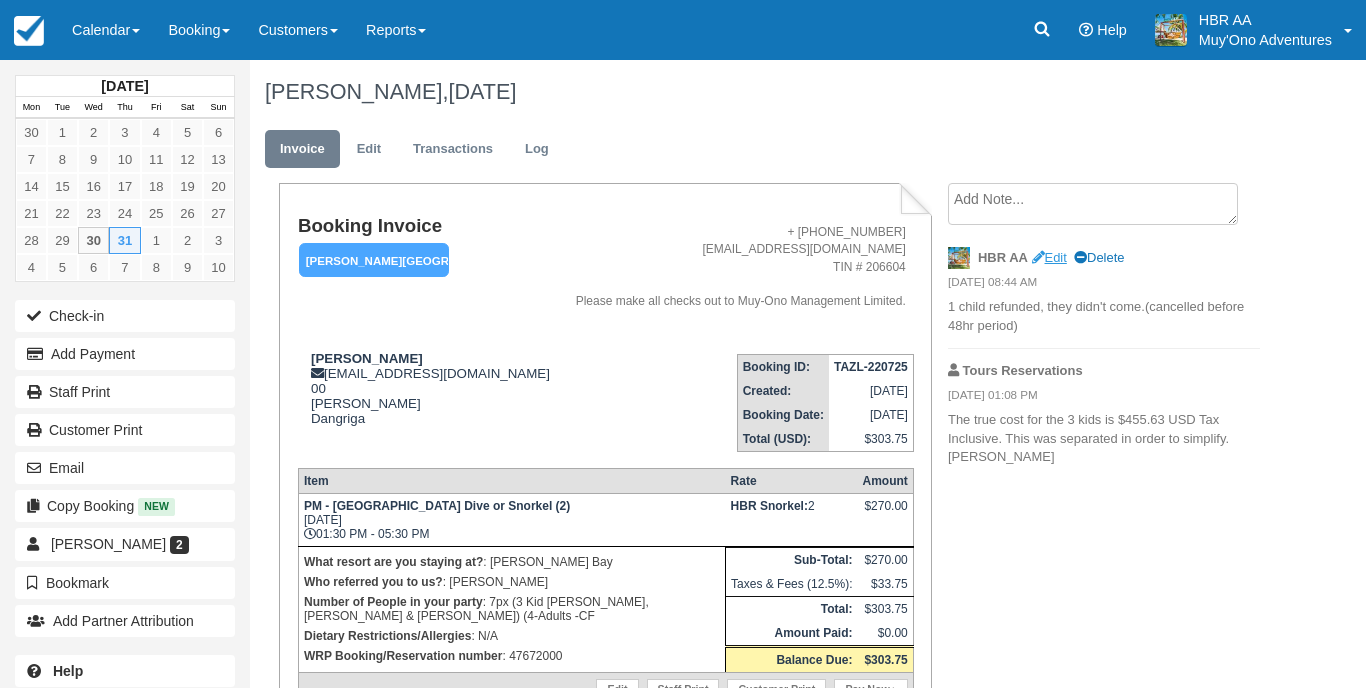 click on "Edit" at bounding box center (1049, 257) 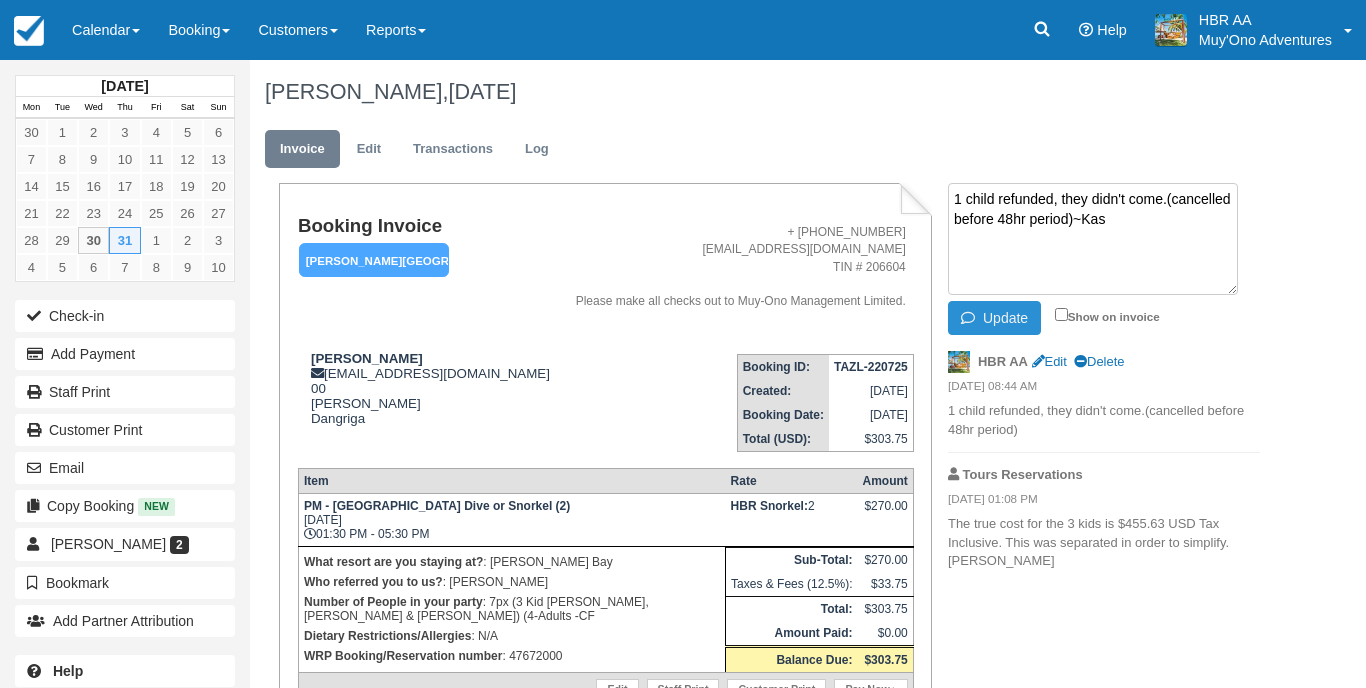 type on "1 child refunded, they didn't come.(cancelled before 48hr period)~Kas" 